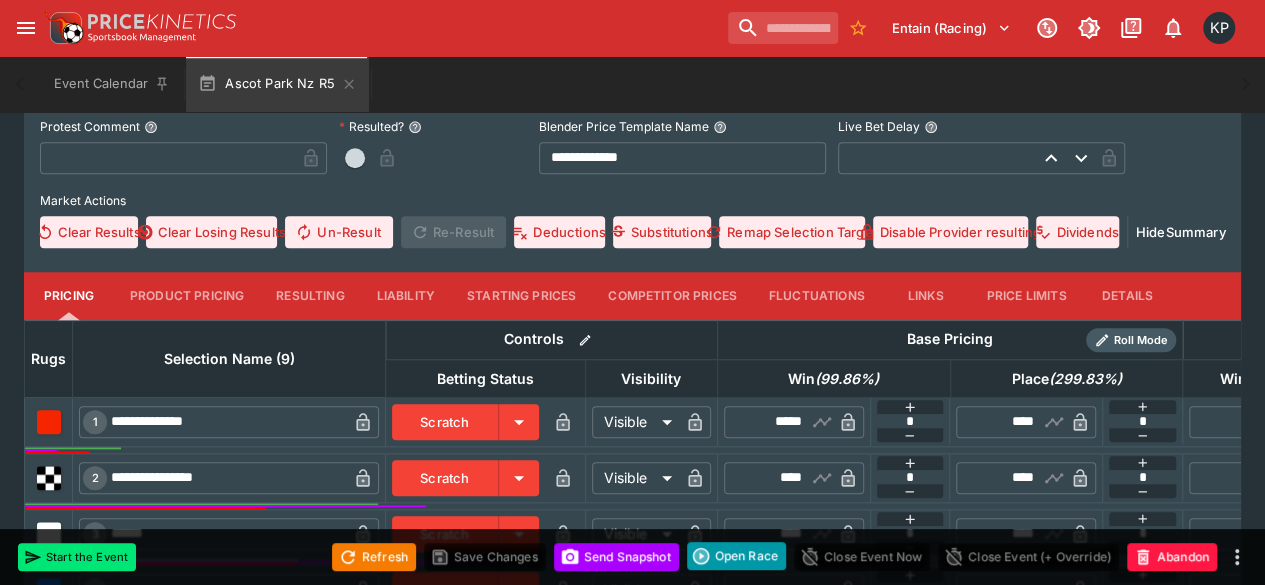 scroll, scrollTop: 748, scrollLeft: 0, axis: vertical 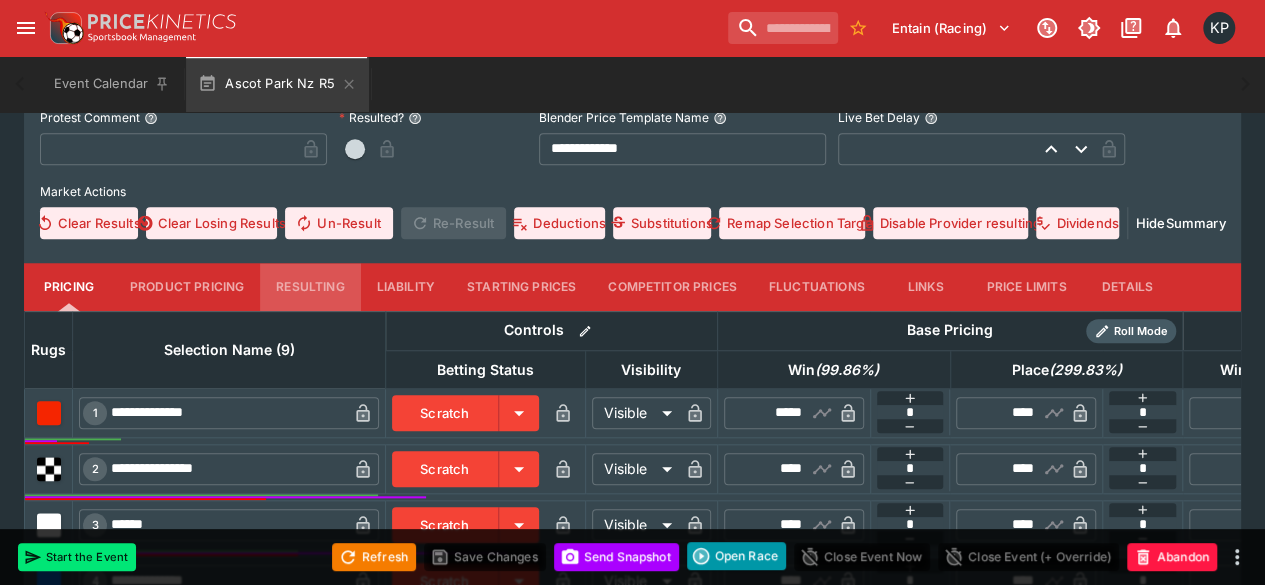 click on "Resulting" at bounding box center [310, 287] 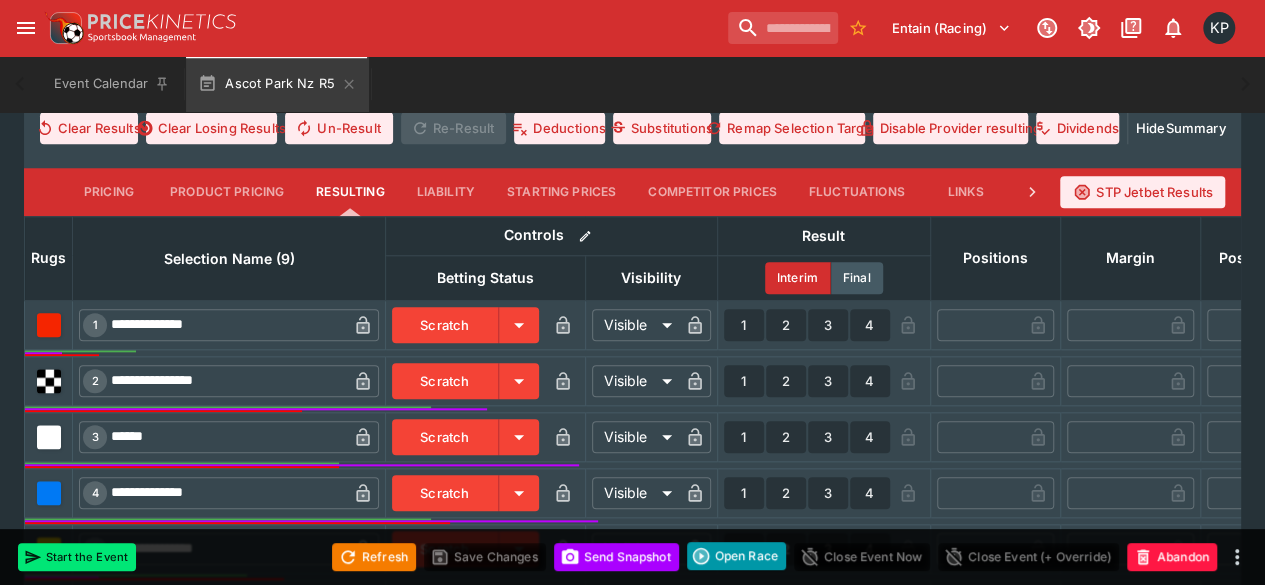 scroll, scrollTop: 844, scrollLeft: 0, axis: vertical 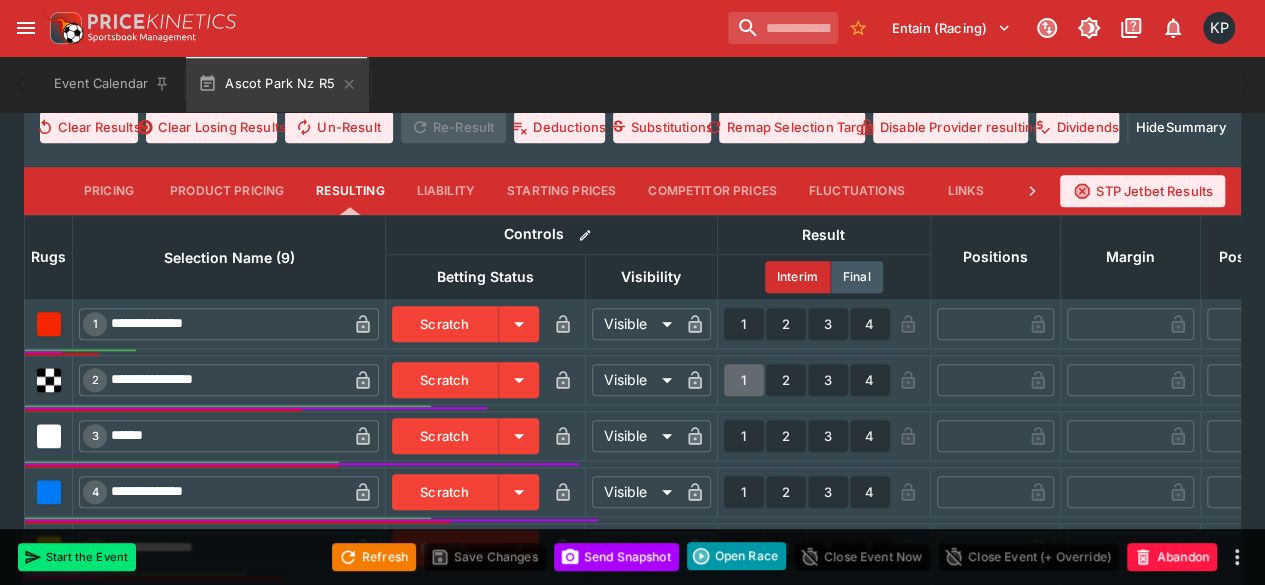 click on "1" at bounding box center (744, 380) 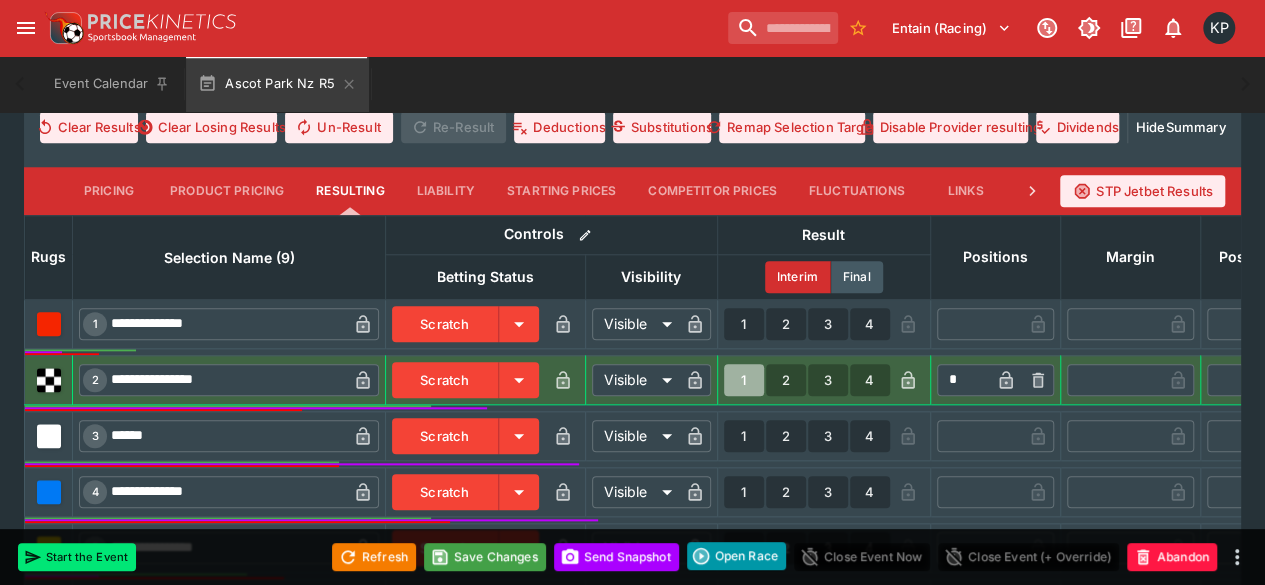 type on "*" 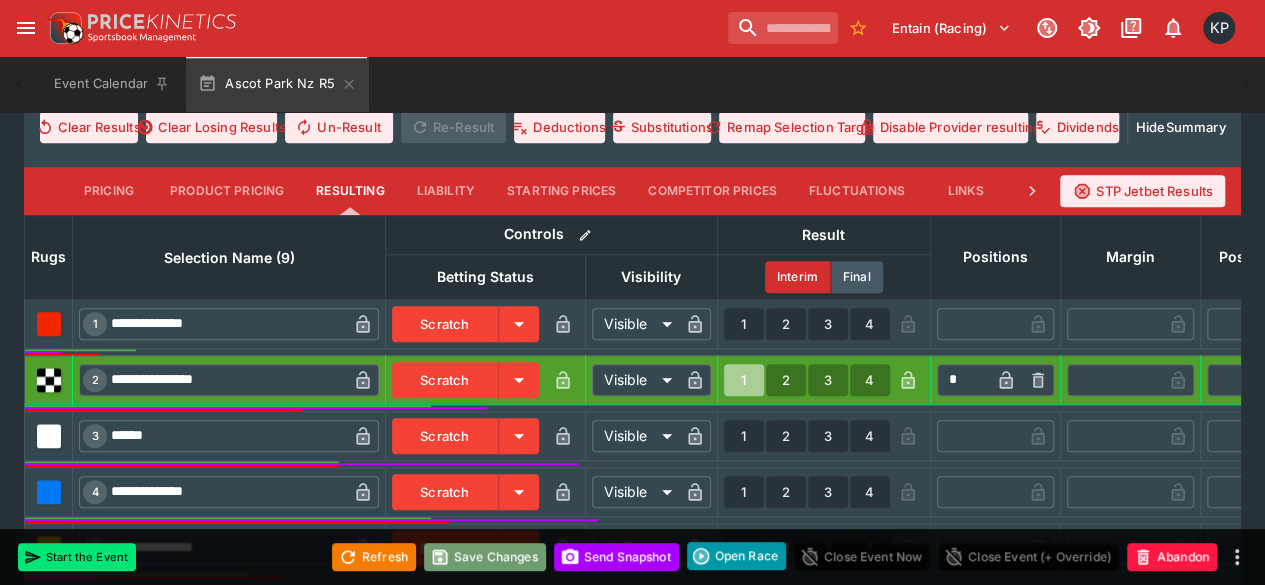click on "Save Changes" at bounding box center [485, 557] 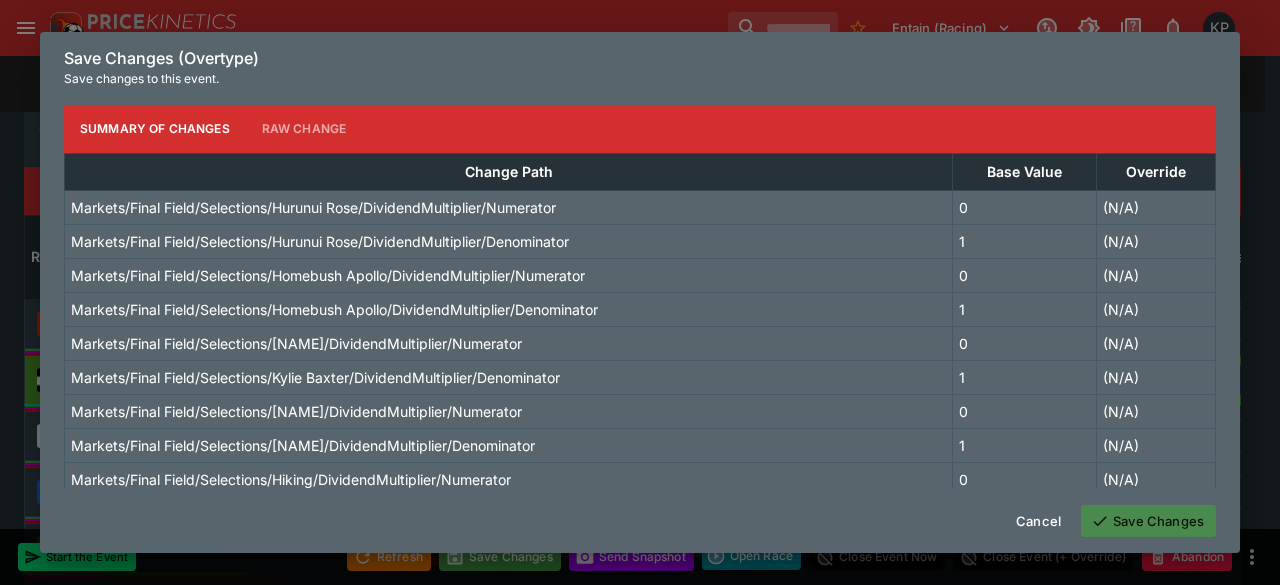 click on "Save Changes" at bounding box center [1148, 521] 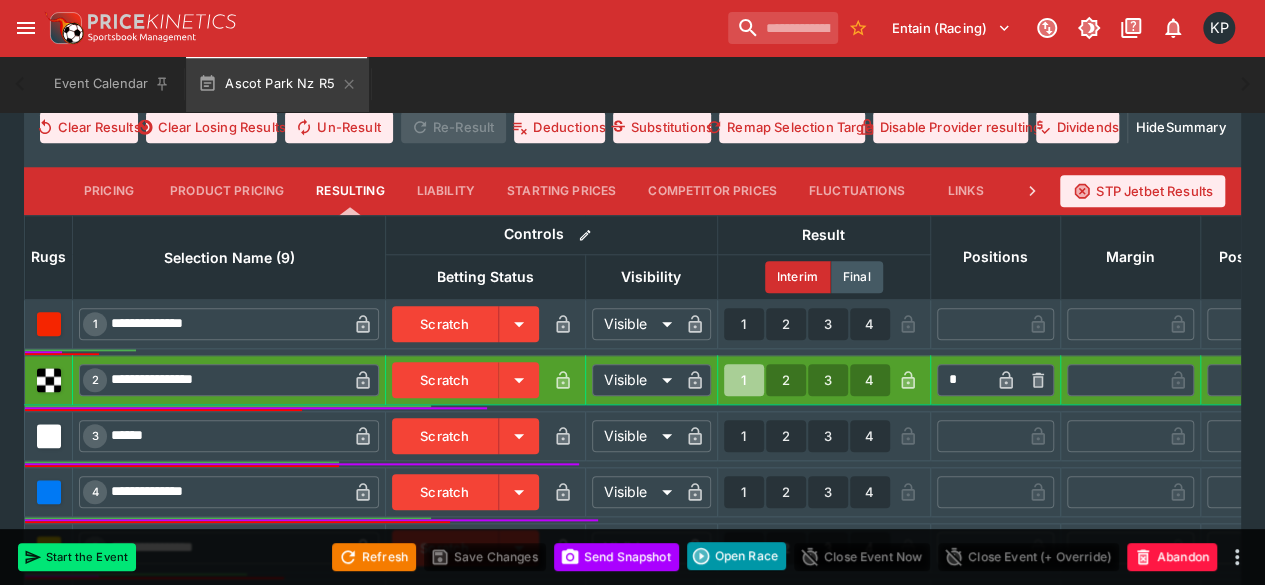 type on "*****" 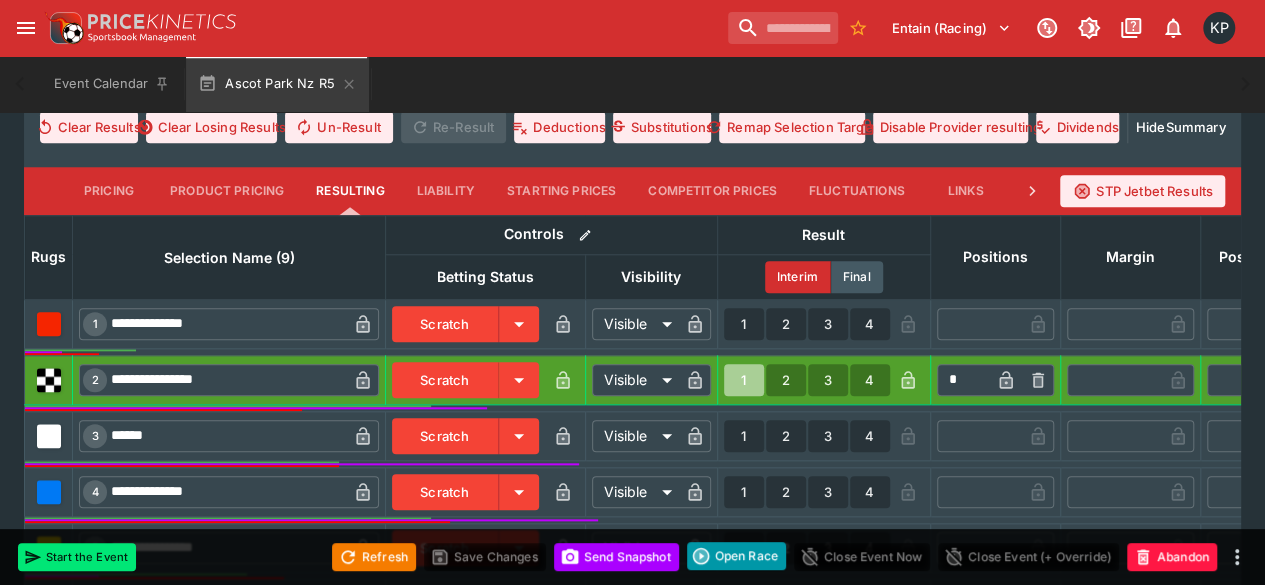type on "*" 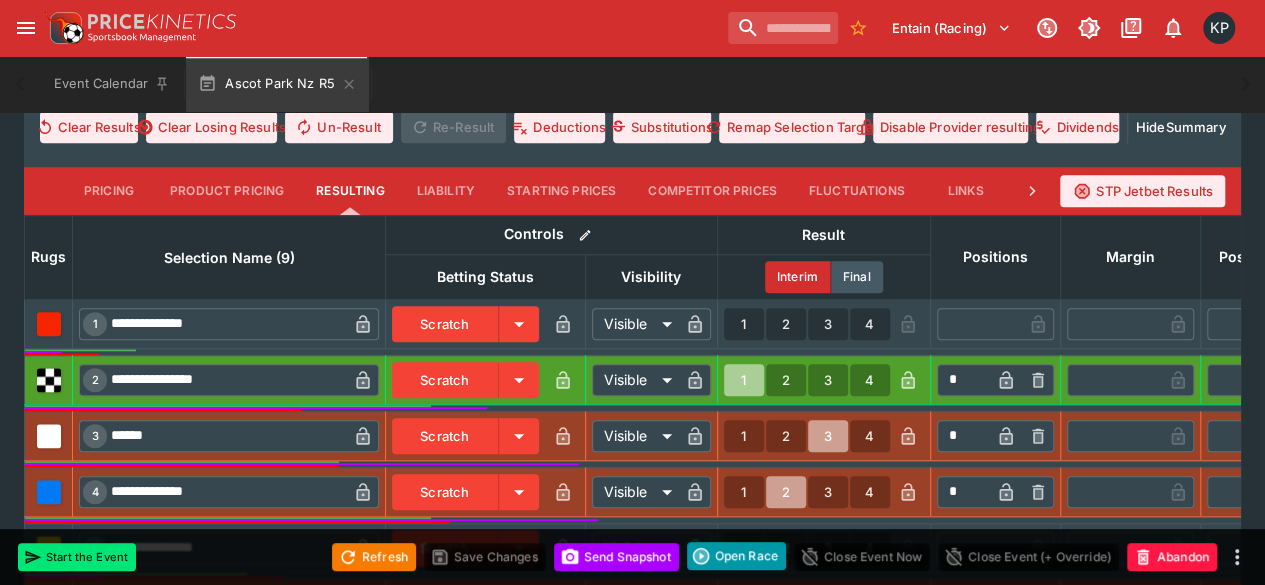type on "*" 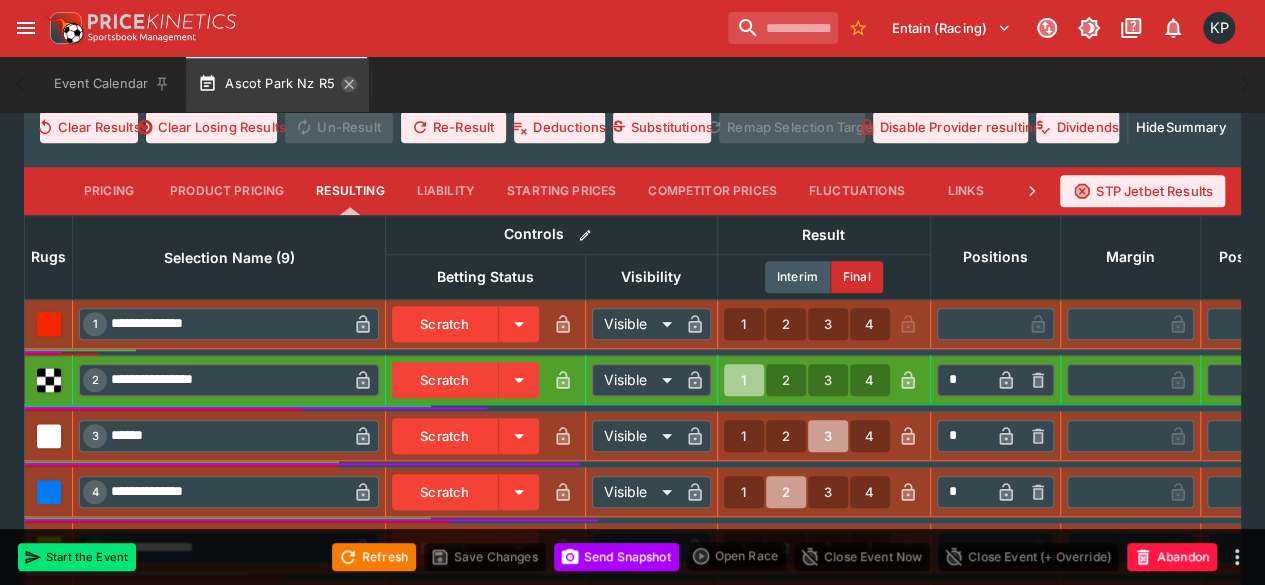 click 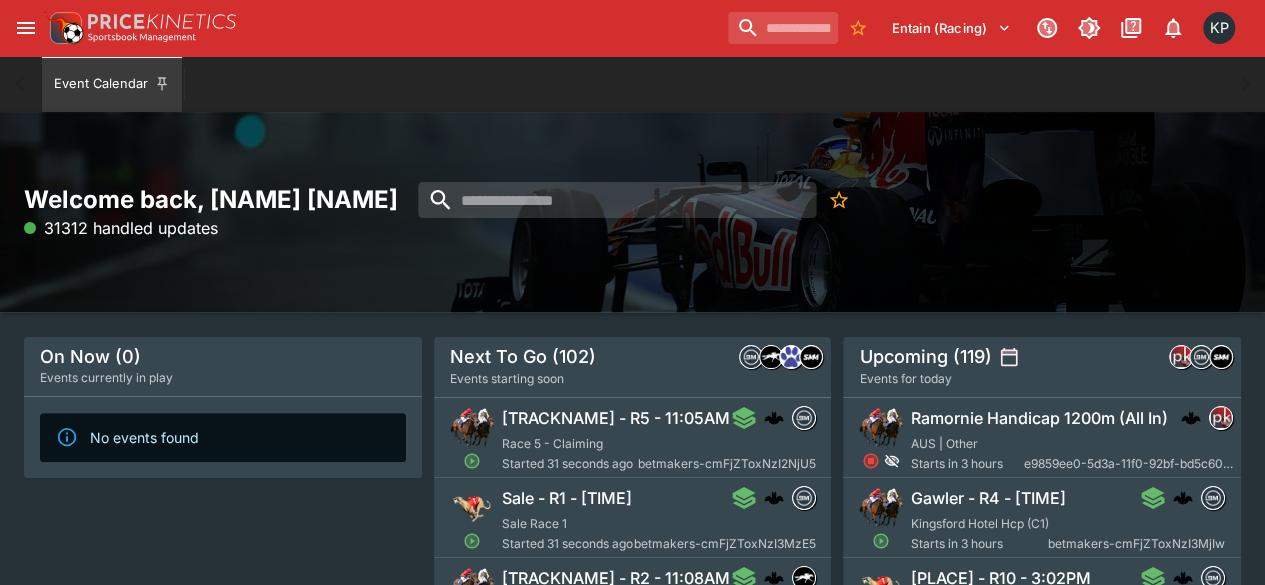 scroll, scrollTop: 117, scrollLeft: 0, axis: vertical 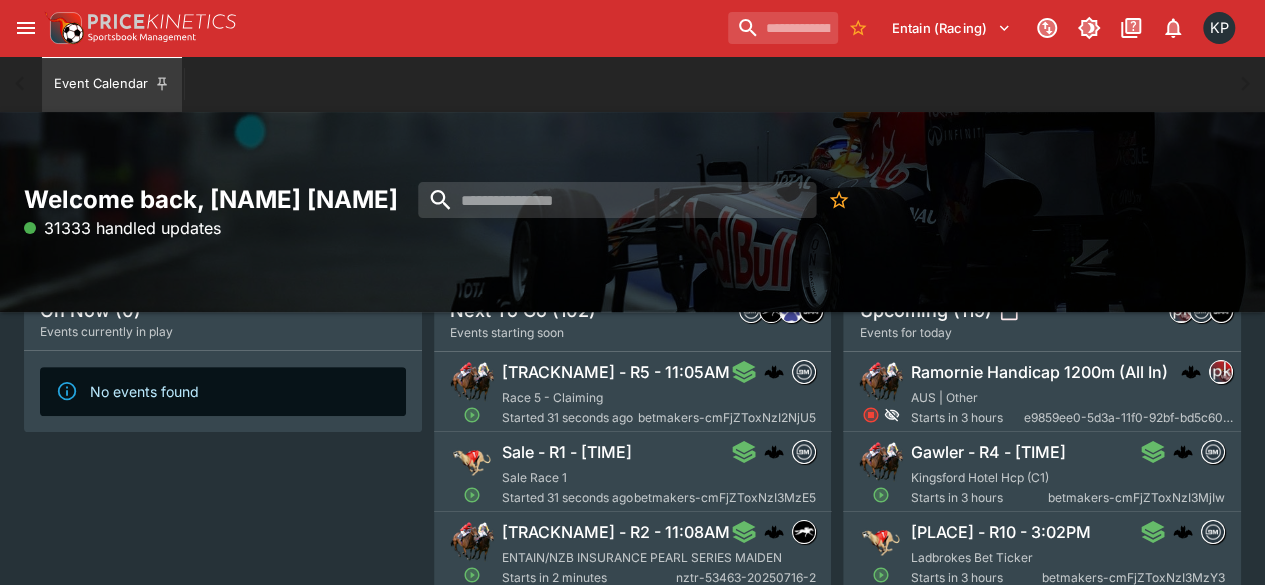 click on "Sale - R1 - 11:05AM Sale Race 1 Started 31 seconds ago betmakers-cmFjZToxNzI3MzE5" at bounding box center [659, 474] 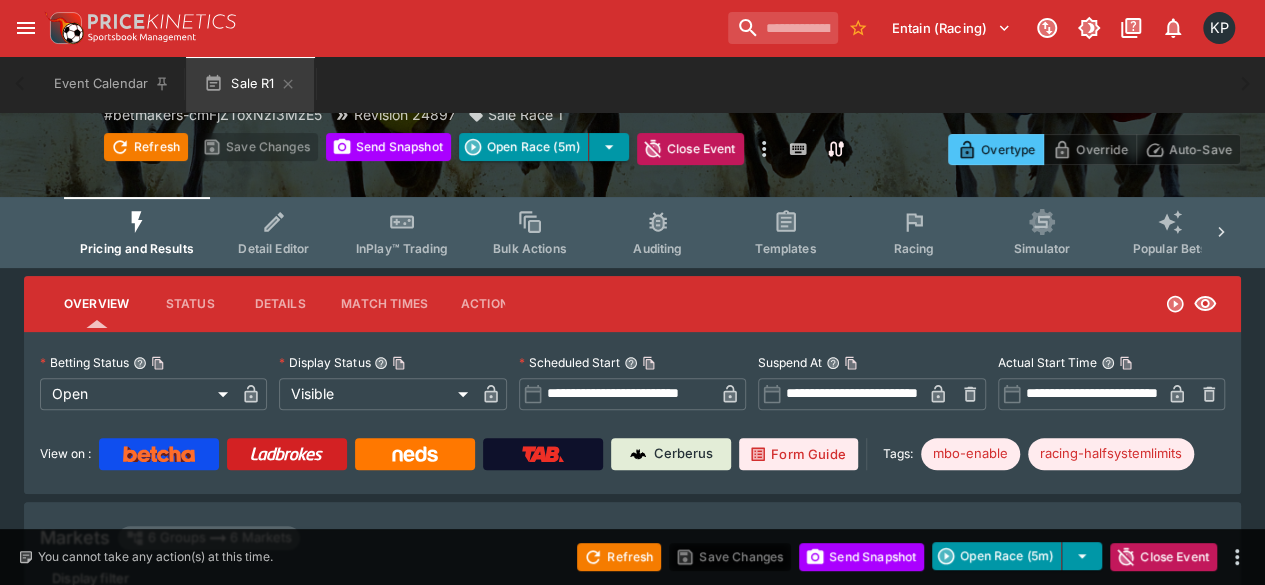 type on "**********" 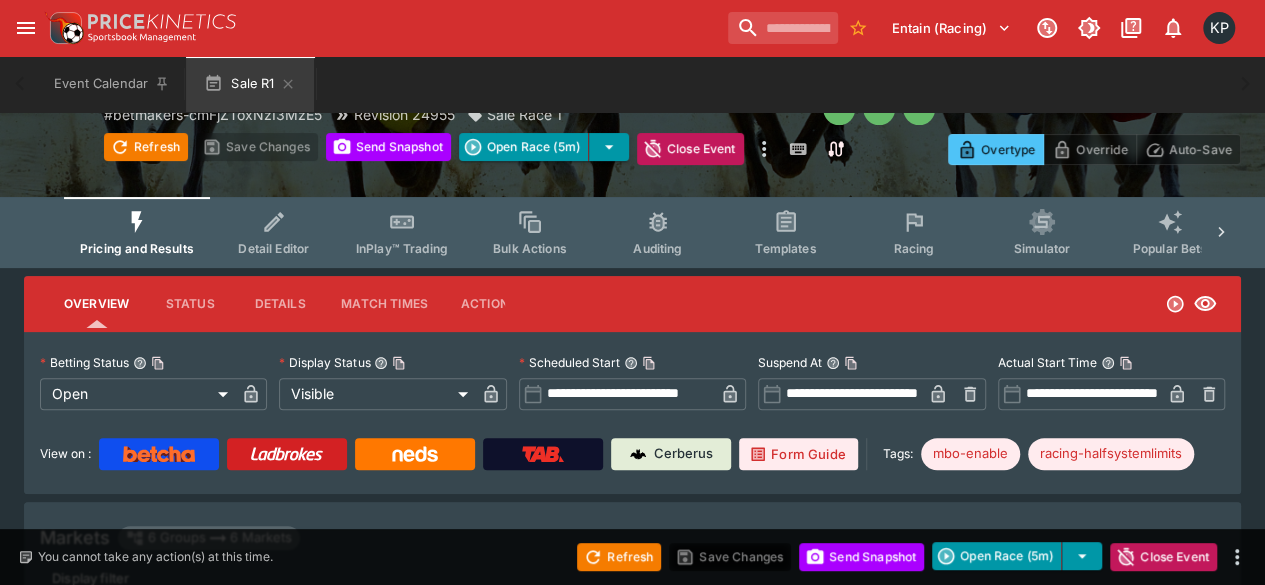 type on "****" 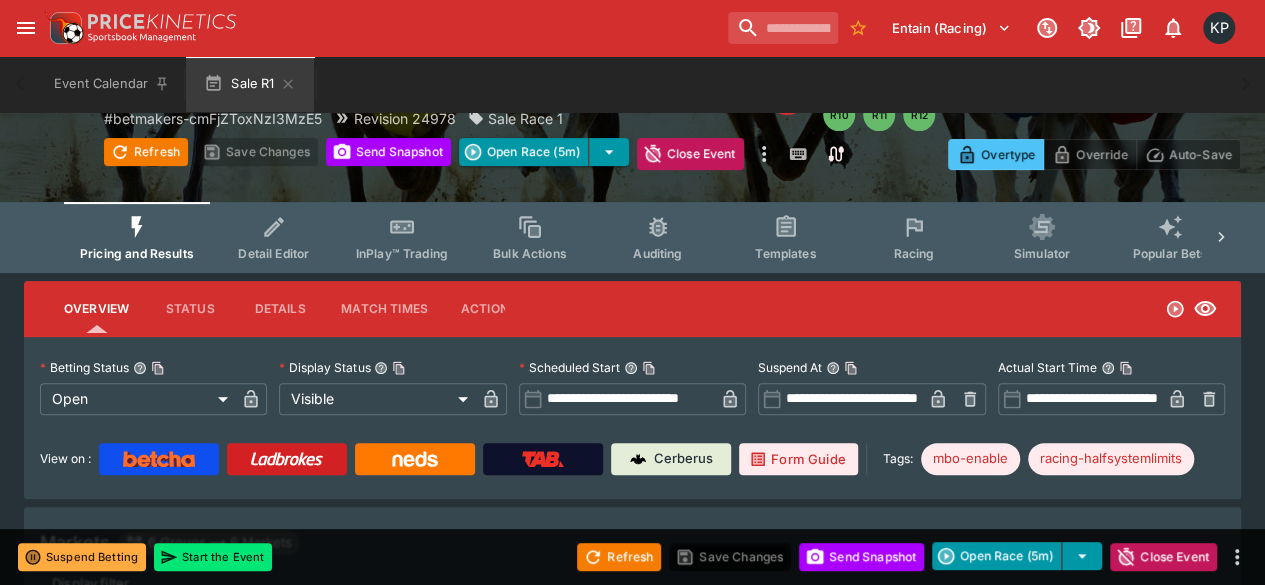 type on "****" 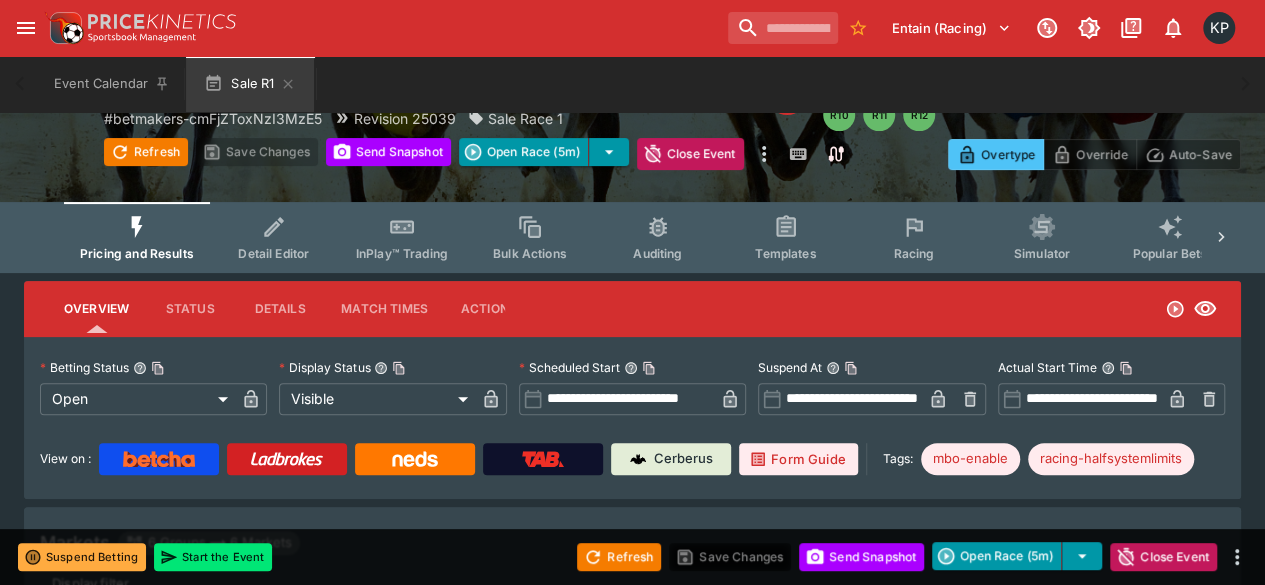 type on "****" 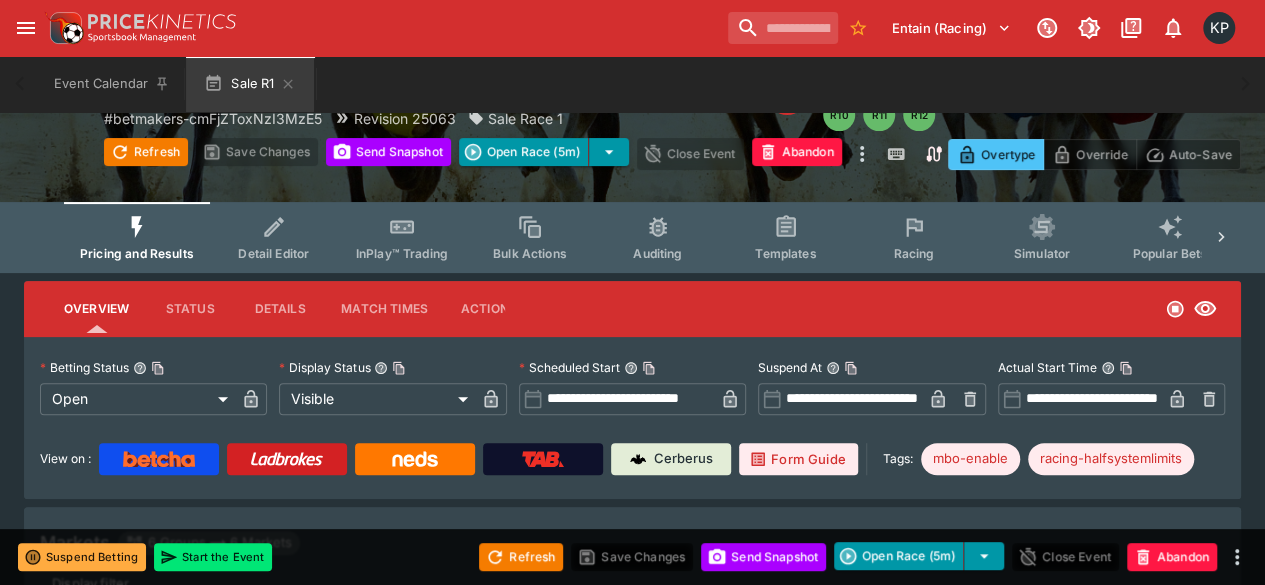 type on "**********" 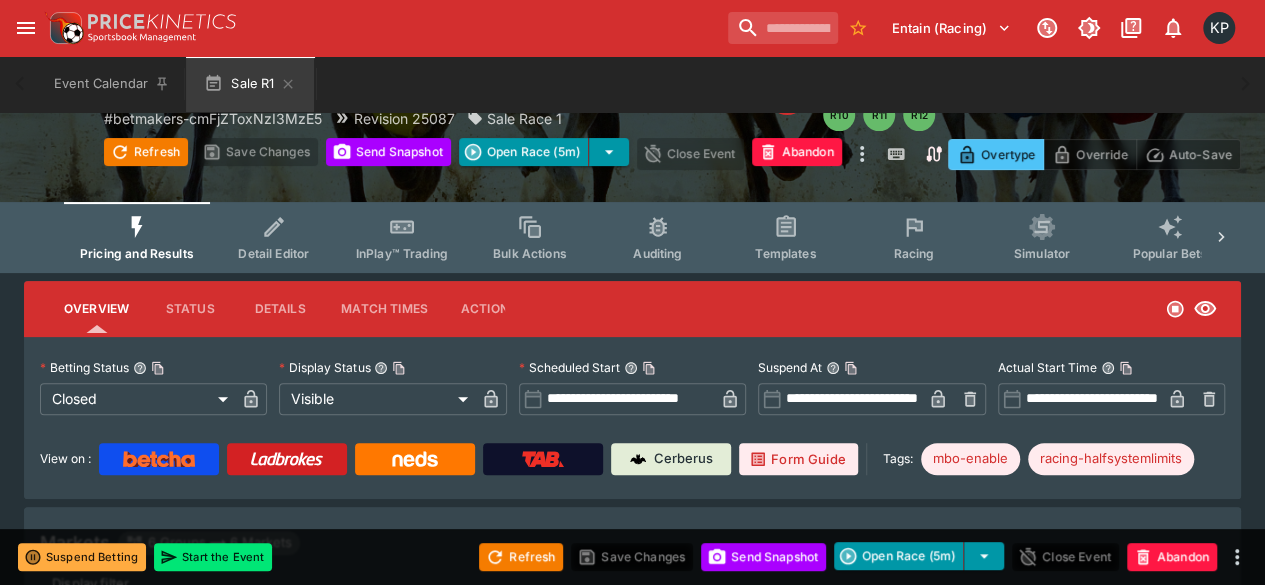 type on "****" 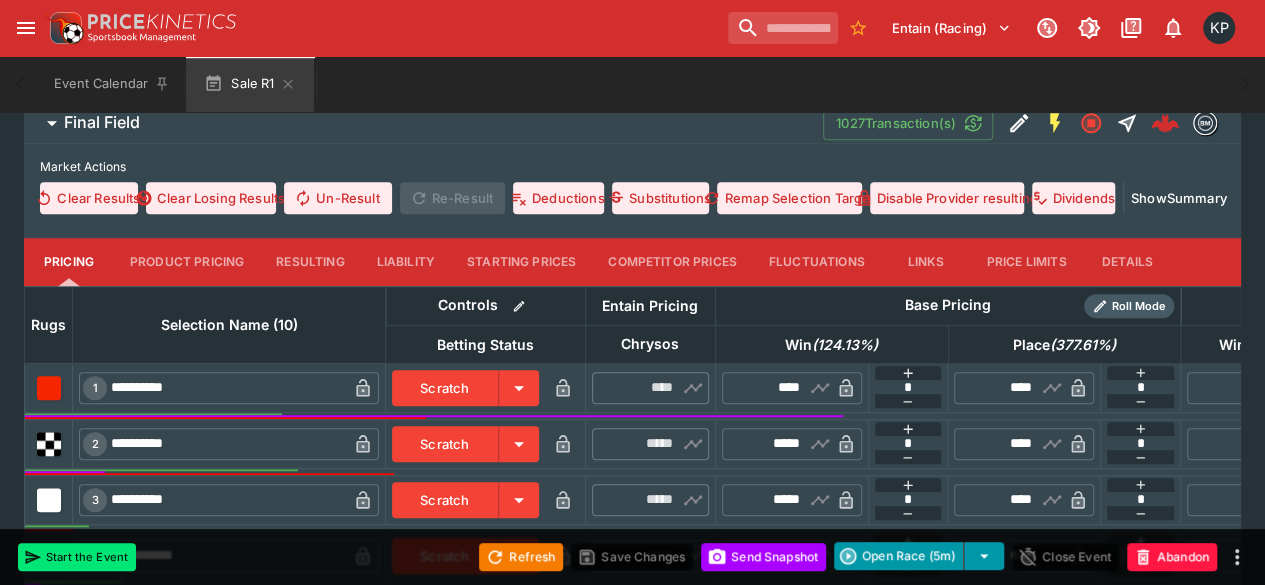 scroll, scrollTop: 628, scrollLeft: 0, axis: vertical 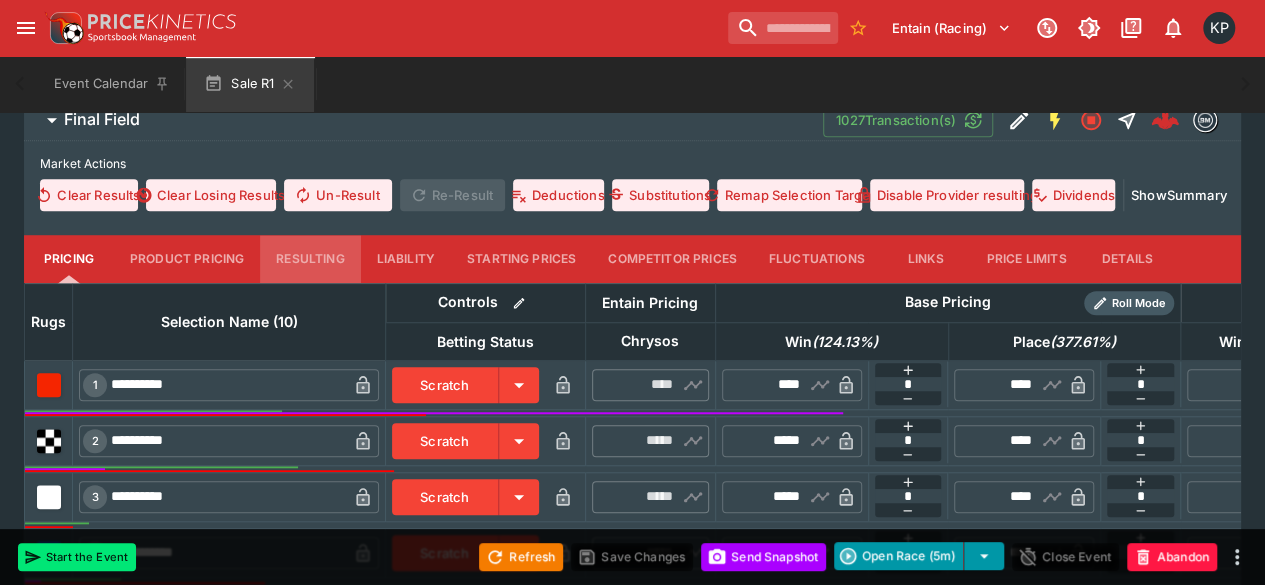 click on "Resulting" at bounding box center [310, 259] 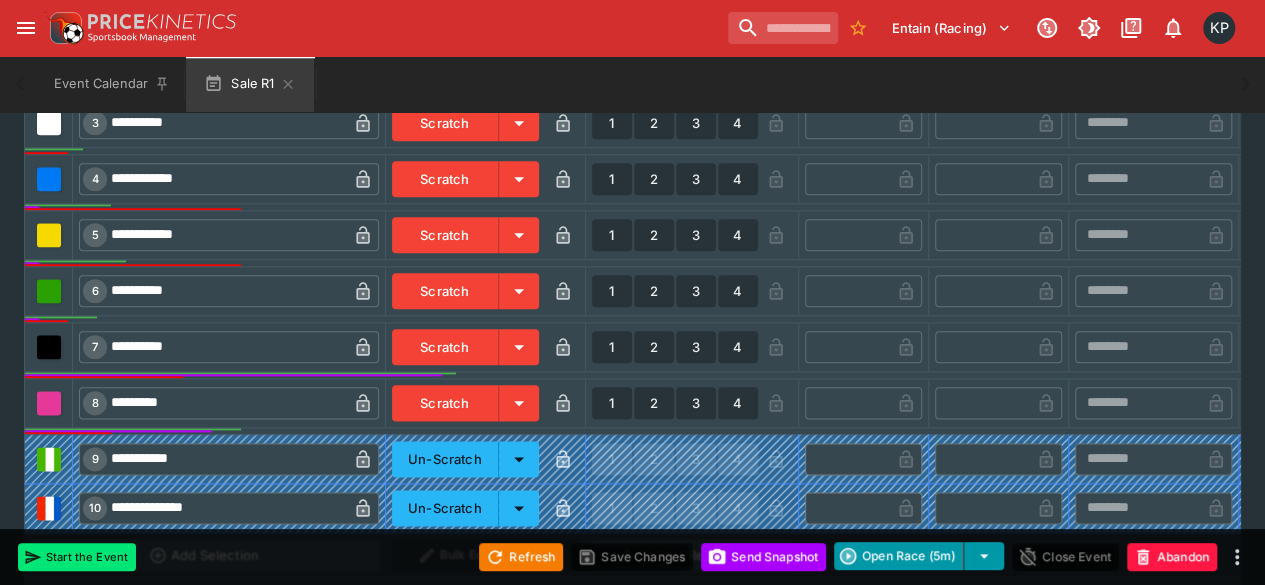 scroll, scrollTop: 1011, scrollLeft: 0, axis: vertical 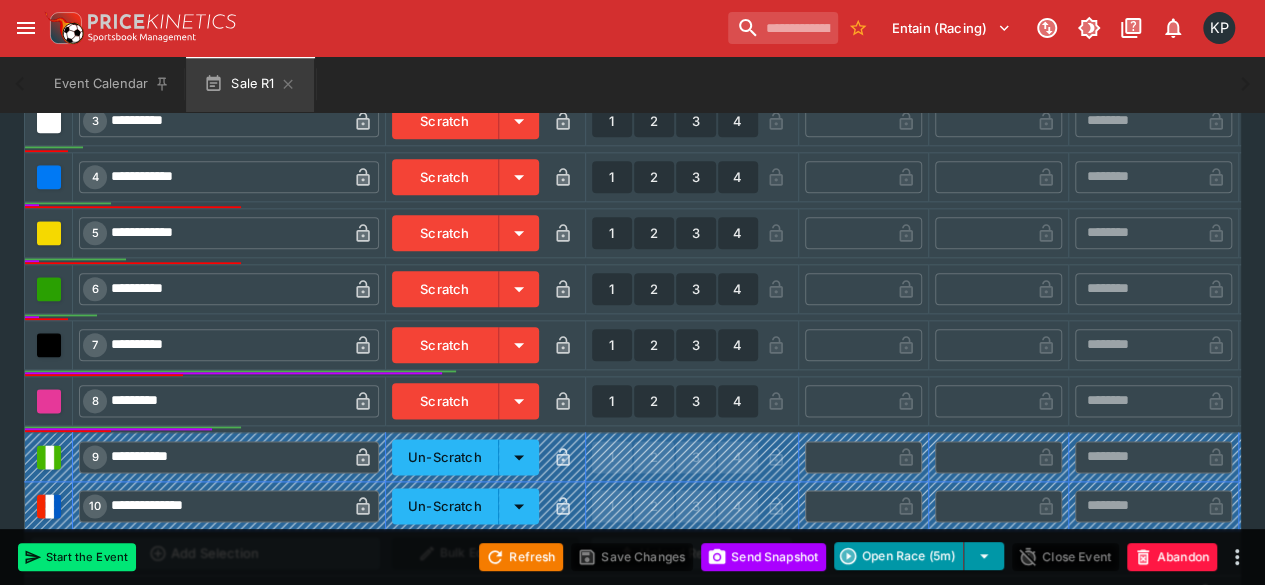 click on "1" at bounding box center [612, 401] 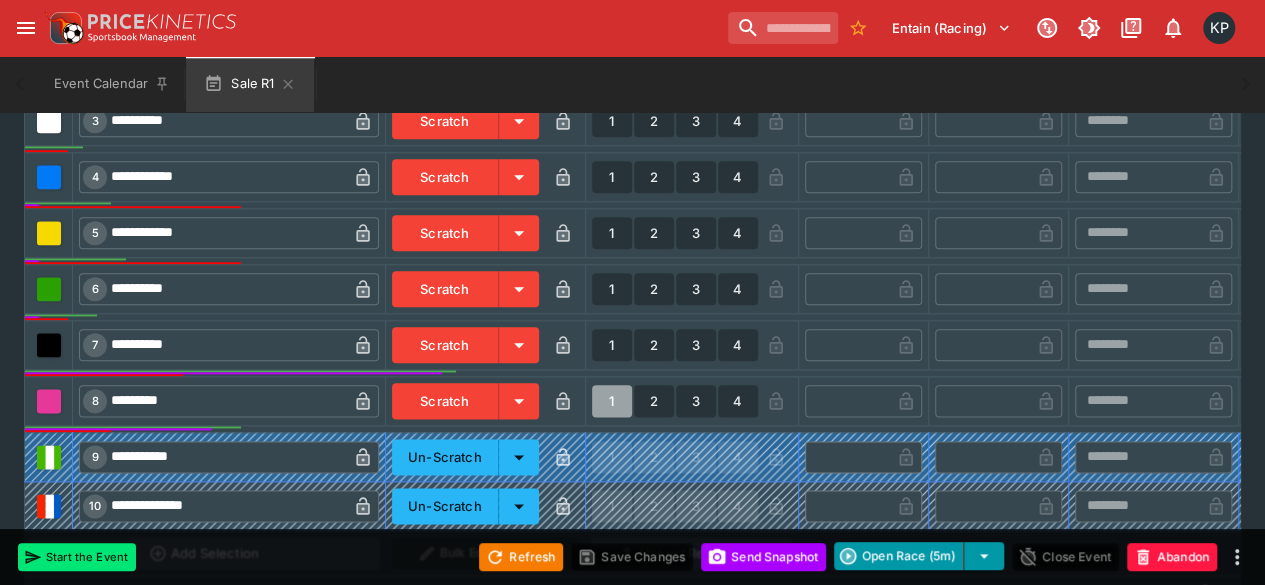type on "*" 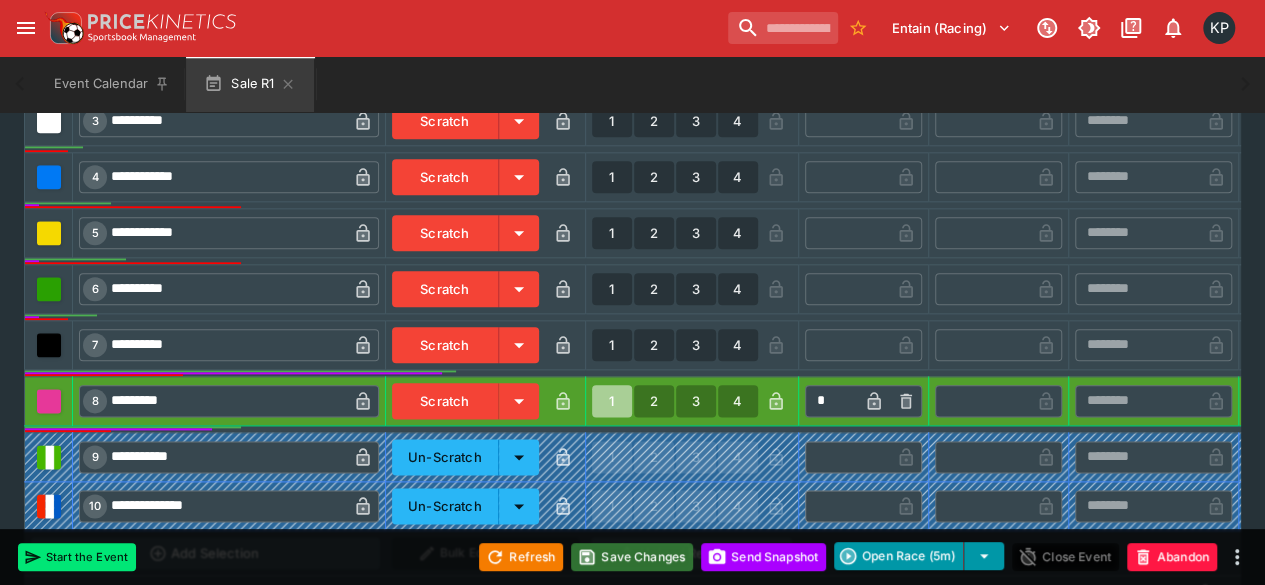 click on "Save Changes" at bounding box center [632, 557] 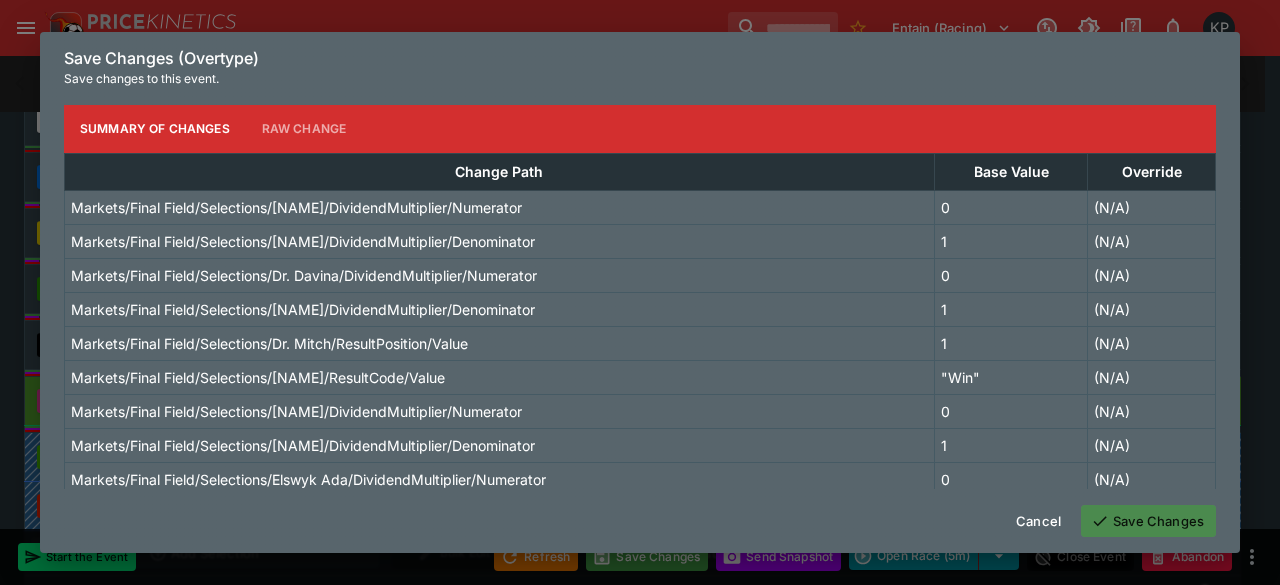 click on "Save Changes" at bounding box center [1148, 521] 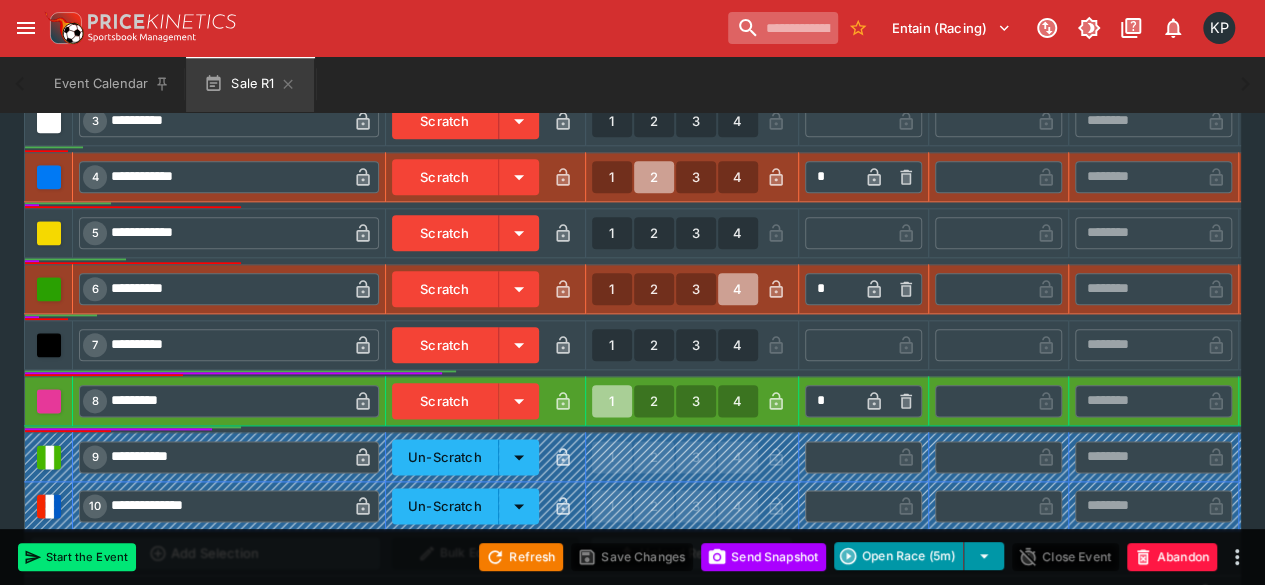 type on "*" 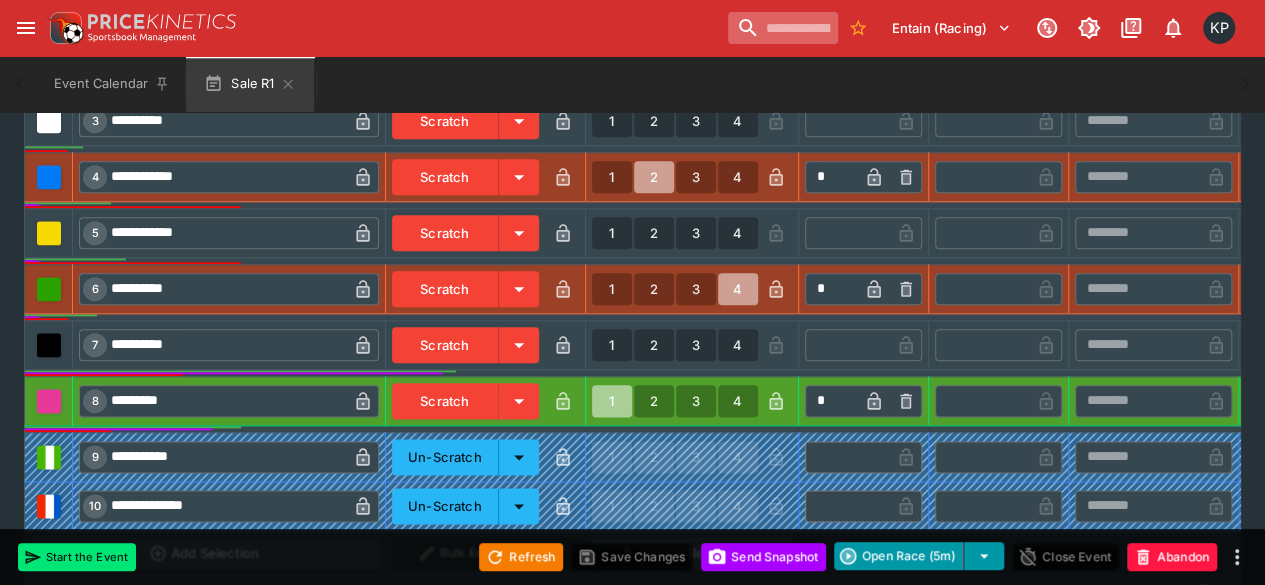 type on "*" 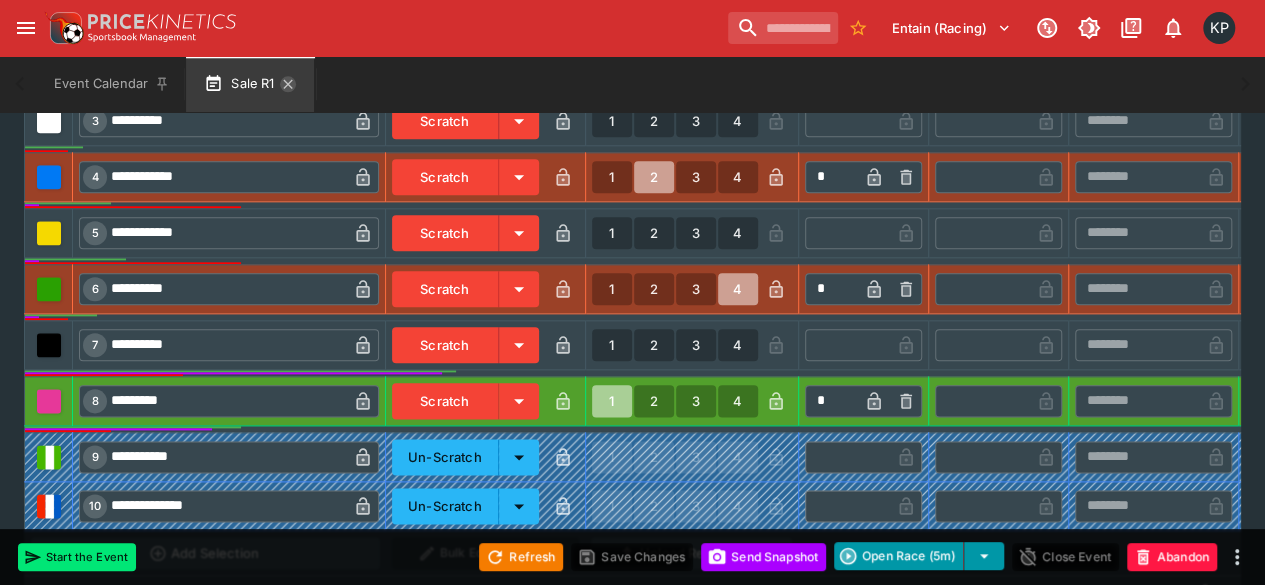 click 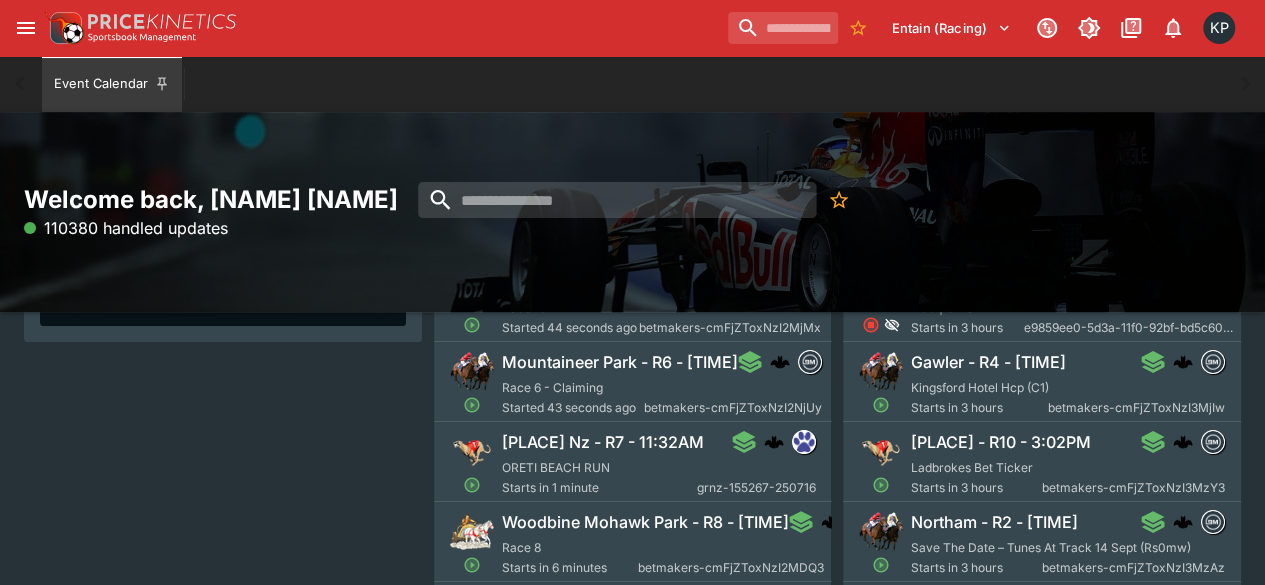 scroll, scrollTop: 226, scrollLeft: 0, axis: vertical 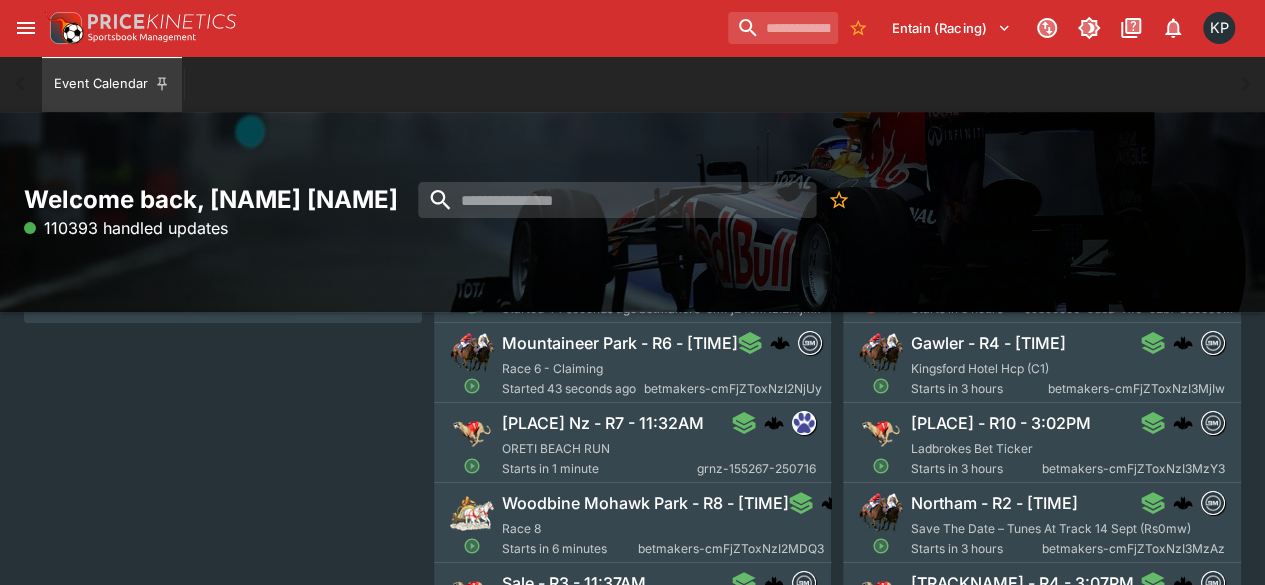 click on "ORETI BEACH RUN" at bounding box center [556, 448] 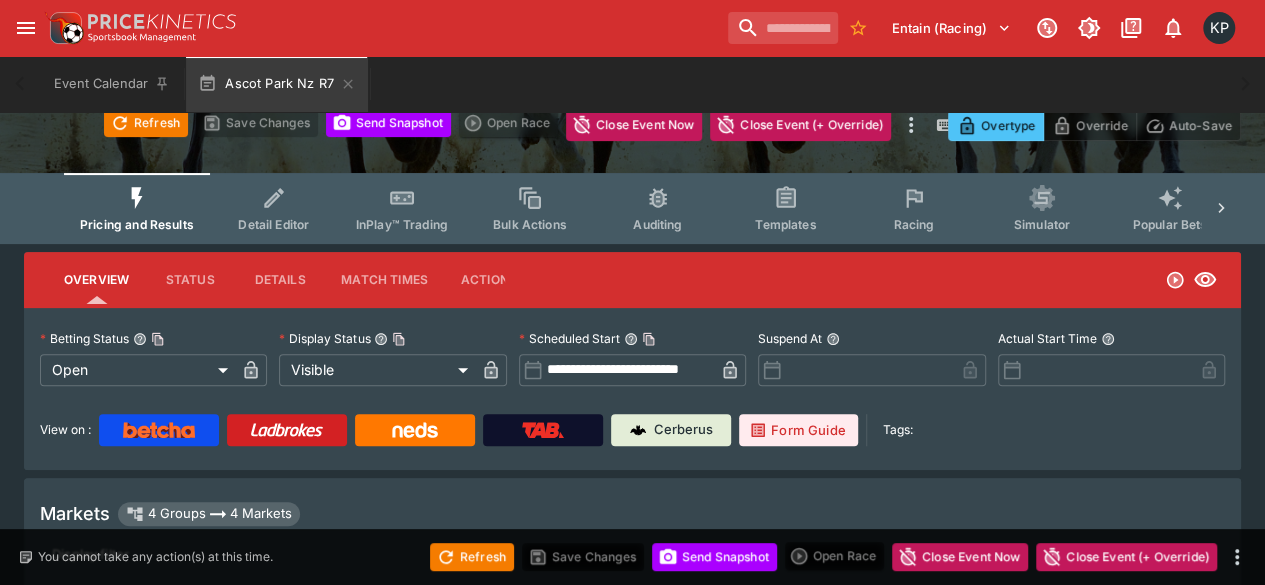 type on "**********" 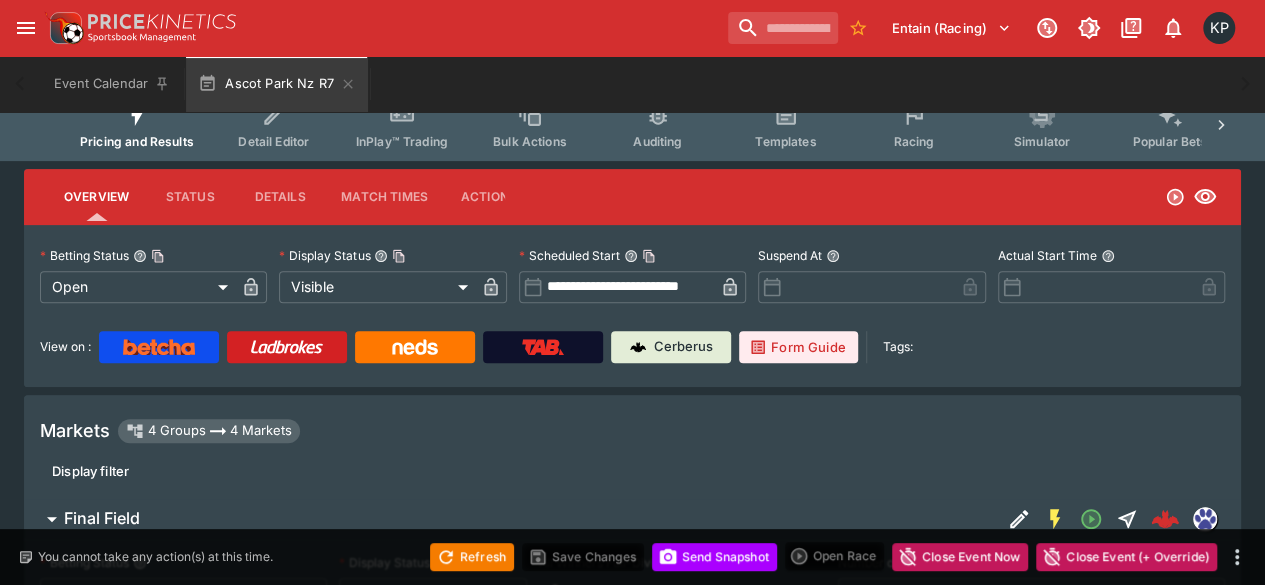 type on "**********" 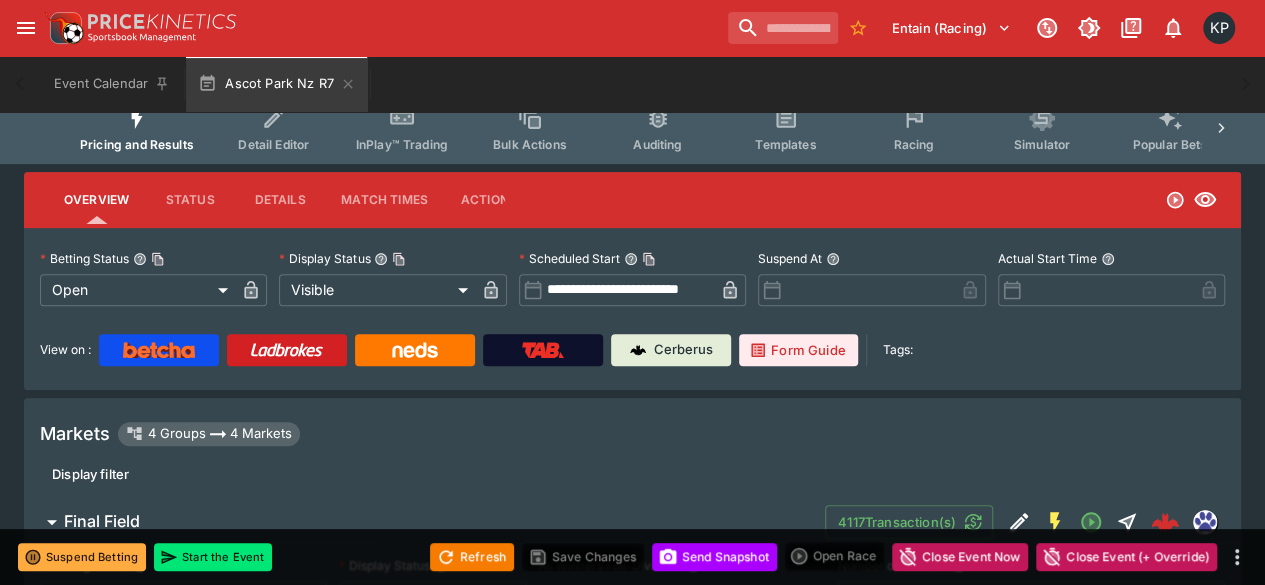 type on "****" 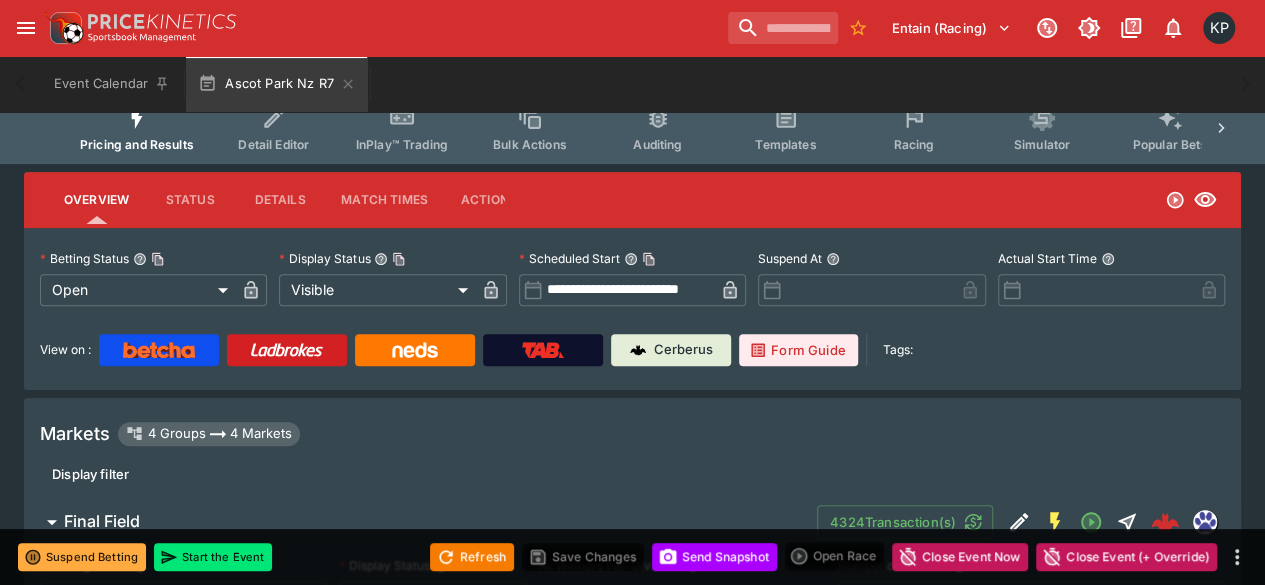 type on "****" 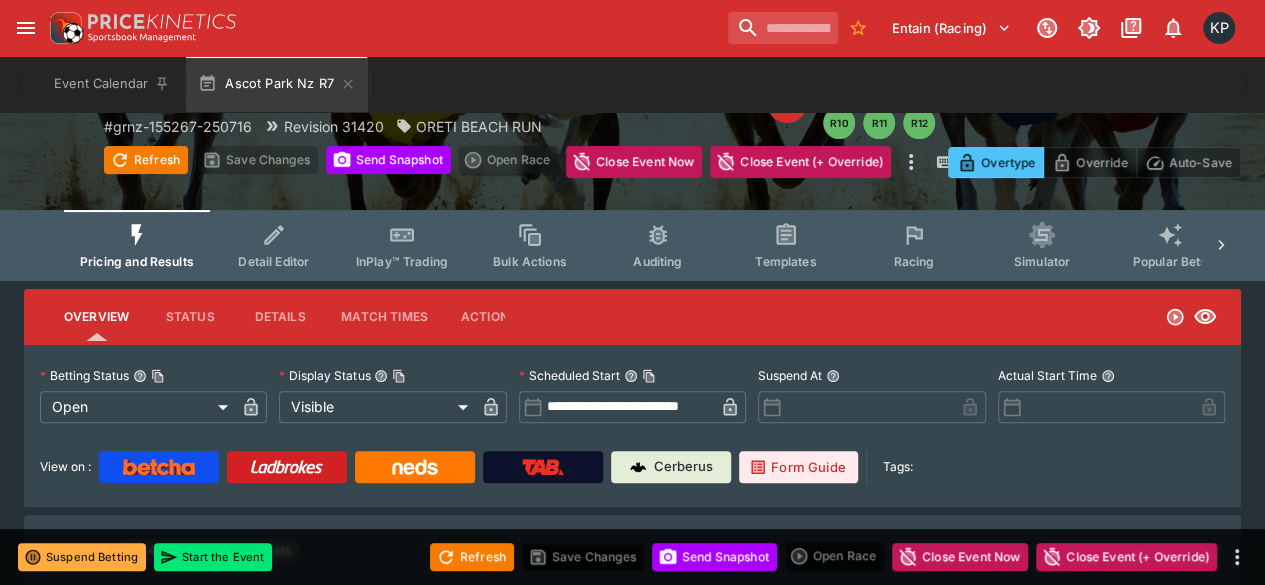 scroll, scrollTop: 0, scrollLeft: 0, axis: both 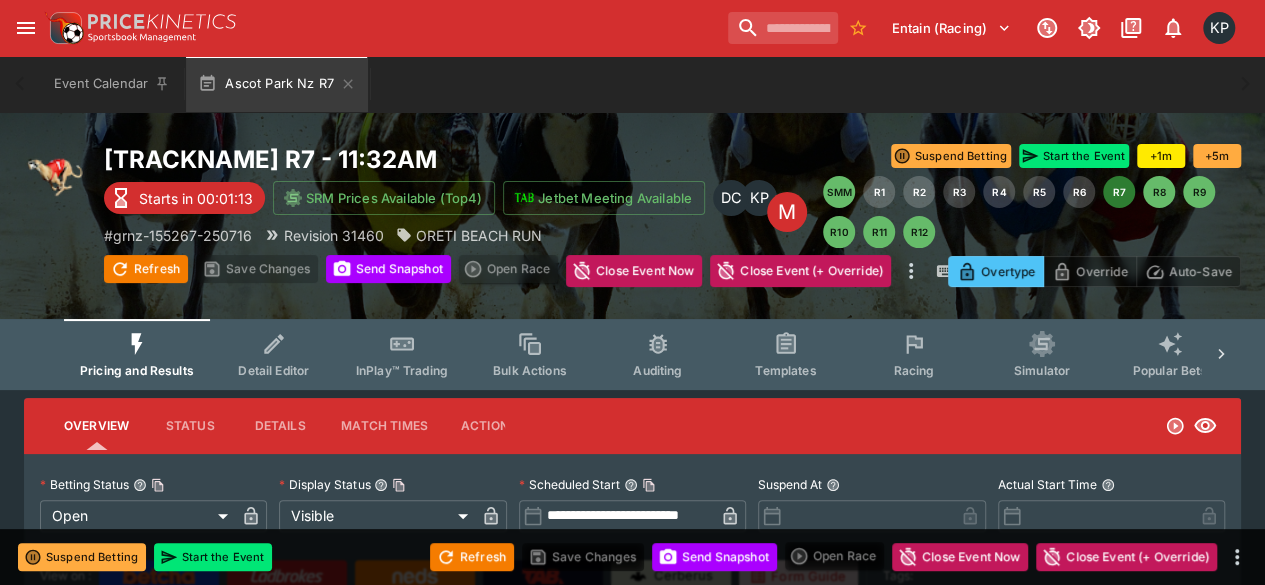 type on "****" 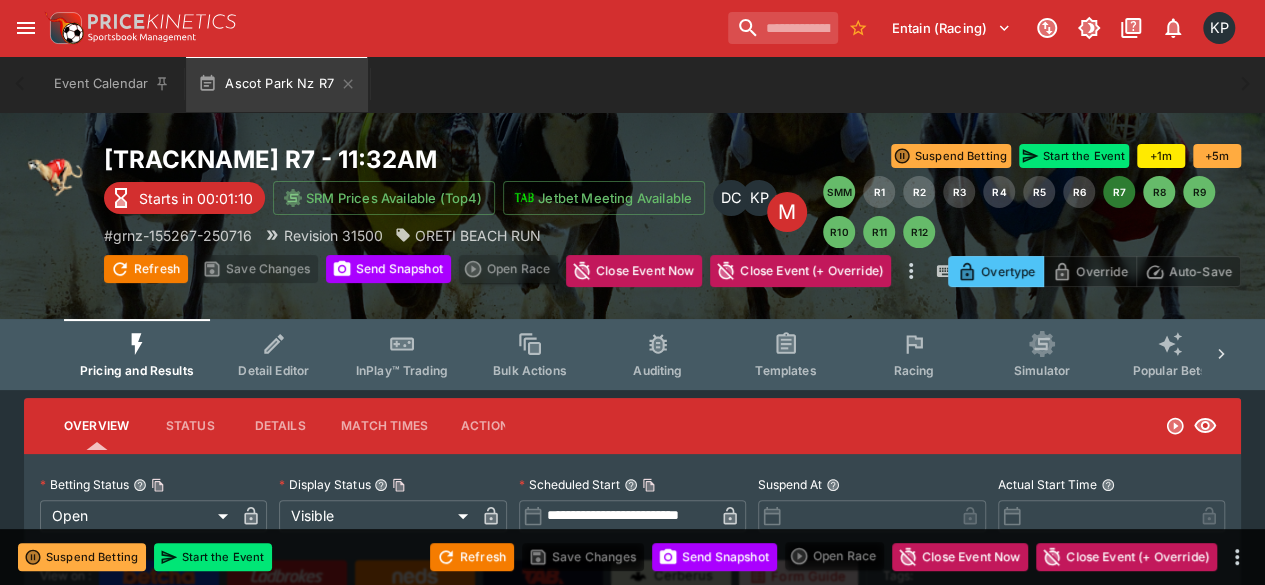 type on "****" 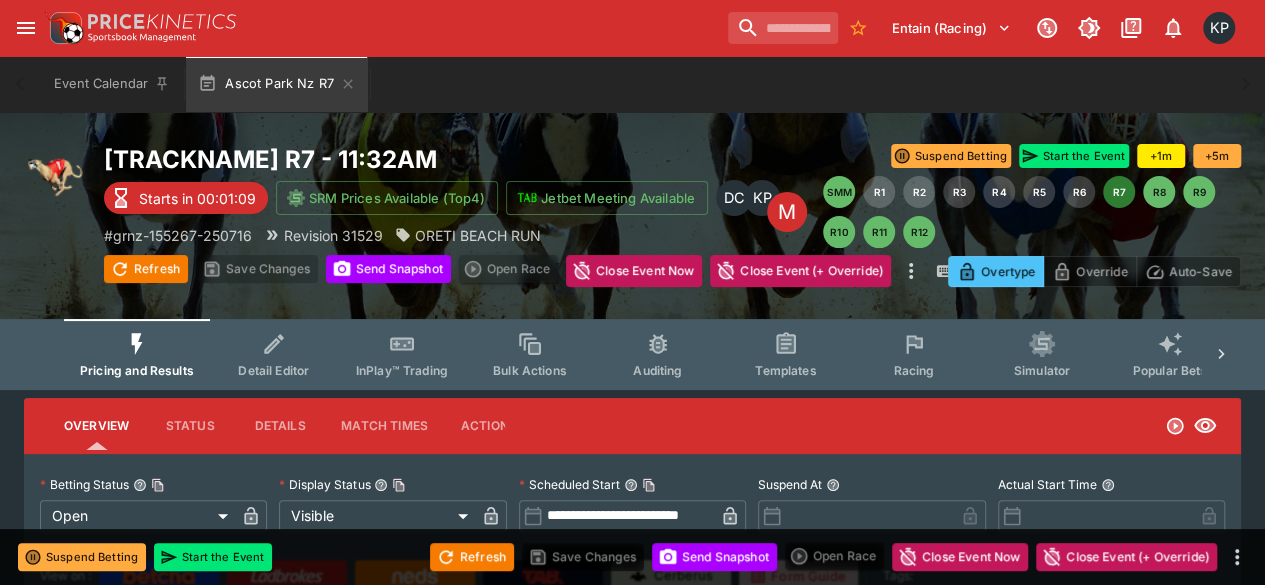 type on "*****" 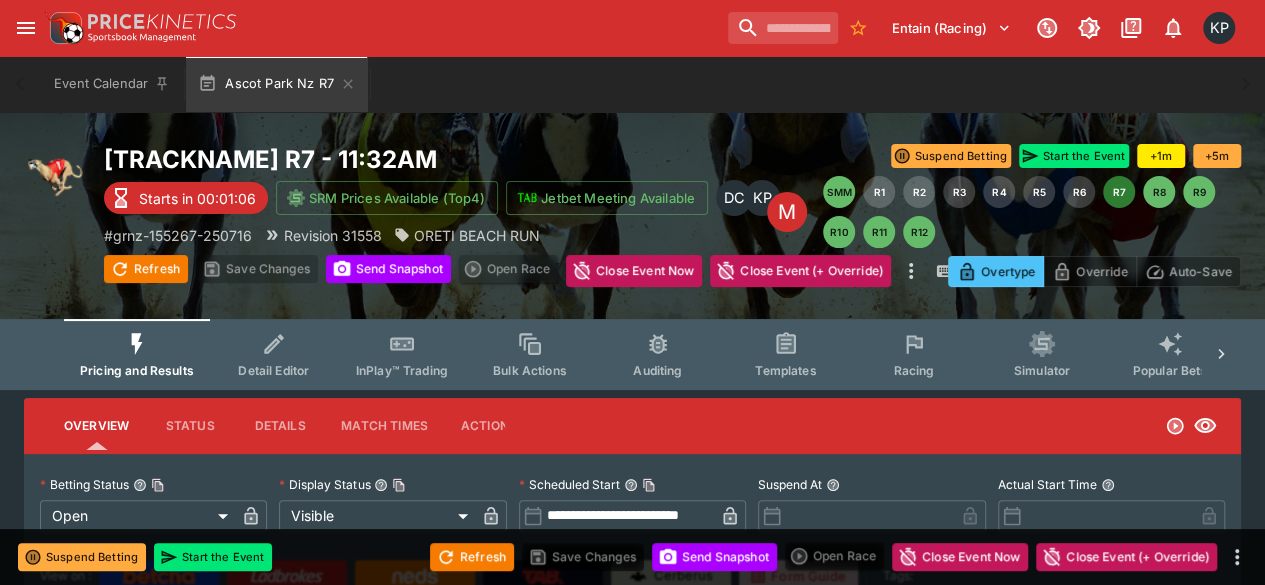 type on "****" 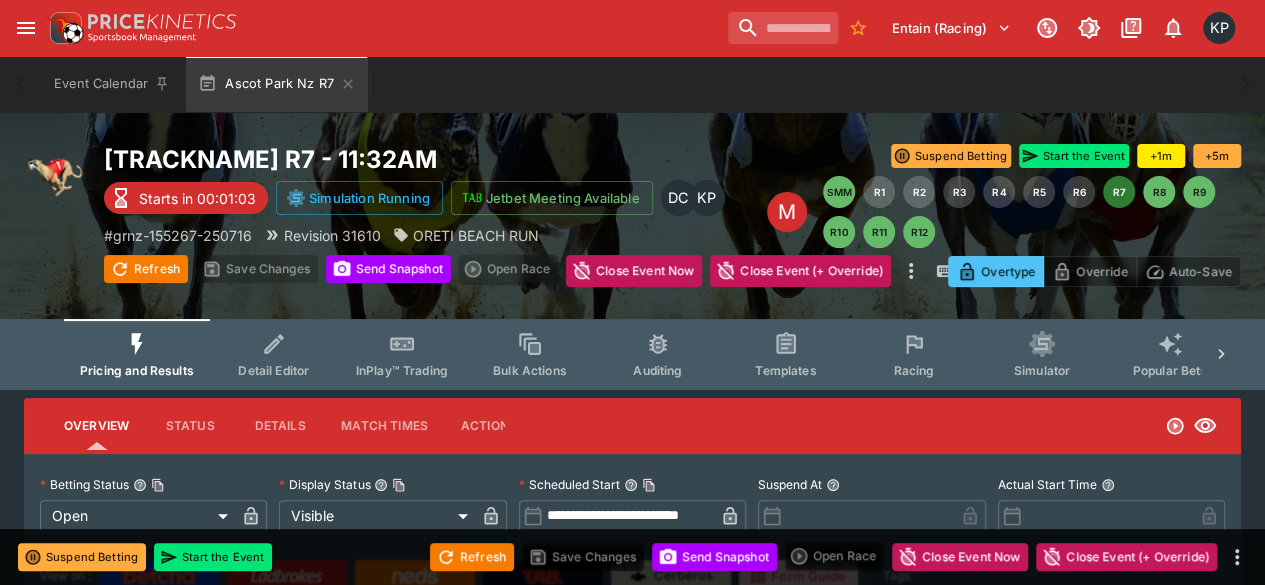 type on "****" 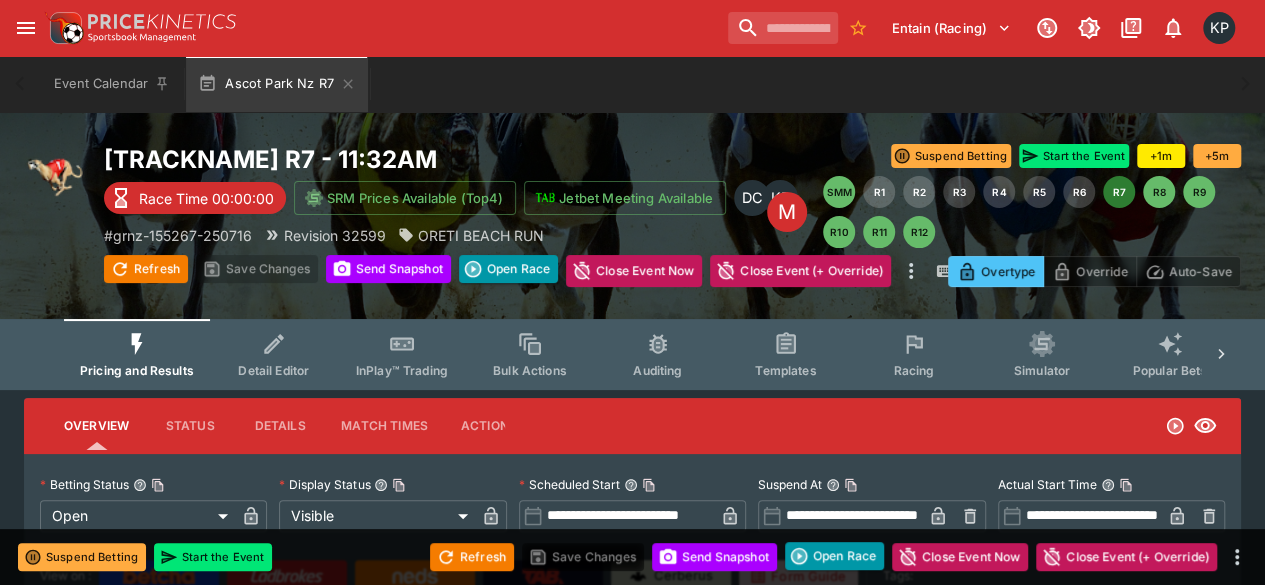 scroll, scrollTop: 570, scrollLeft: 0, axis: vertical 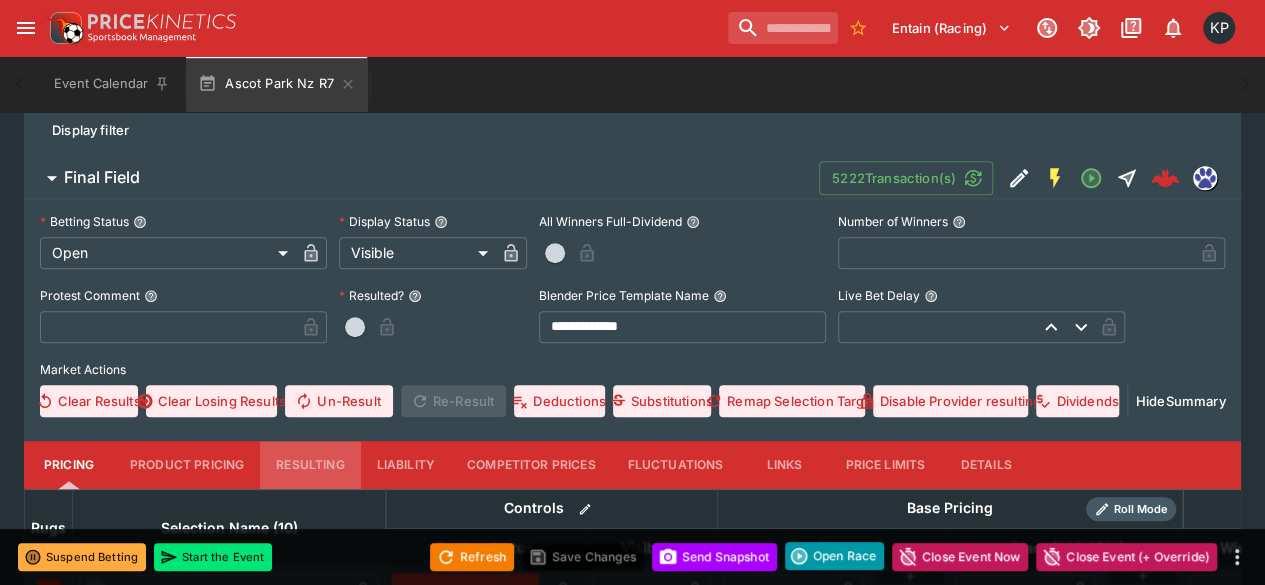 click on "Resulting" at bounding box center (310, 465) 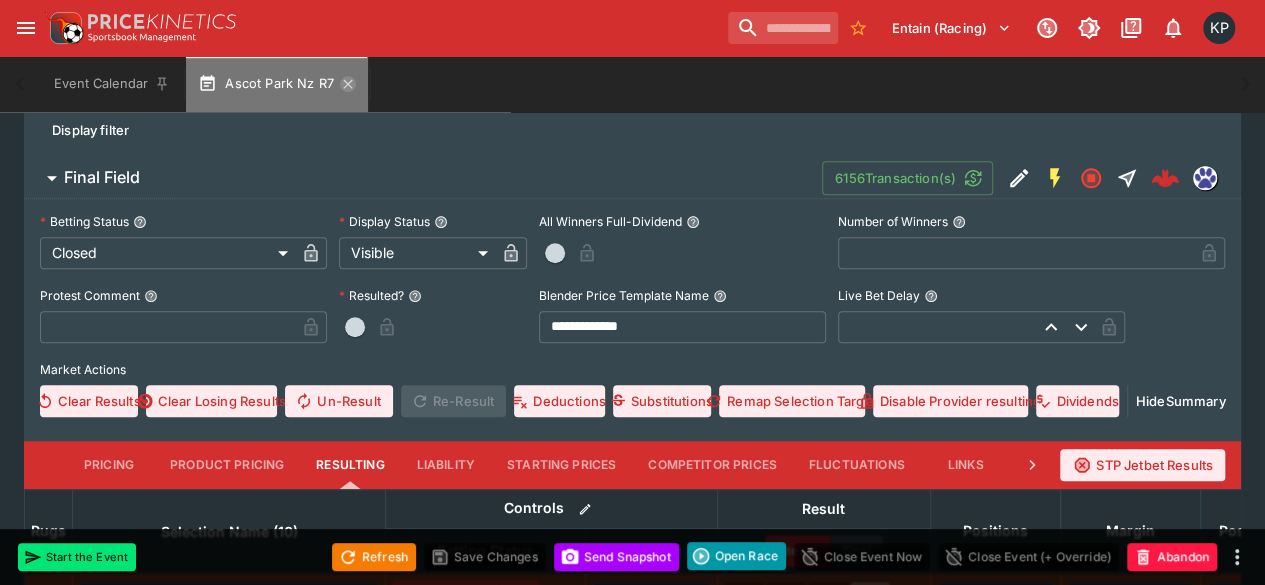 click 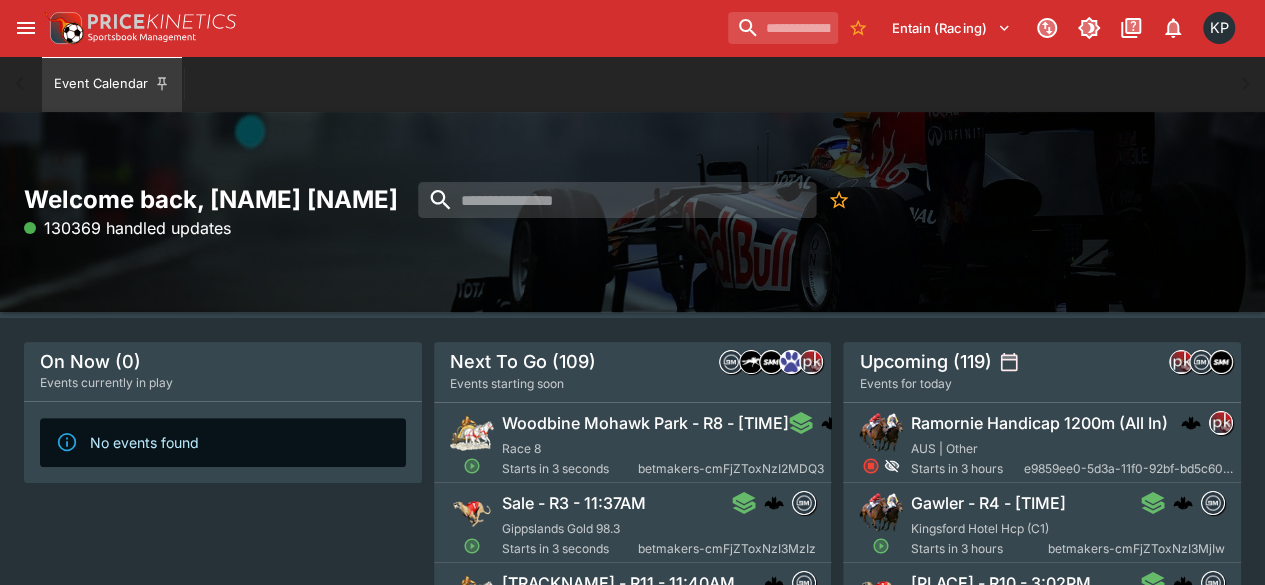 scroll, scrollTop: 67, scrollLeft: 0, axis: vertical 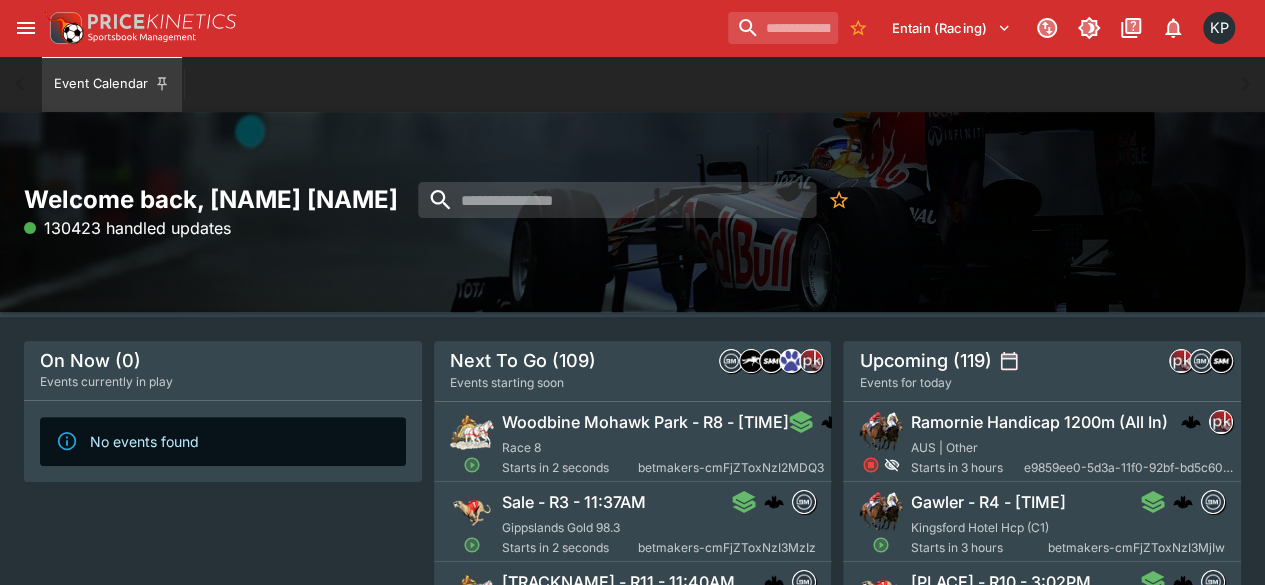 click on "Gippslands Gold 98.3" at bounding box center [561, 527] 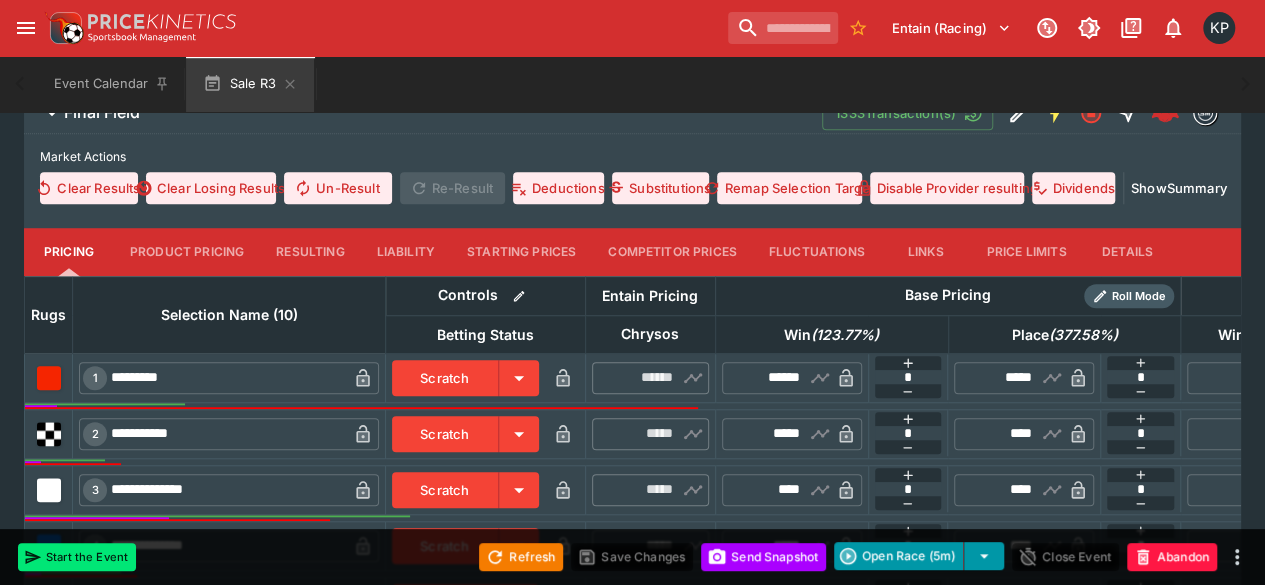 scroll, scrollTop: 612, scrollLeft: 0, axis: vertical 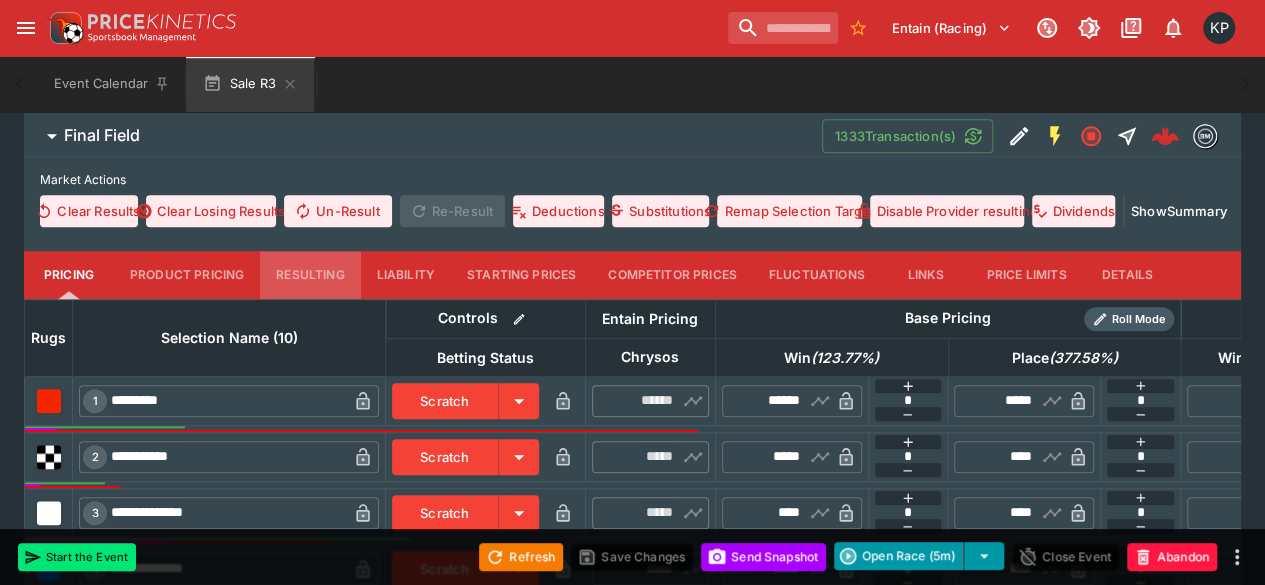 click on "Resulting" at bounding box center [310, 275] 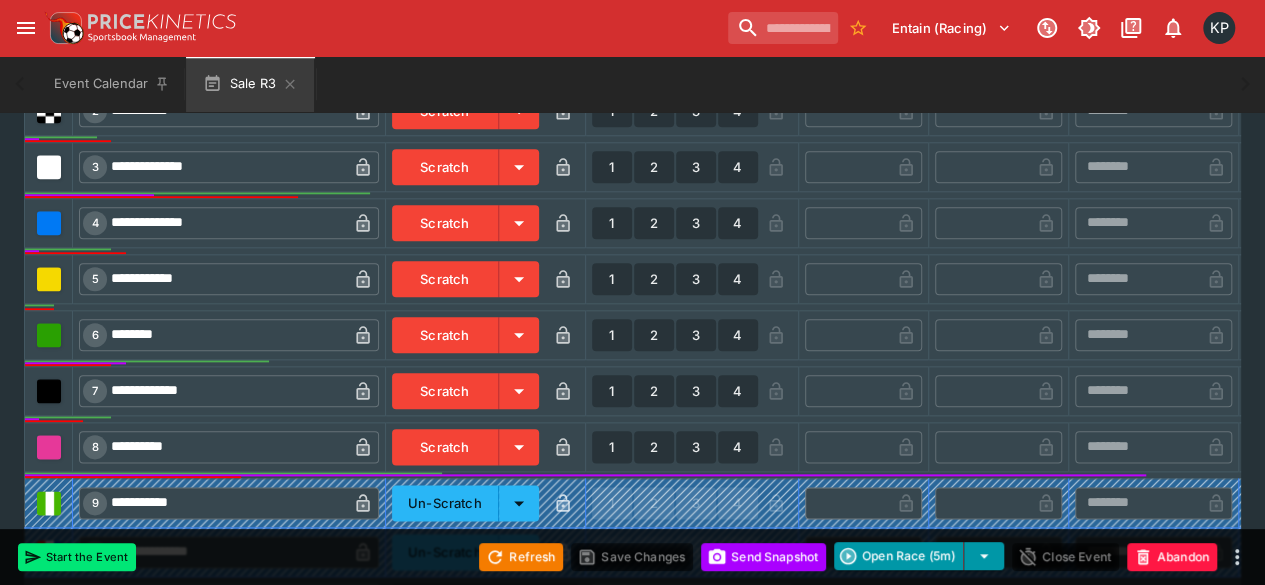scroll, scrollTop: 966, scrollLeft: 0, axis: vertical 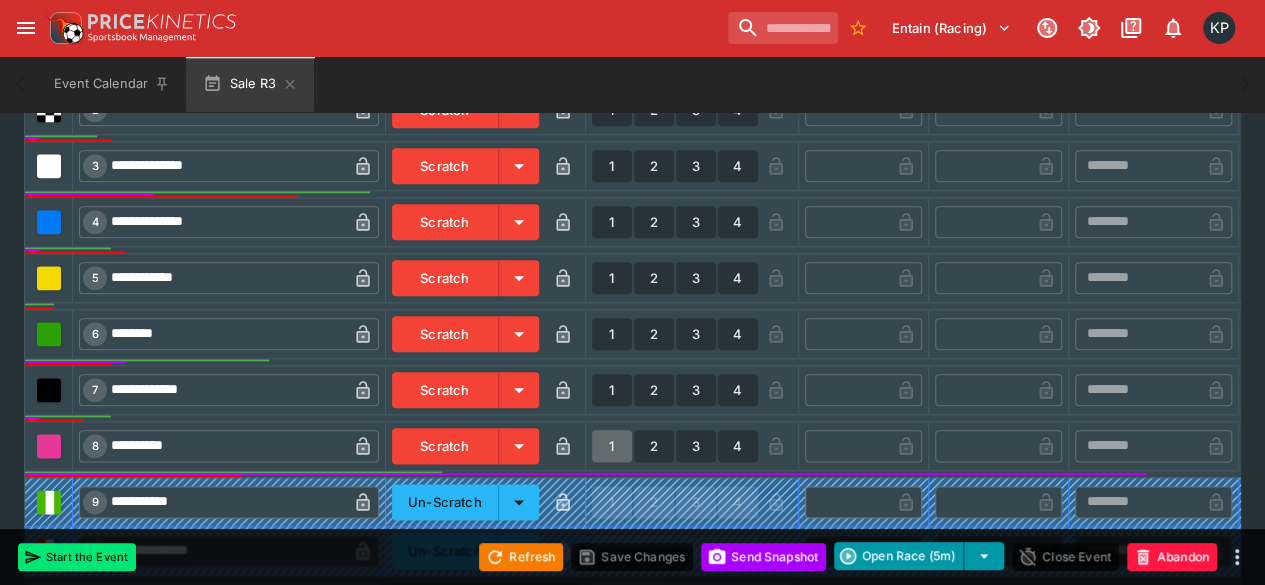 click on "1" at bounding box center (612, 446) 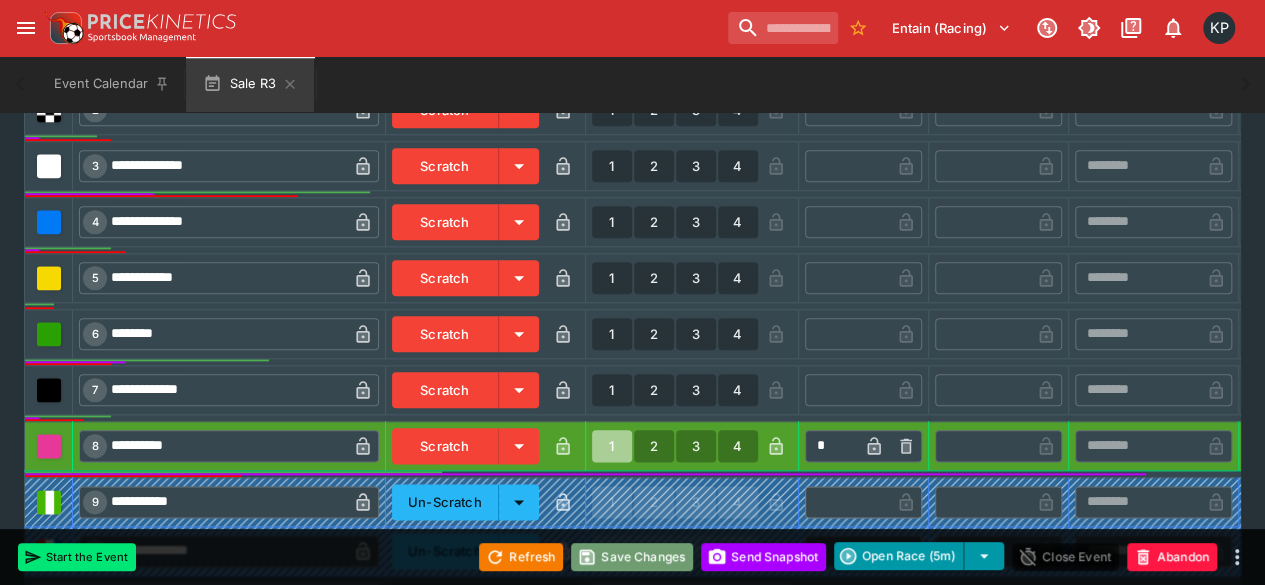 click on "Save Changes" at bounding box center [632, 557] 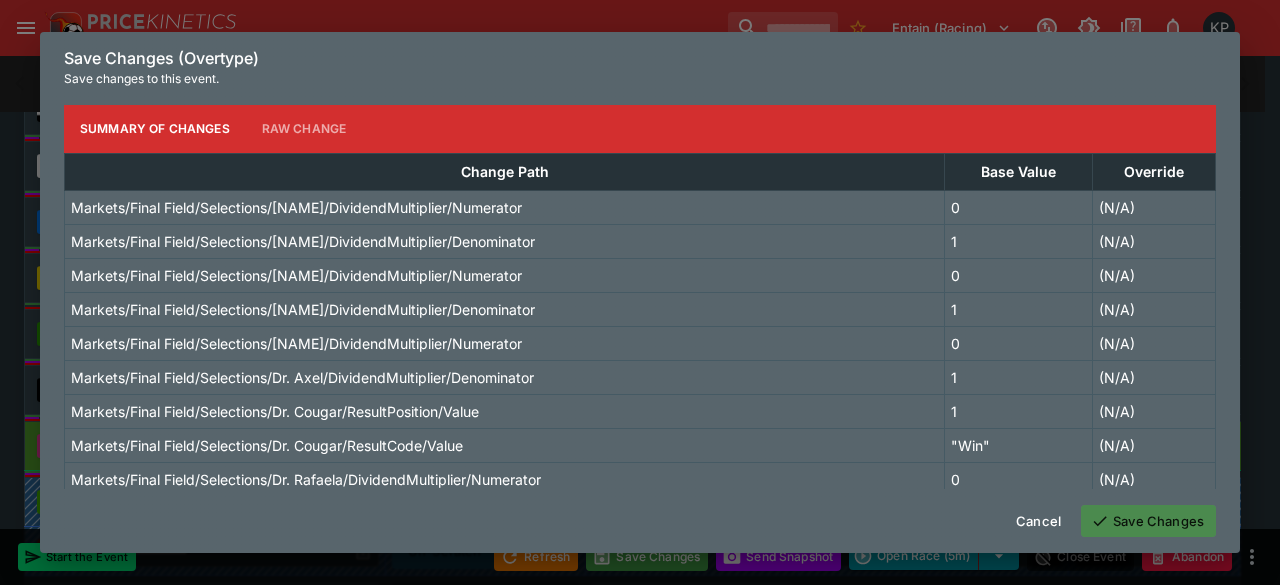 click on "Save Changes" at bounding box center [1148, 521] 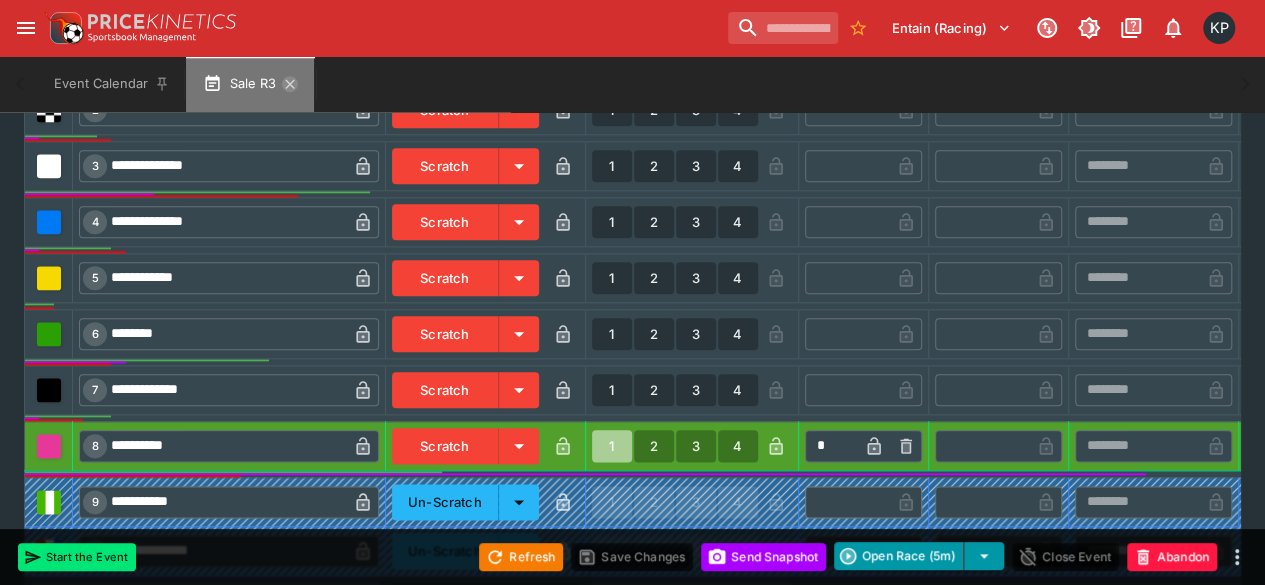 click 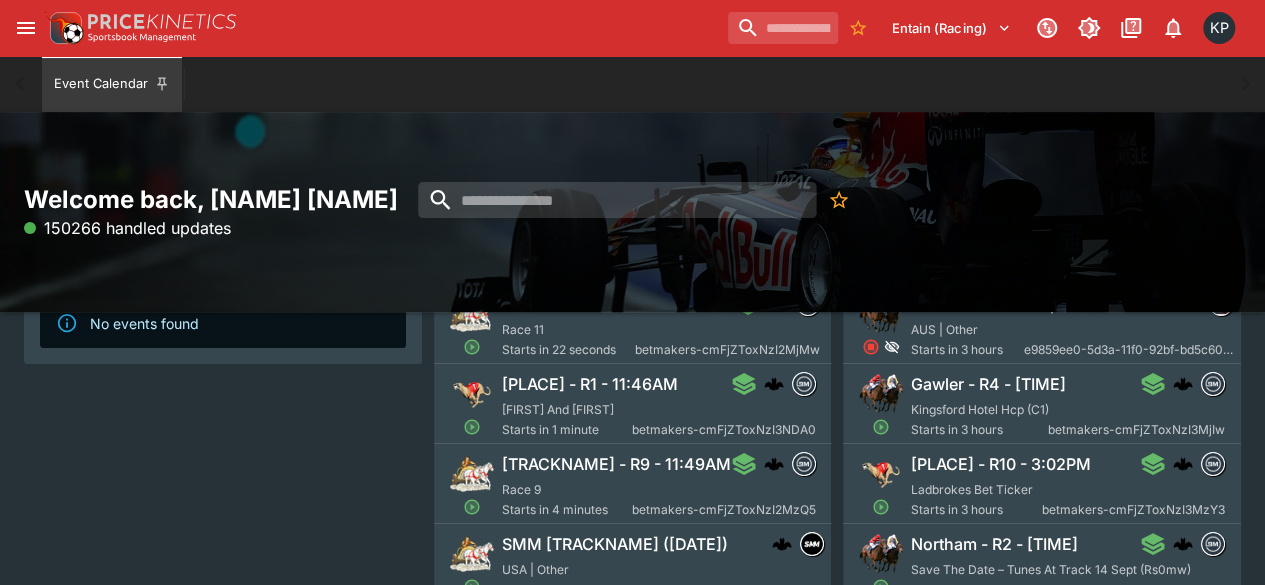 scroll, scrollTop: 206, scrollLeft: 0, axis: vertical 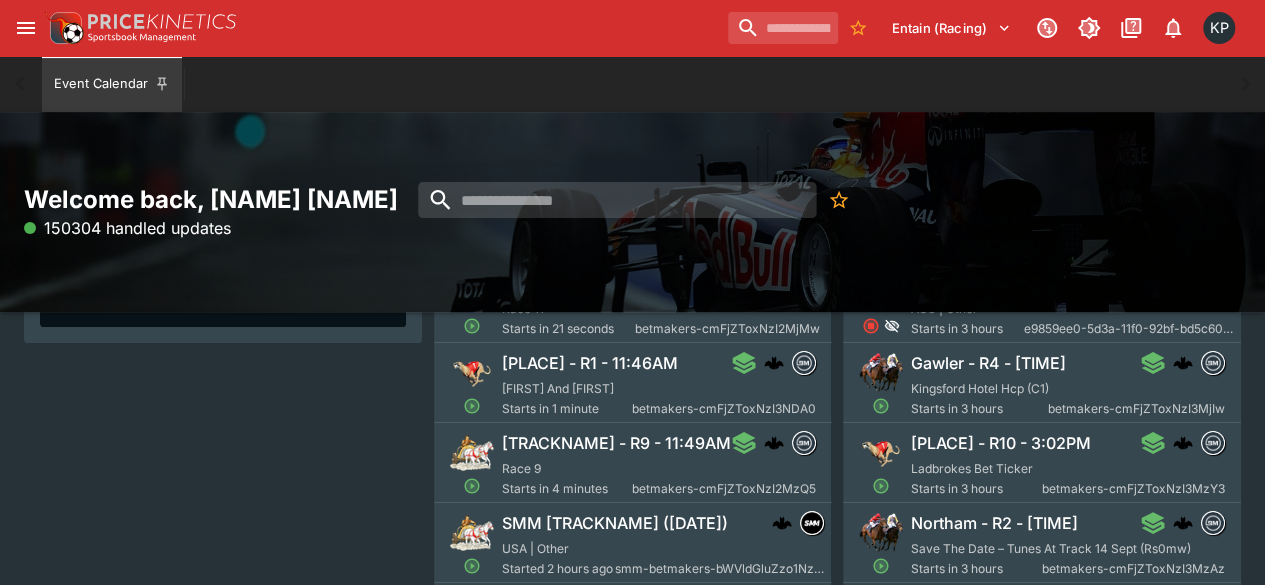 click on "Capalaba - R1 - 11:46AM" at bounding box center (590, 363) 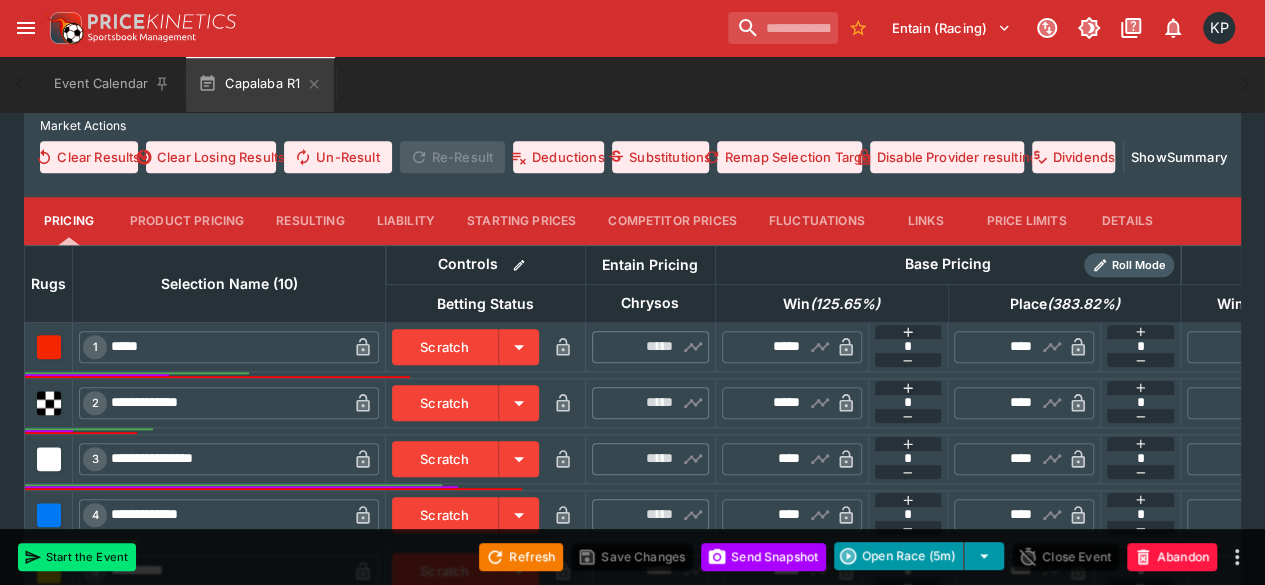 scroll, scrollTop: 668, scrollLeft: 0, axis: vertical 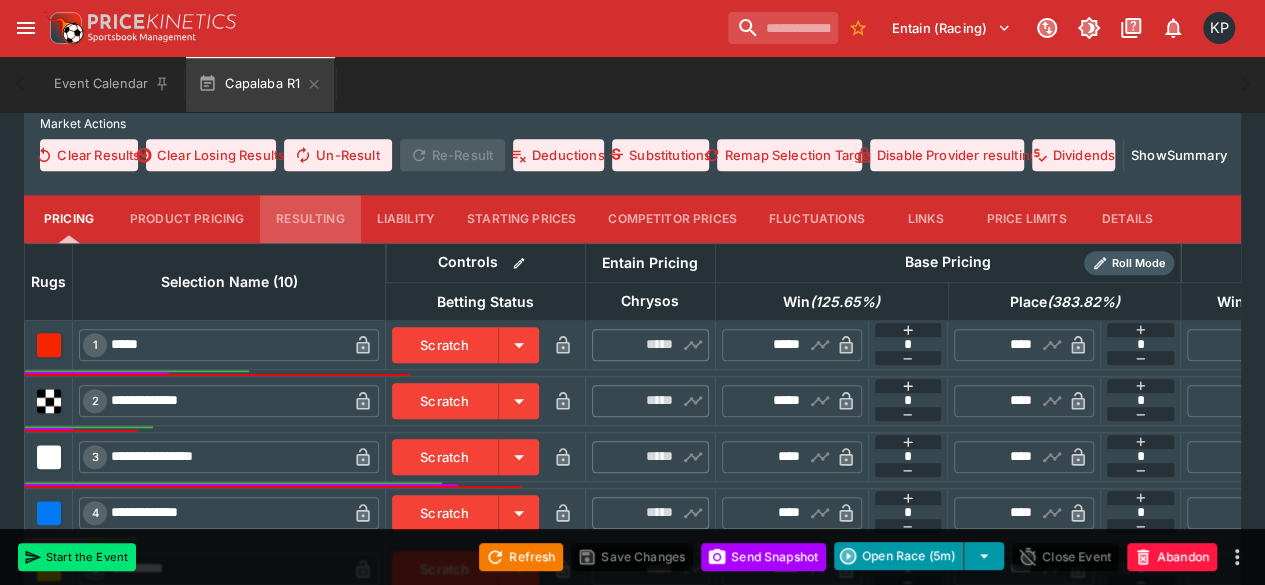 click on "Resulting" at bounding box center [310, 219] 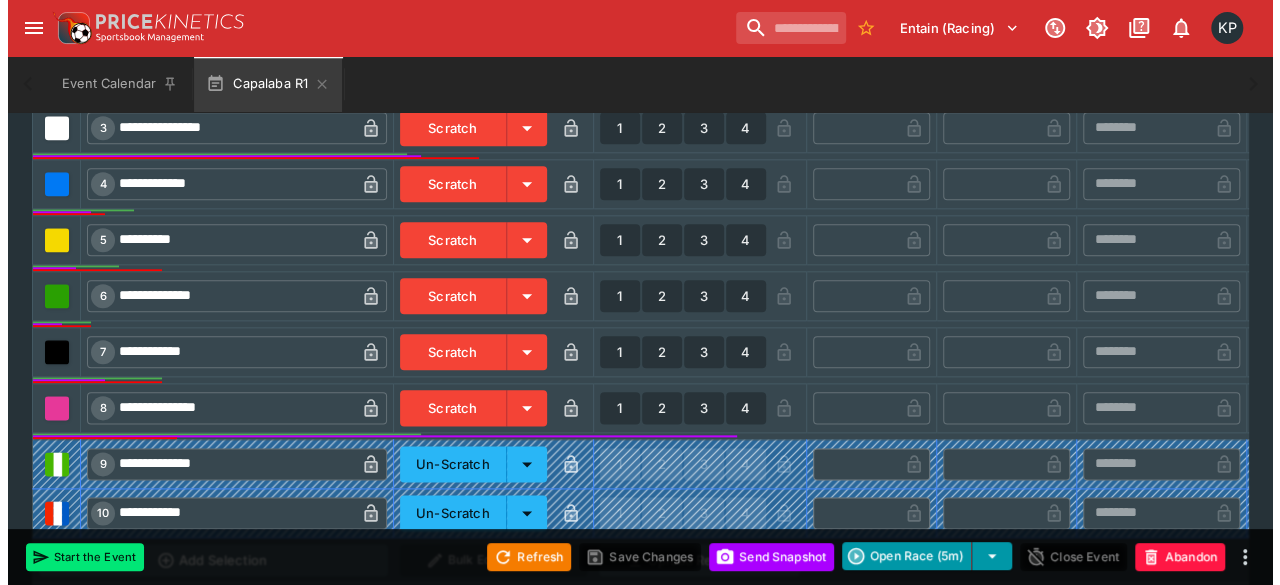 scroll, scrollTop: 1165, scrollLeft: 0, axis: vertical 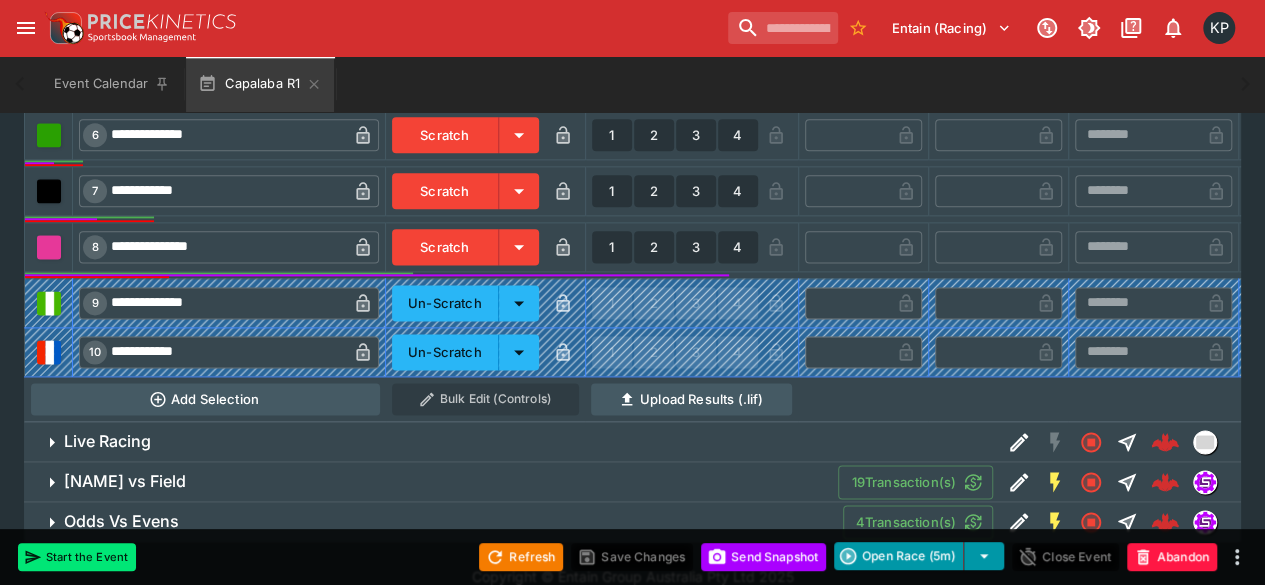 click on "1" at bounding box center [612, 247] 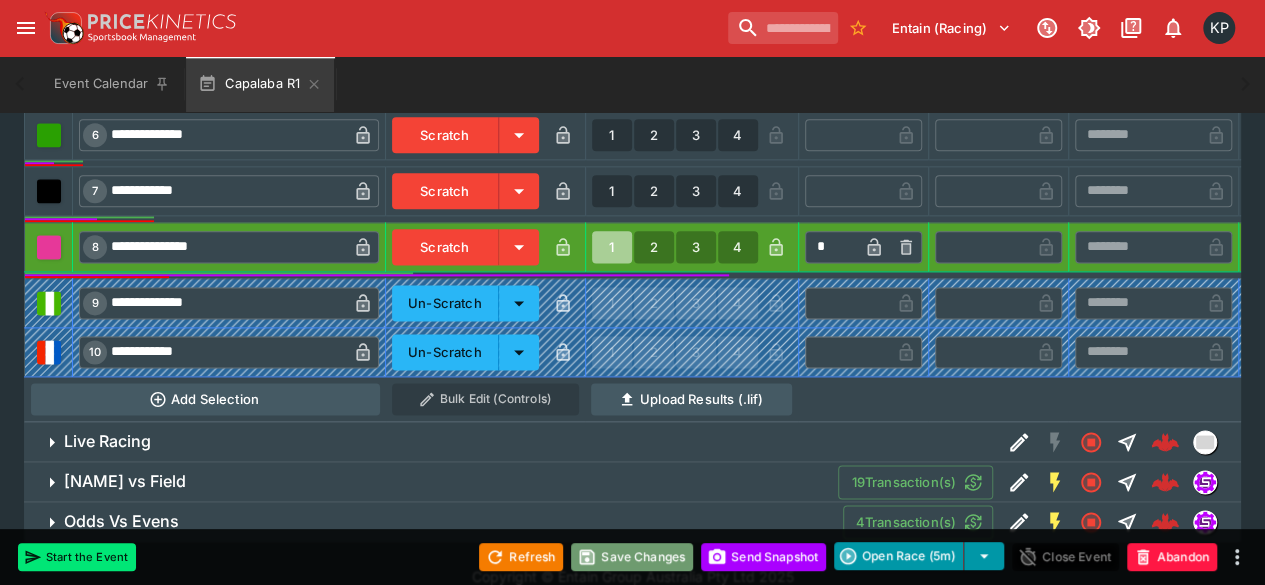 click on "Save Changes" at bounding box center [632, 557] 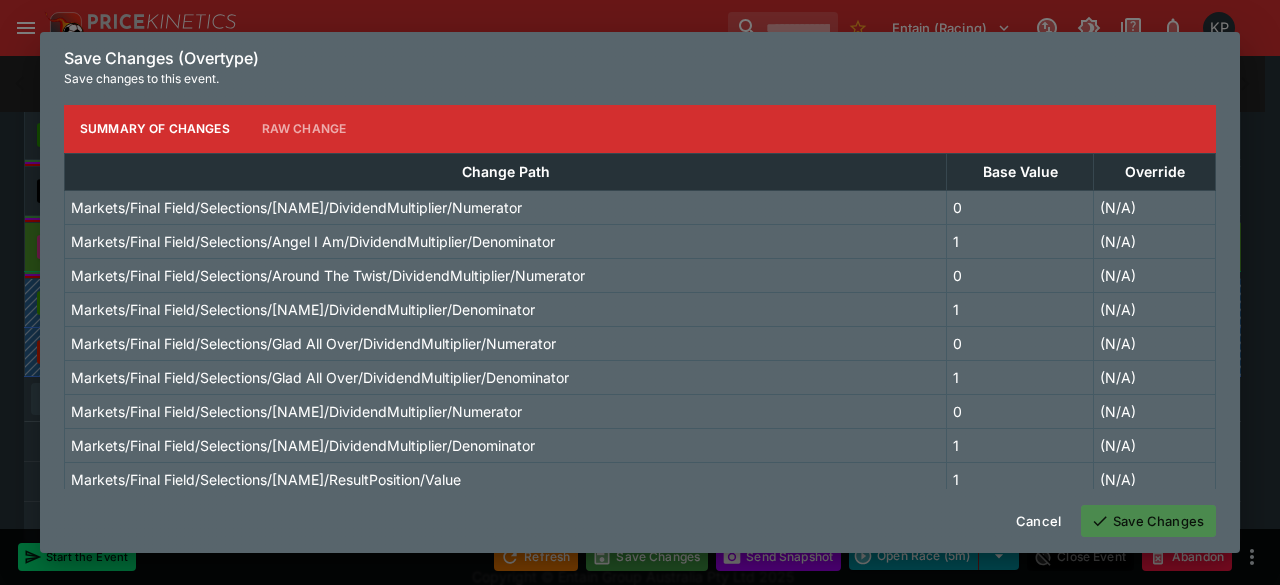 click on "Save Changes" at bounding box center (1148, 521) 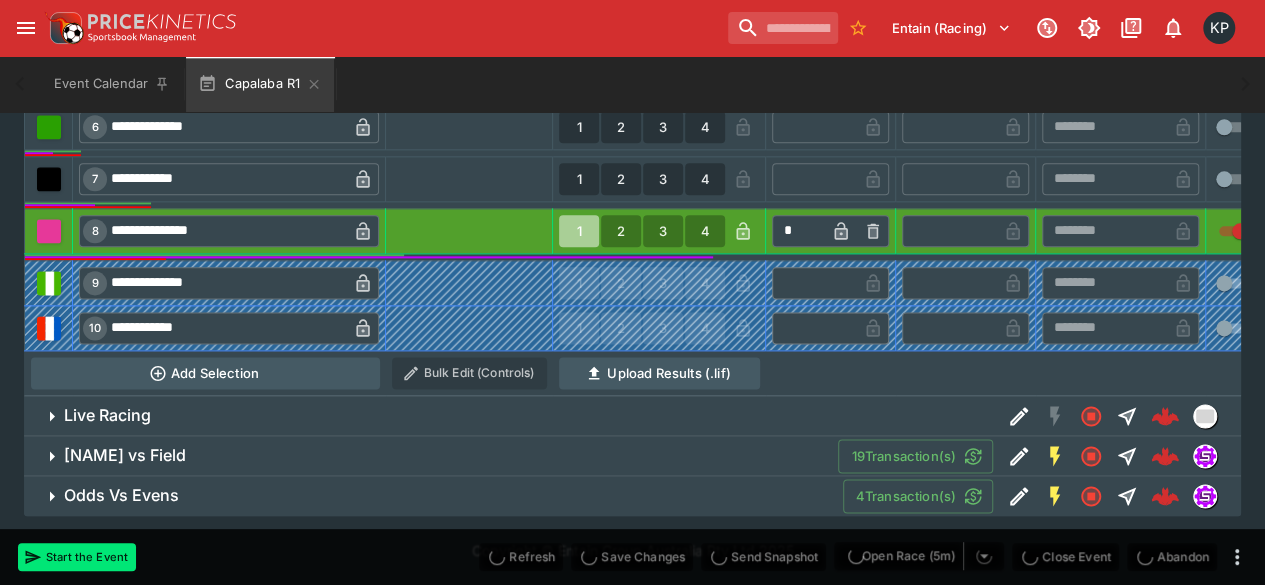 scroll, scrollTop: 1165, scrollLeft: 0, axis: vertical 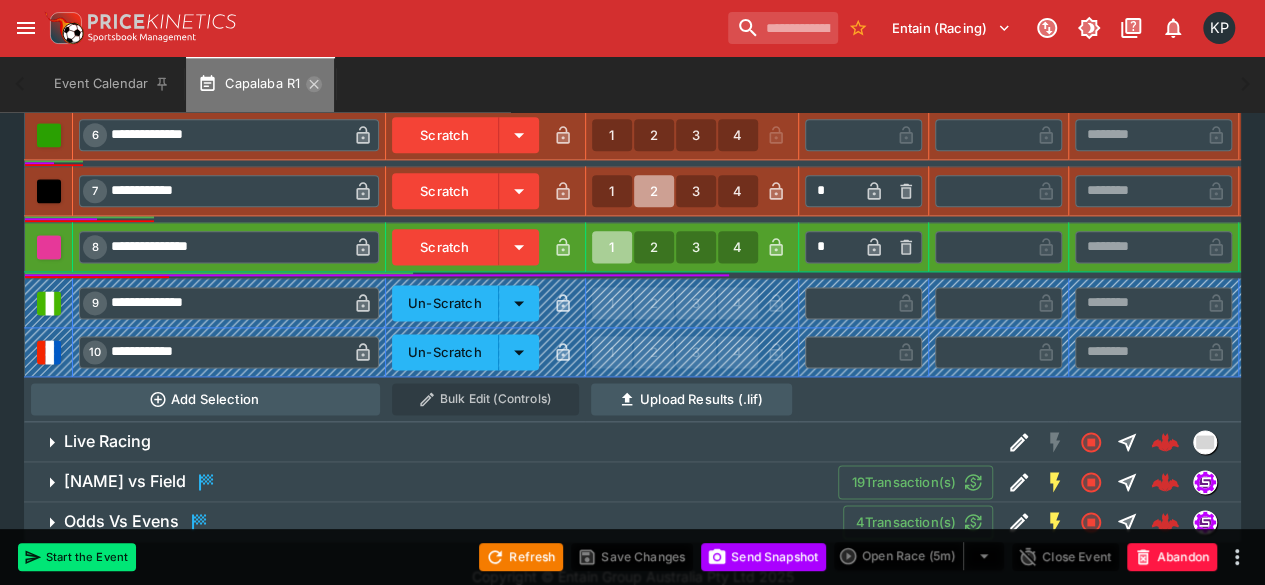 click 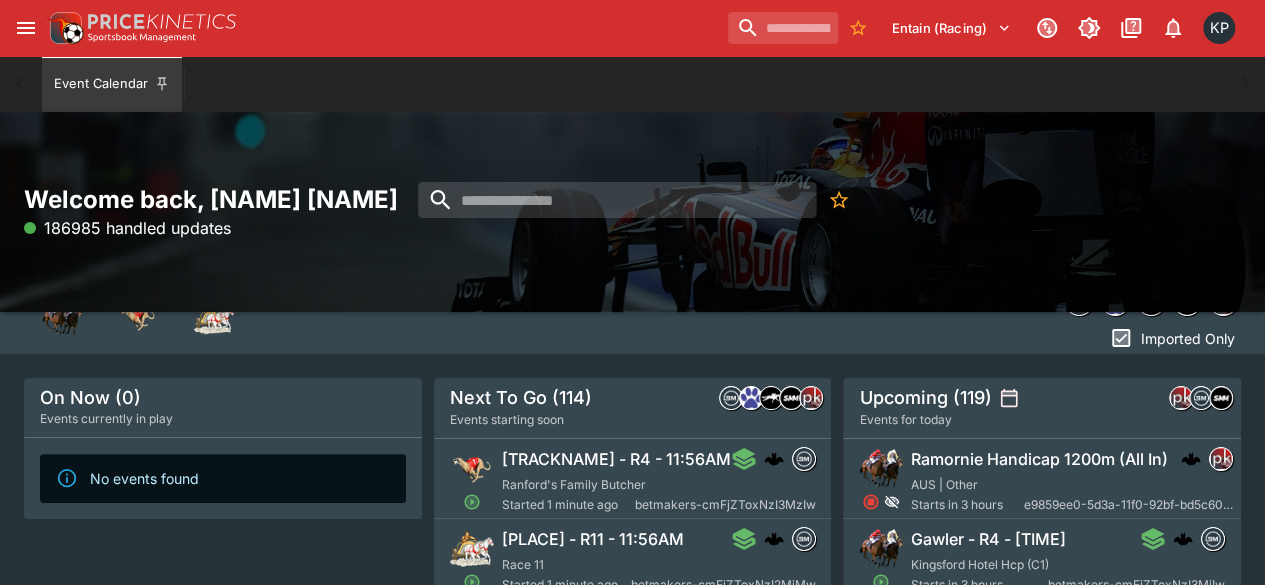 scroll, scrollTop: 34, scrollLeft: 0, axis: vertical 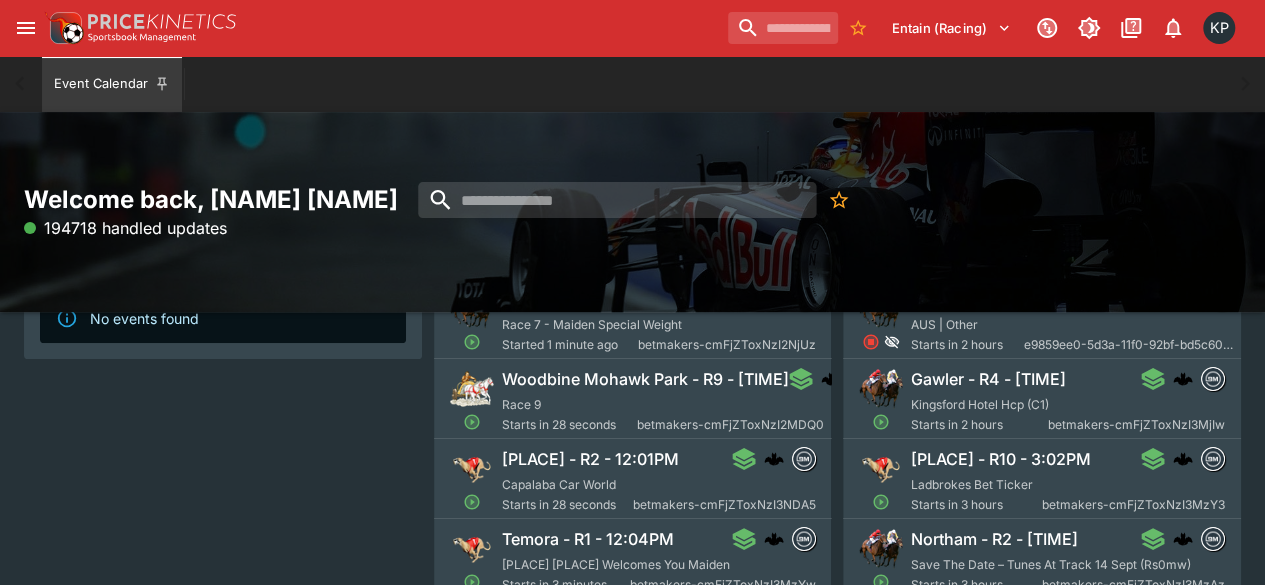 click on "Capalaba - R2 - 12:01PM" at bounding box center [590, 459] 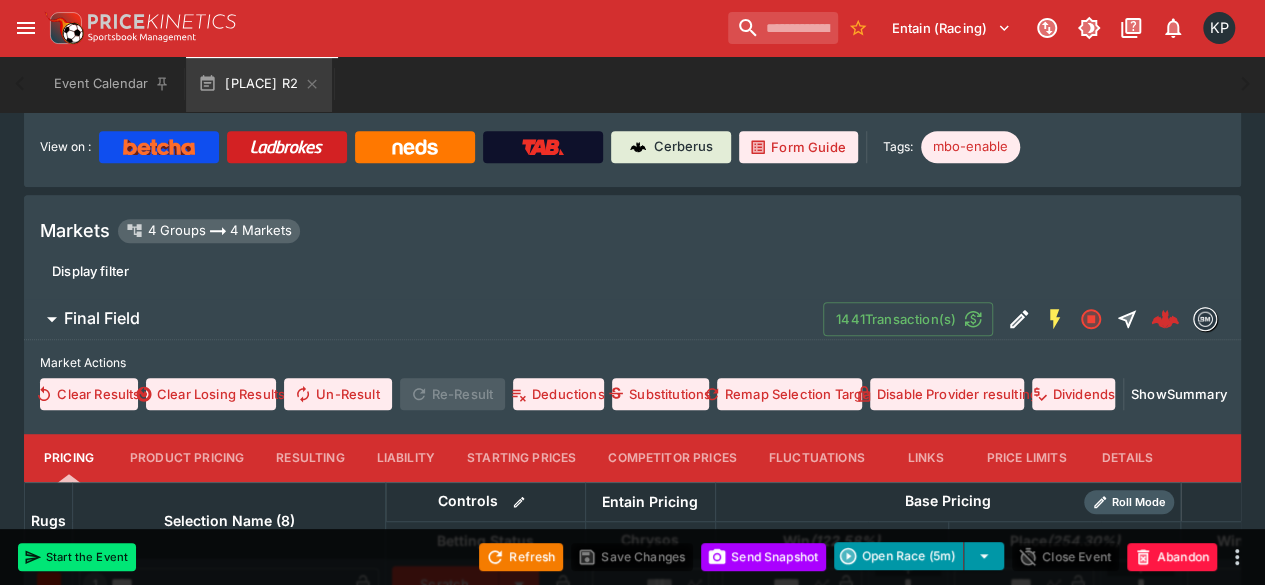 scroll, scrollTop: 441, scrollLeft: 0, axis: vertical 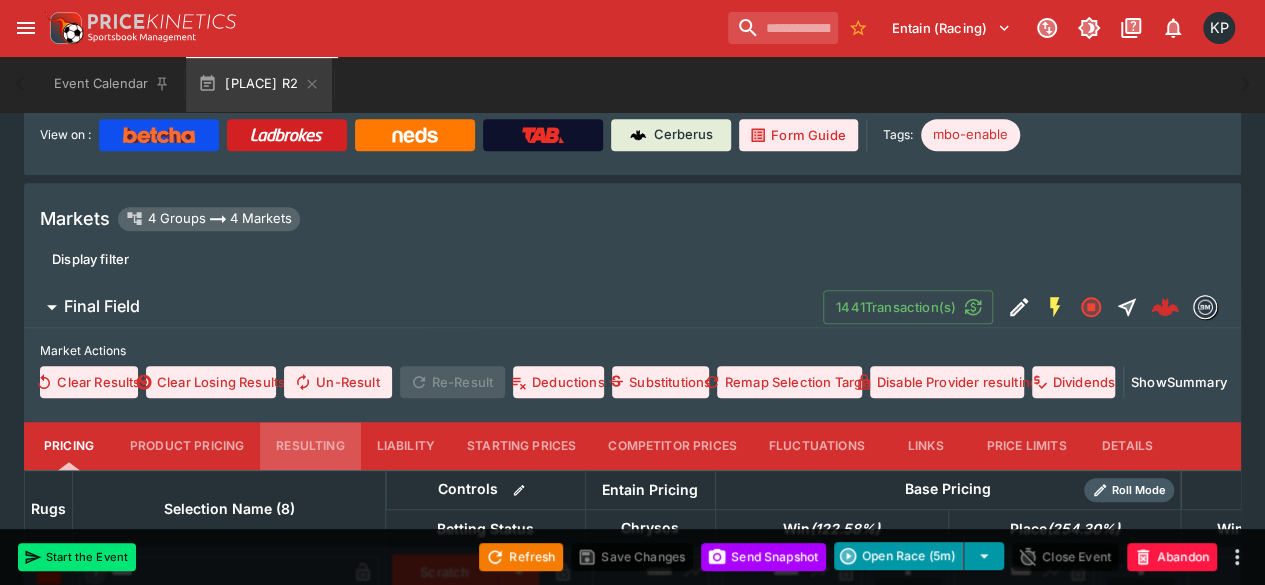 click on "Resulting" at bounding box center (310, 446) 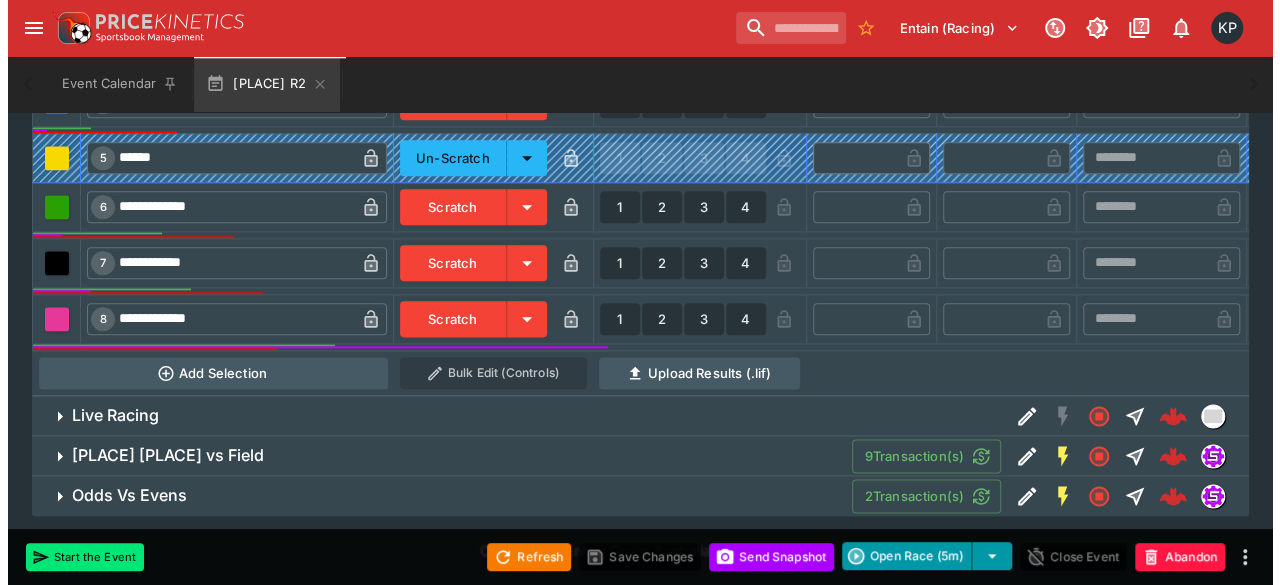 scroll, scrollTop: 1076, scrollLeft: 0, axis: vertical 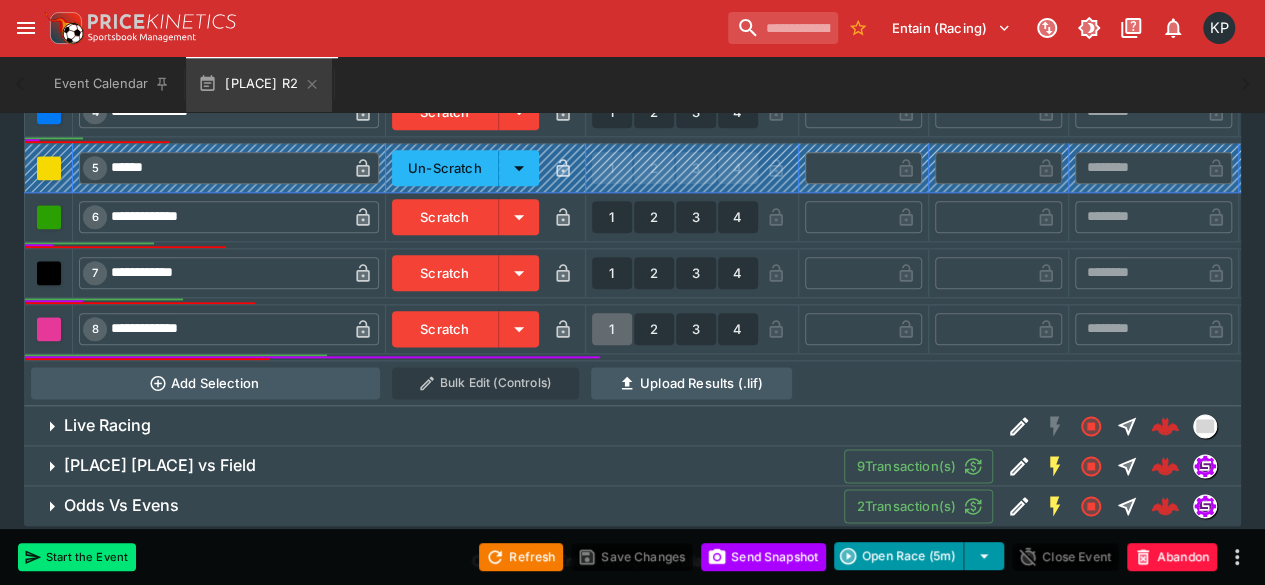click on "1" at bounding box center [612, 329] 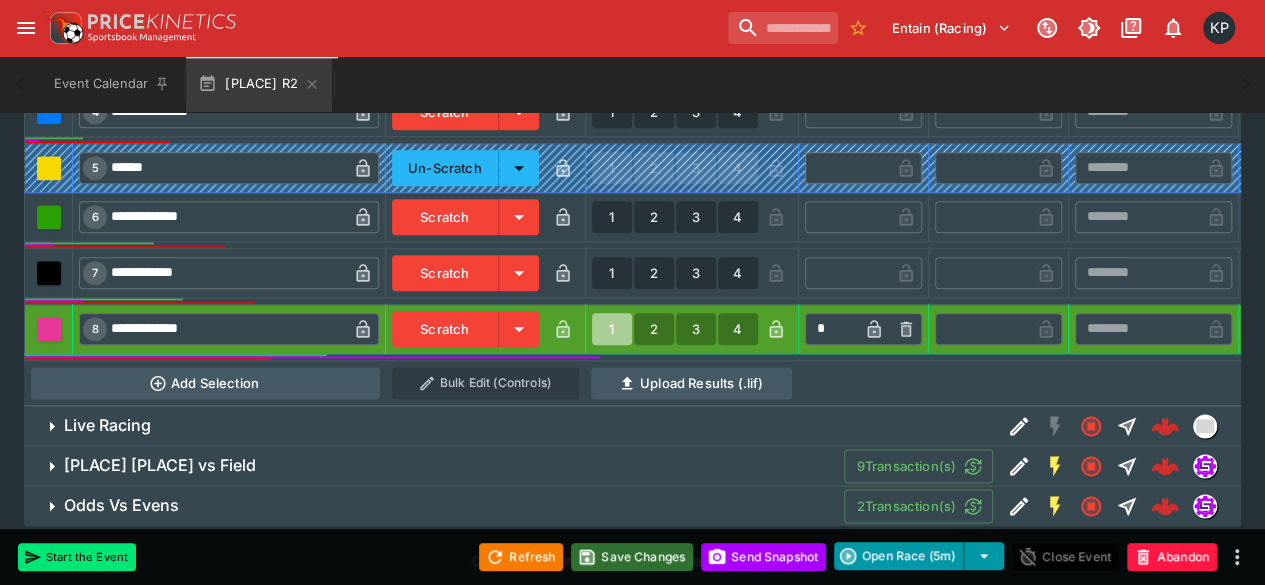 drag, startPoint x: 642, startPoint y: 571, endPoint x: 640, endPoint y: 557, distance: 14.142136 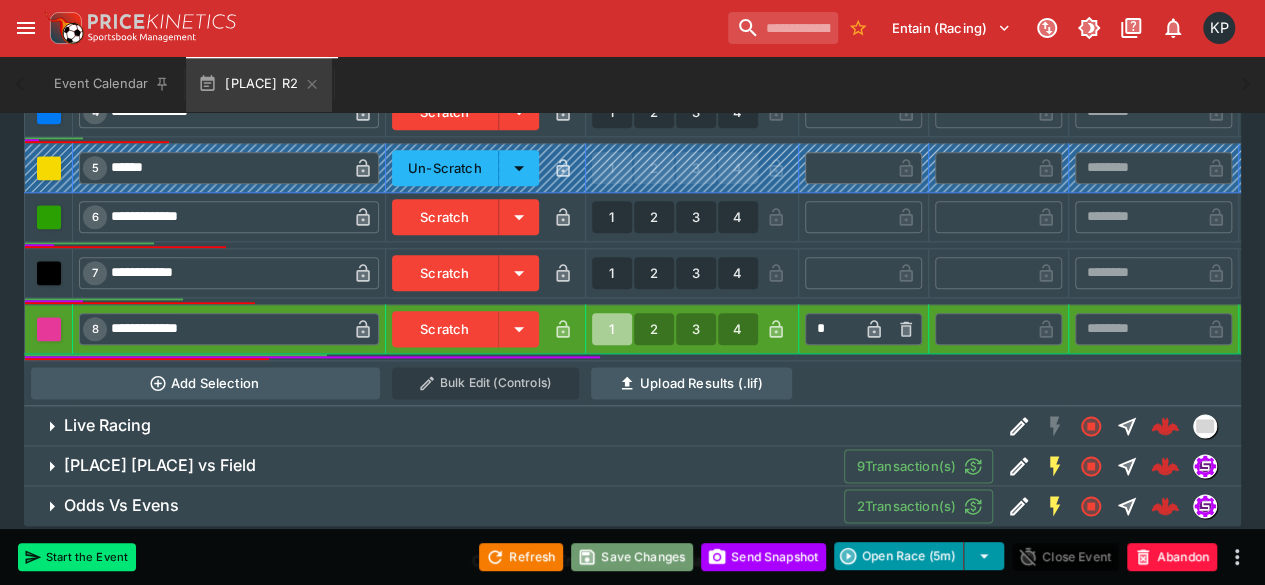 click on "Save Changes" at bounding box center [632, 557] 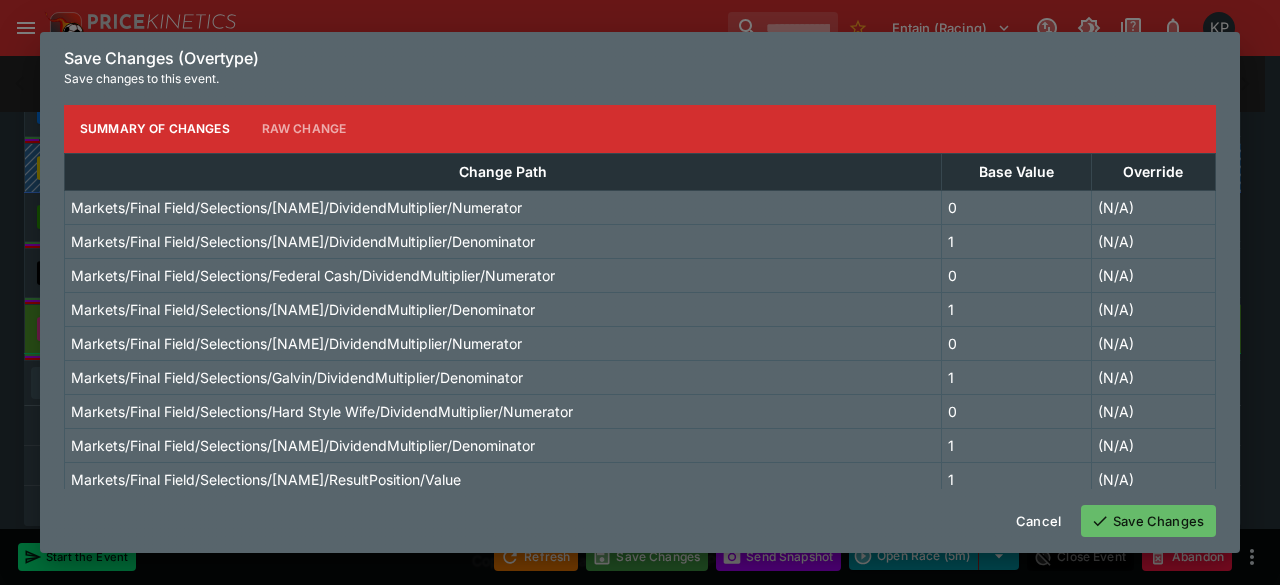 click on "Save Changes" at bounding box center (1148, 521) 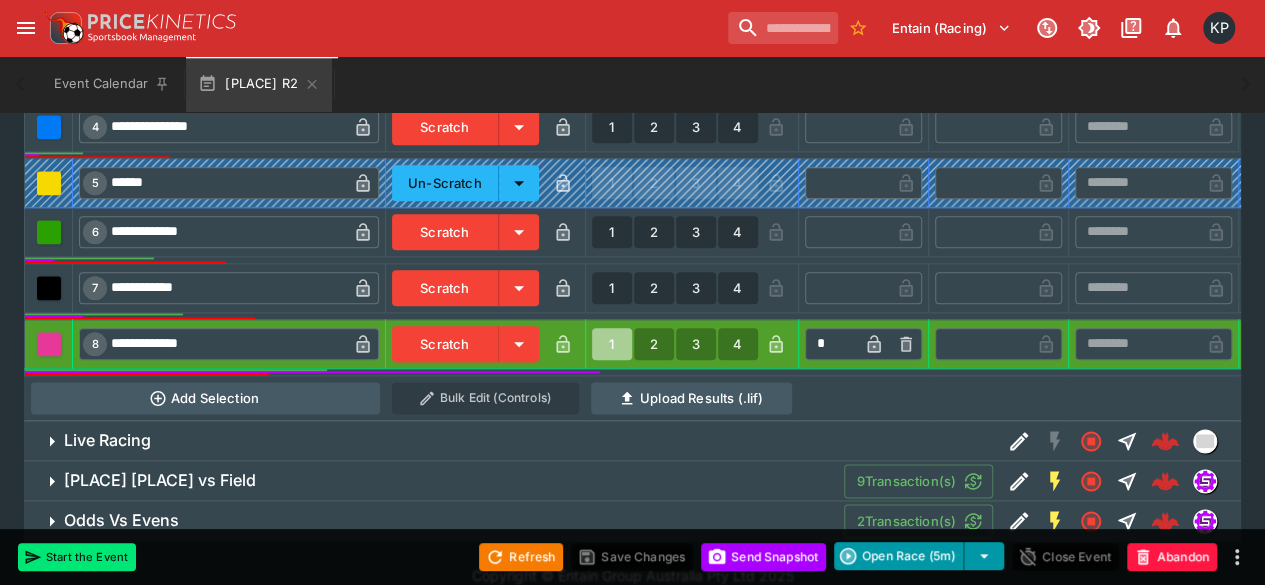 scroll, scrollTop: 1076, scrollLeft: 0, axis: vertical 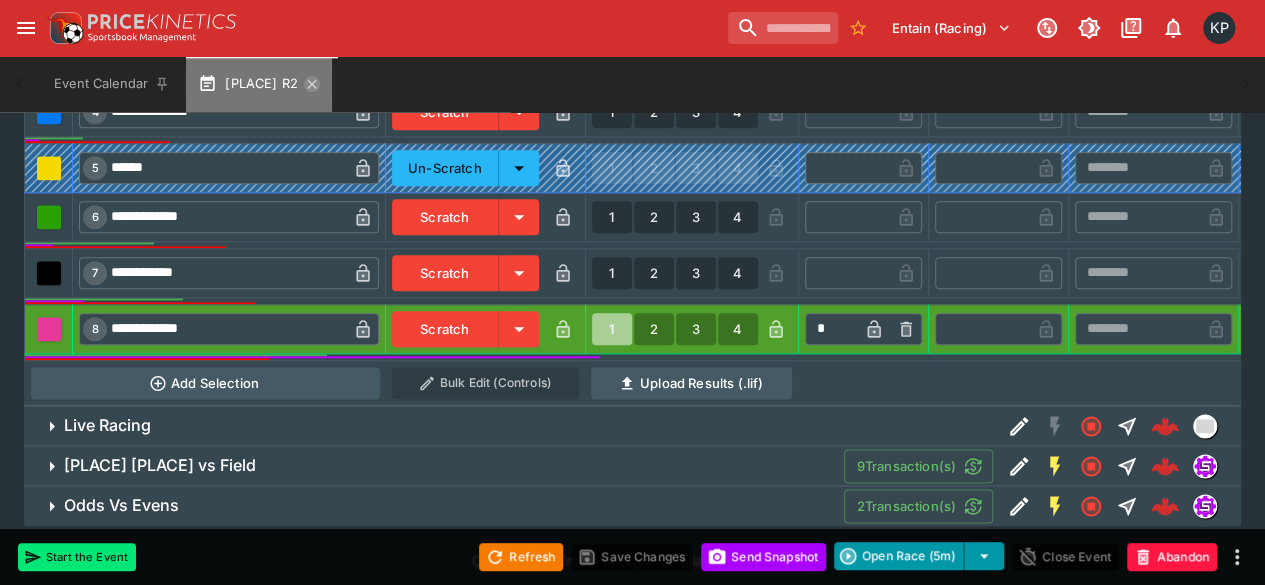 click 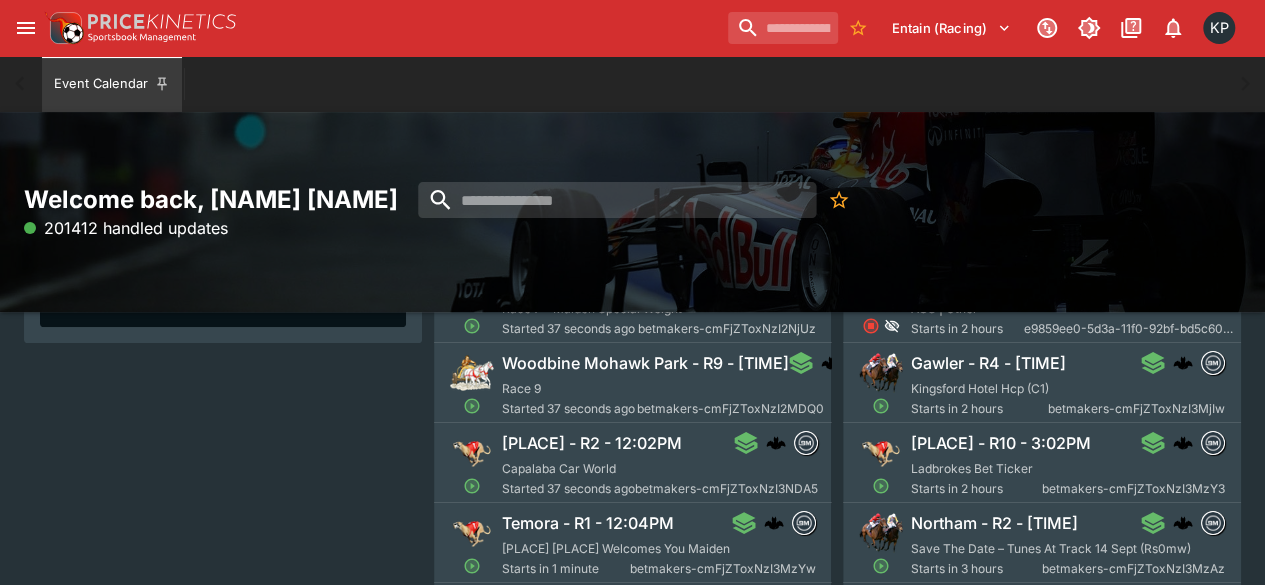 scroll, scrollTop: 214, scrollLeft: 0, axis: vertical 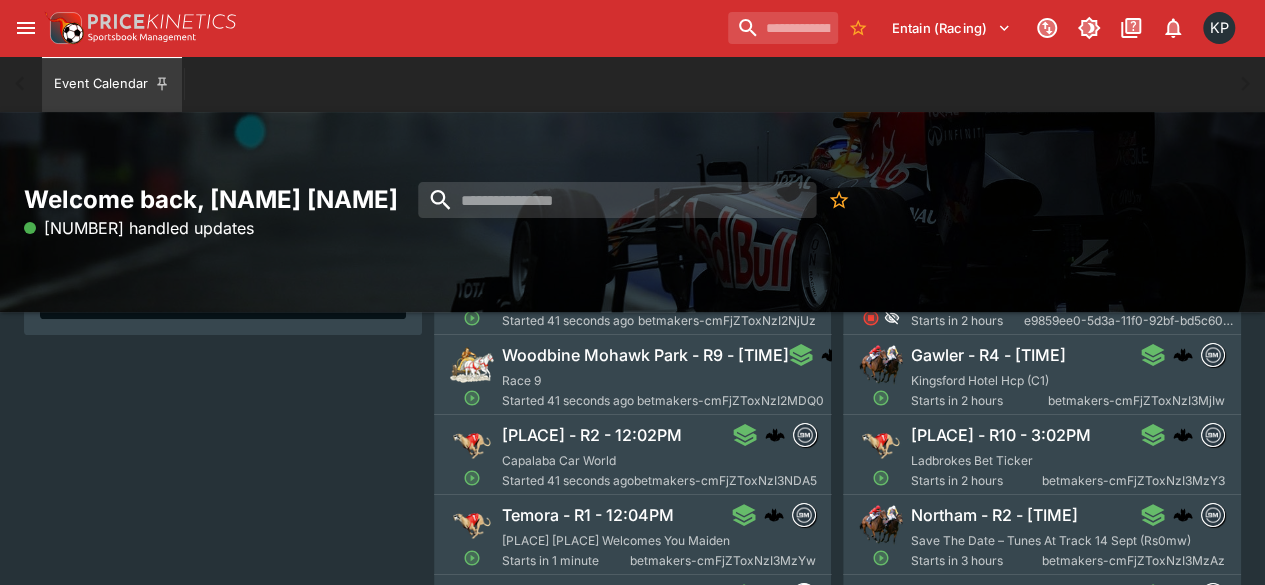 click on "[PERSON] [PERSON] Welcomes You [PERSON]" at bounding box center (616, 540) 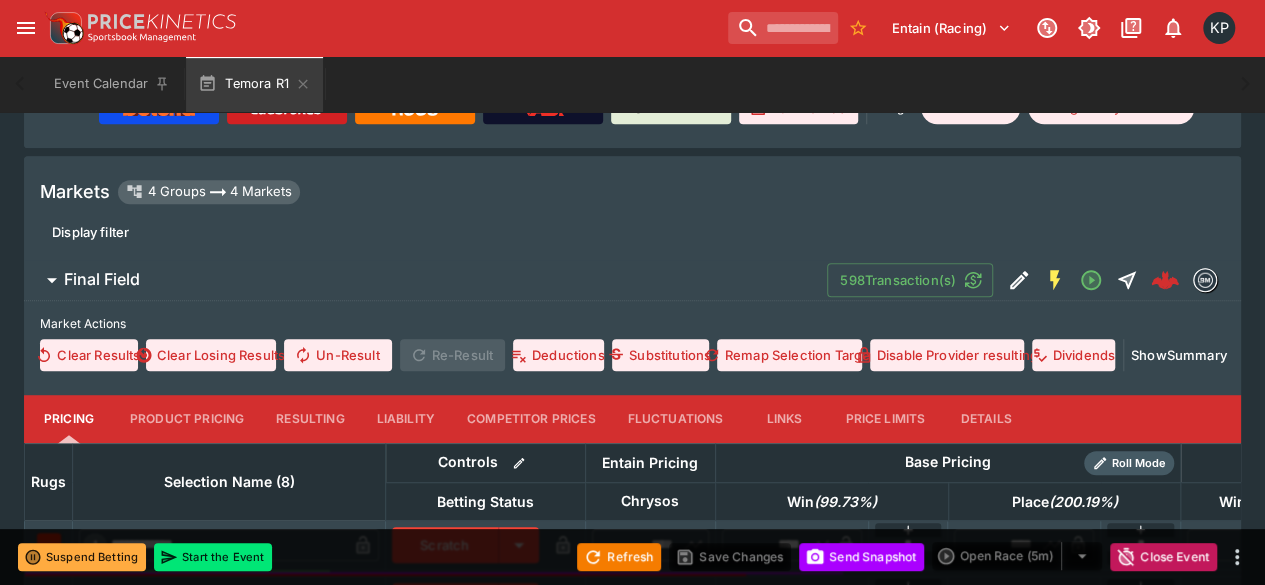 scroll, scrollTop: 472, scrollLeft: 0, axis: vertical 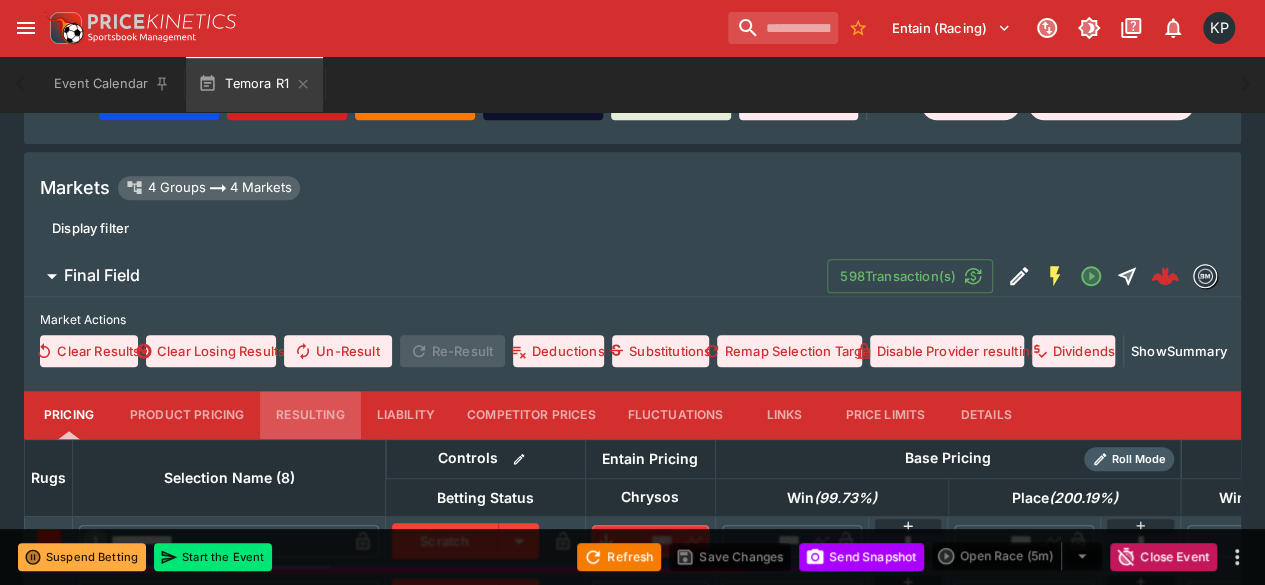 click on "Resulting" at bounding box center (310, 415) 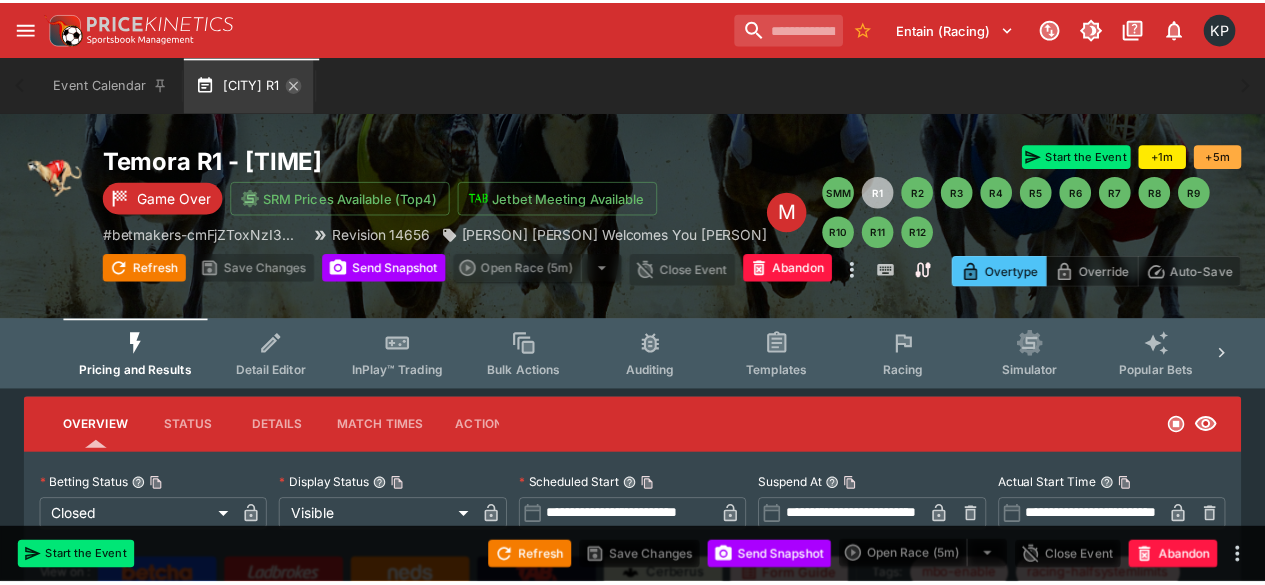 scroll, scrollTop: 0, scrollLeft: 0, axis: both 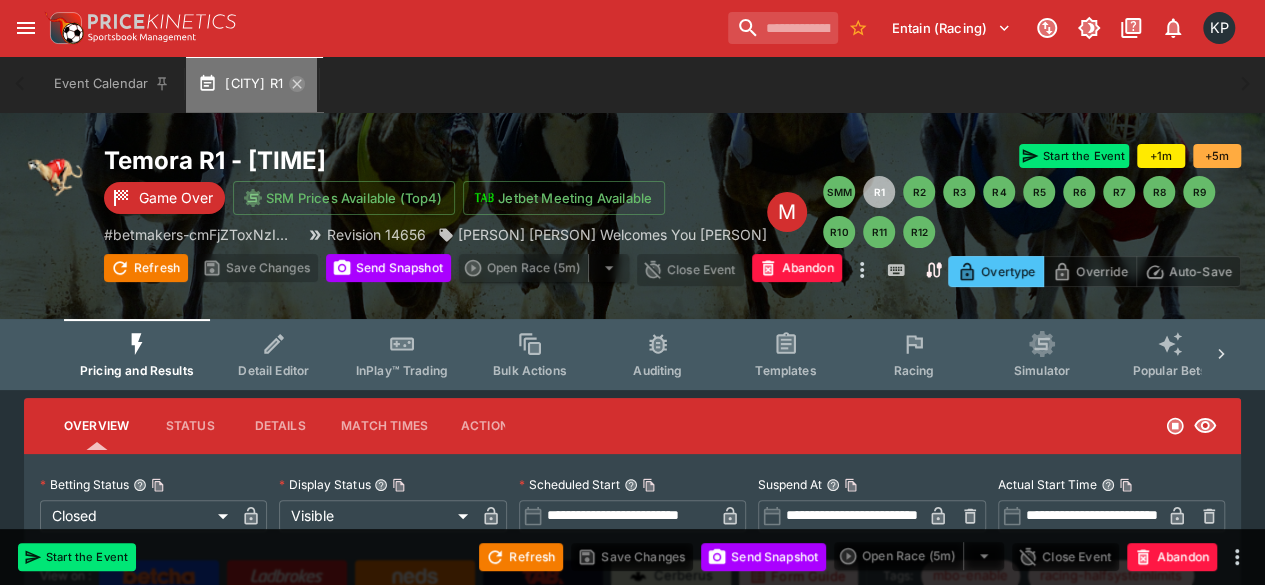click 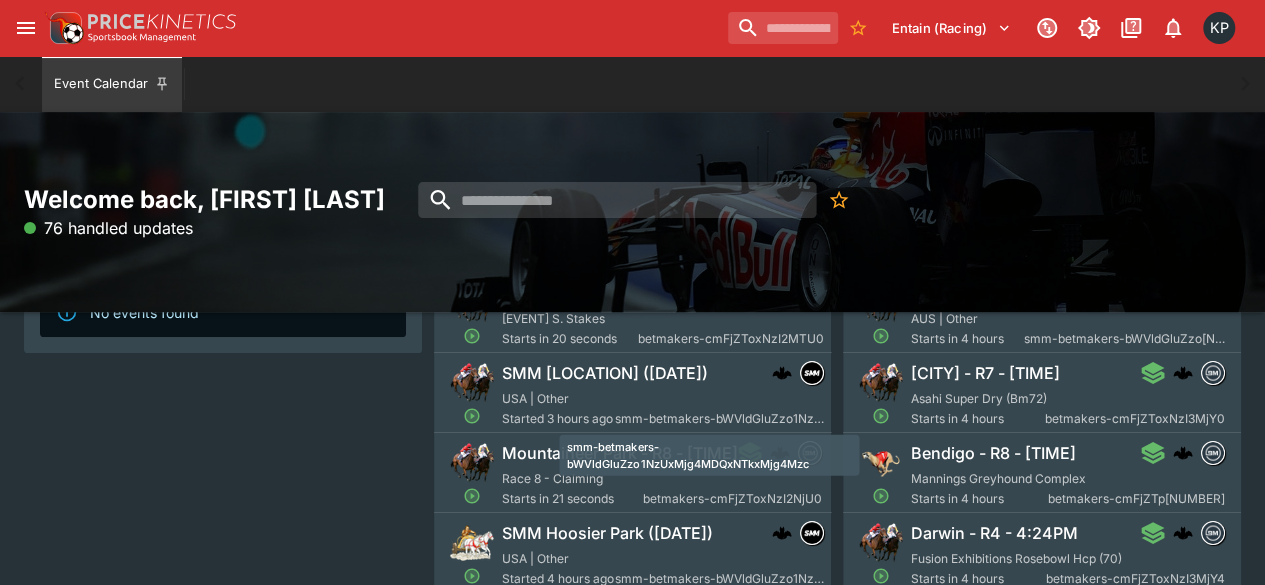 click on "smm-betmakers-bWVldGluZzo1NzUxMjg4MDQxNTkxMjg4Mzc" at bounding box center (718, 419) 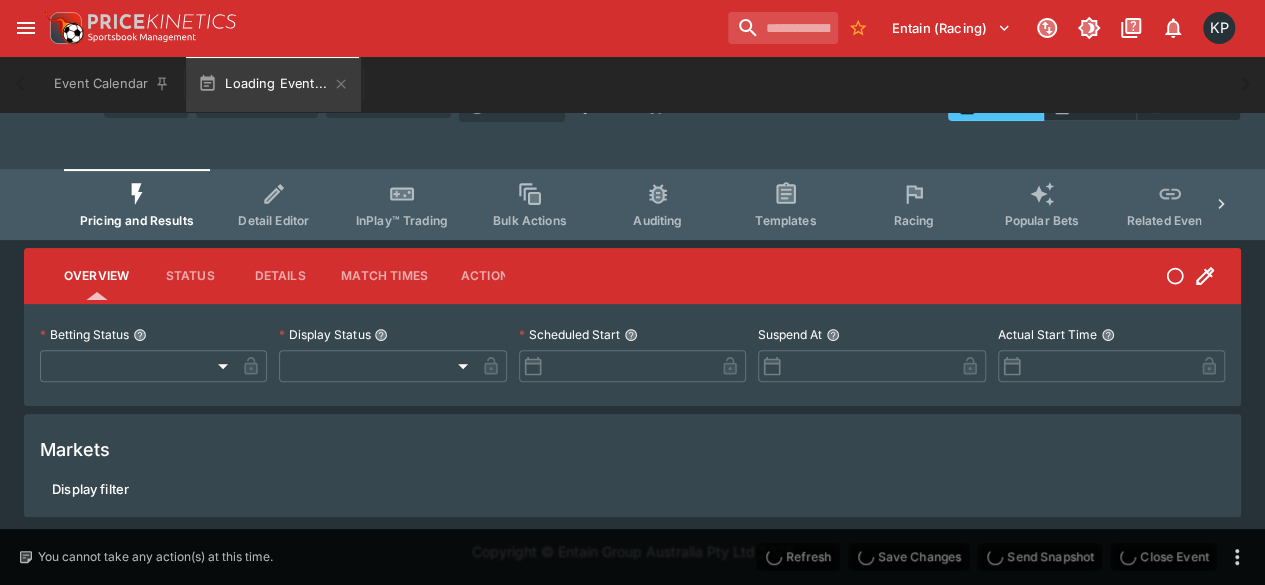 type on "**********" 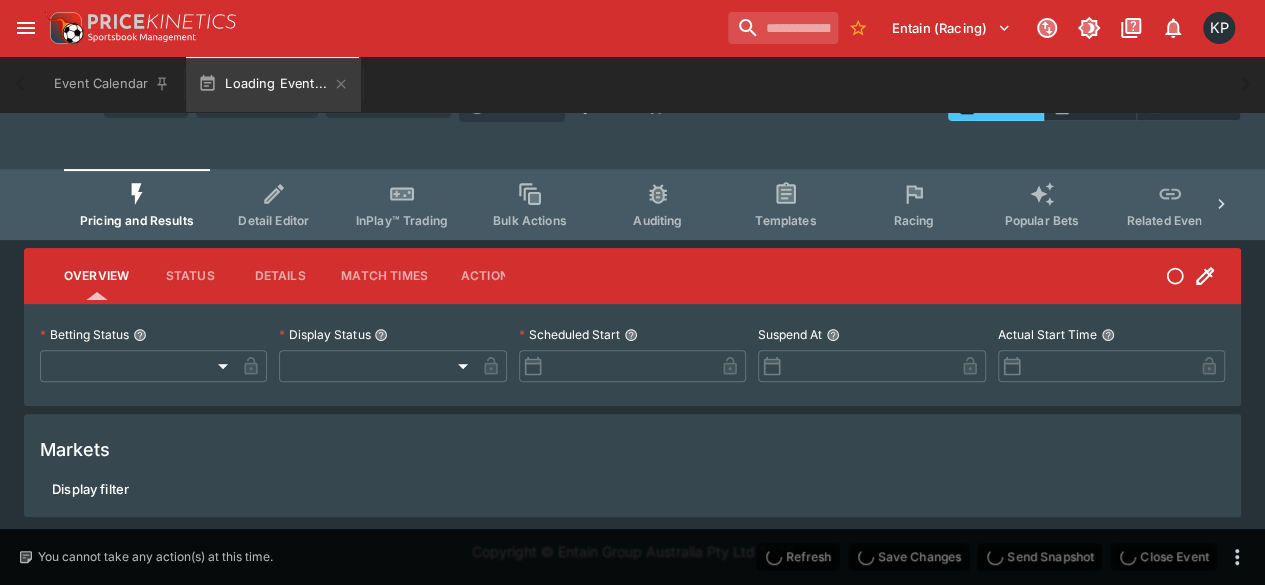 type on "*******" 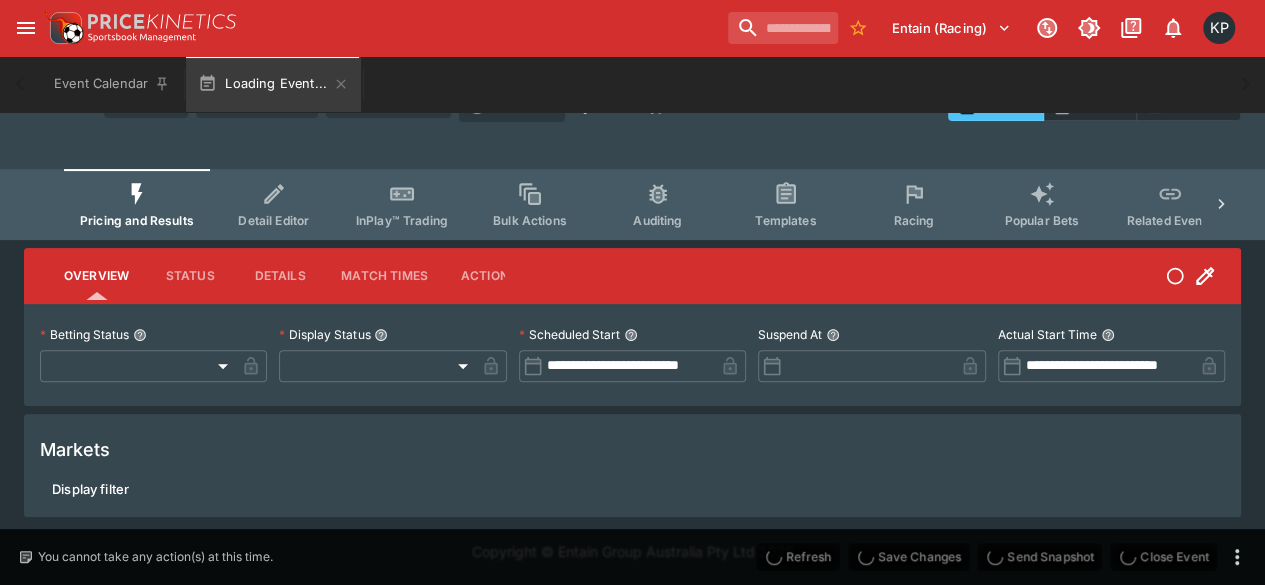 scroll, scrollTop: 144, scrollLeft: 0, axis: vertical 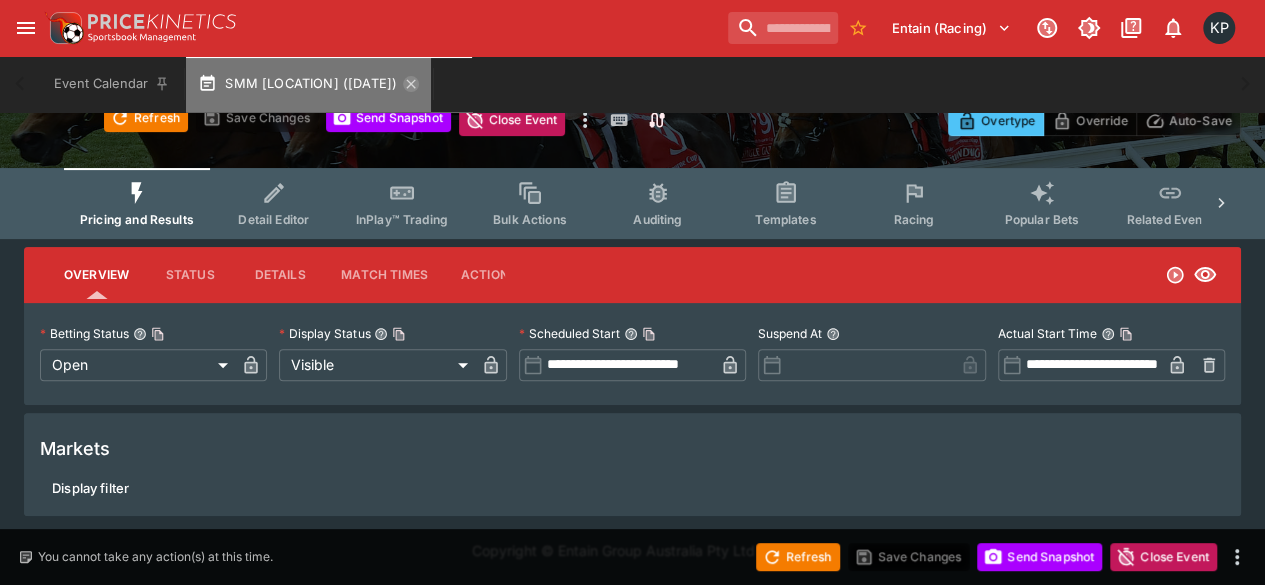 click 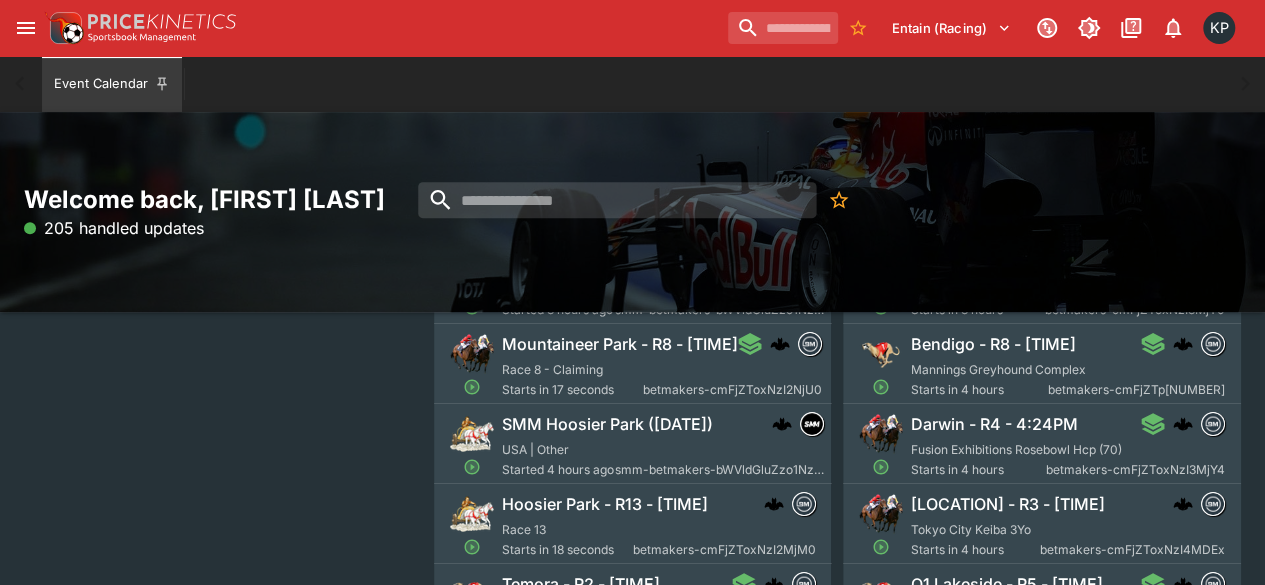 scroll, scrollTop: 306, scrollLeft: 0, axis: vertical 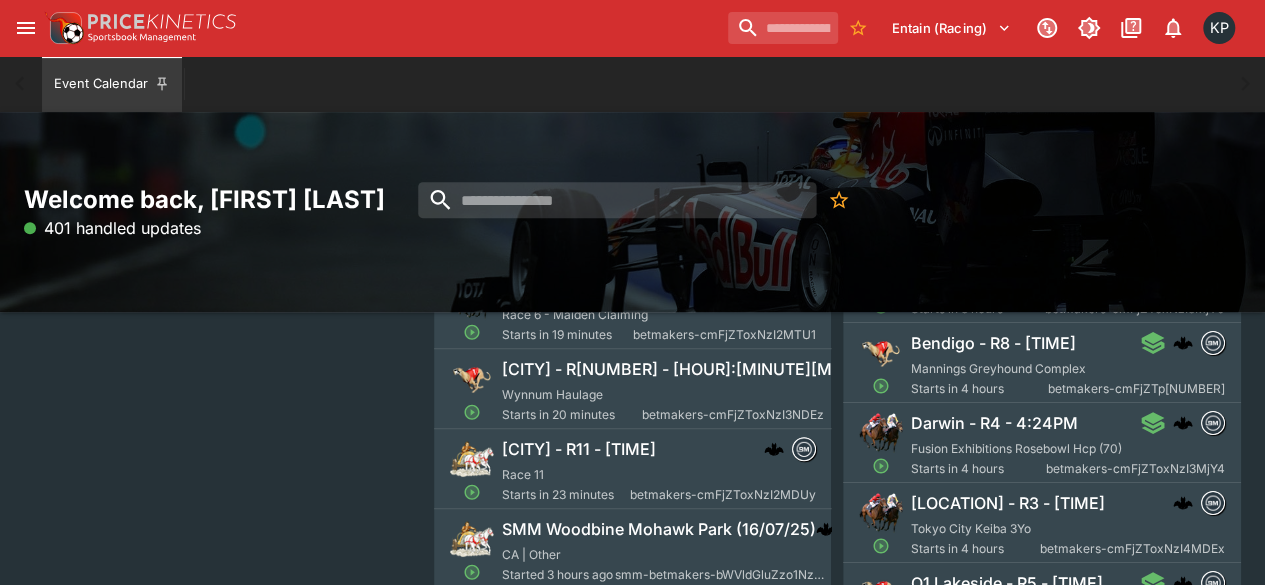 click on "Starts in 20 minutes" at bounding box center (572, 415) 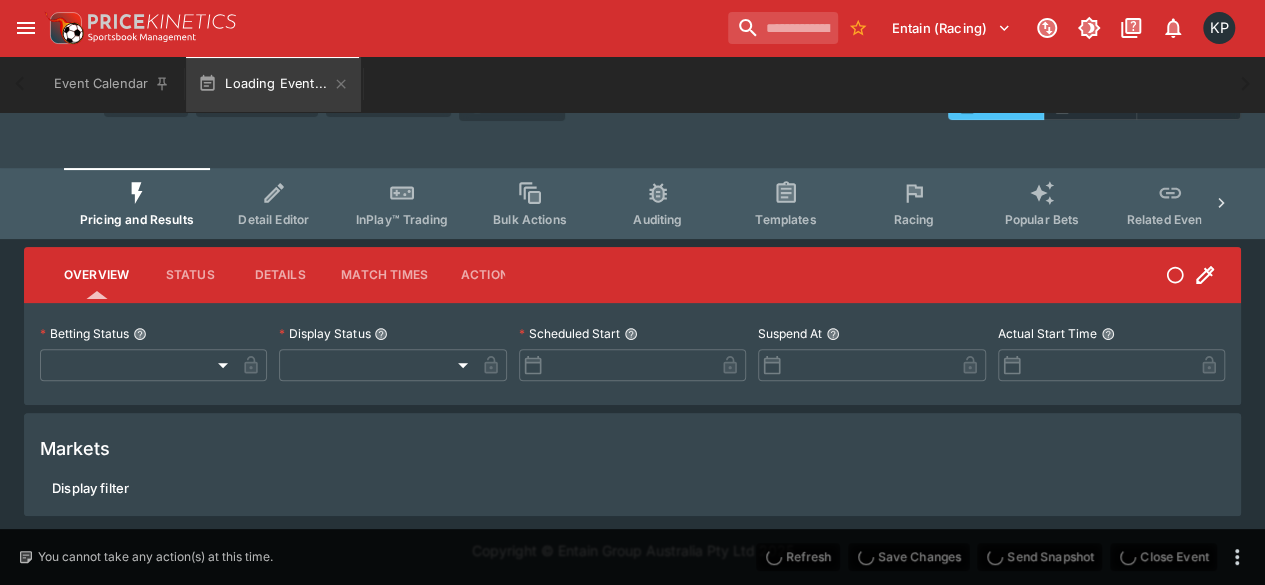 type on "**********" 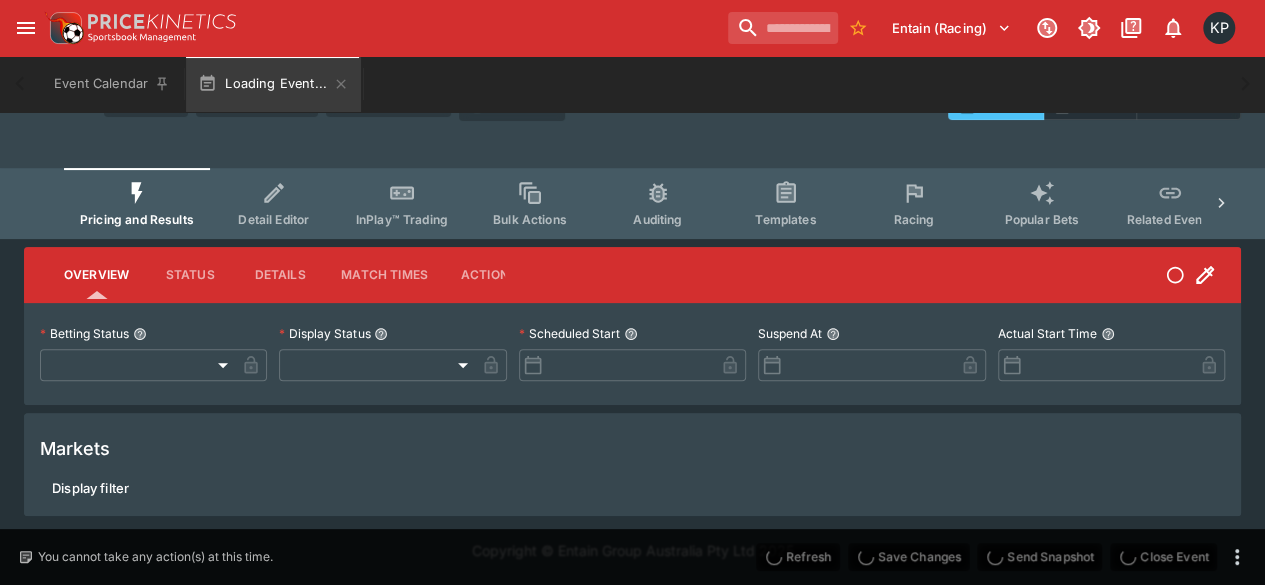 type on "*******" 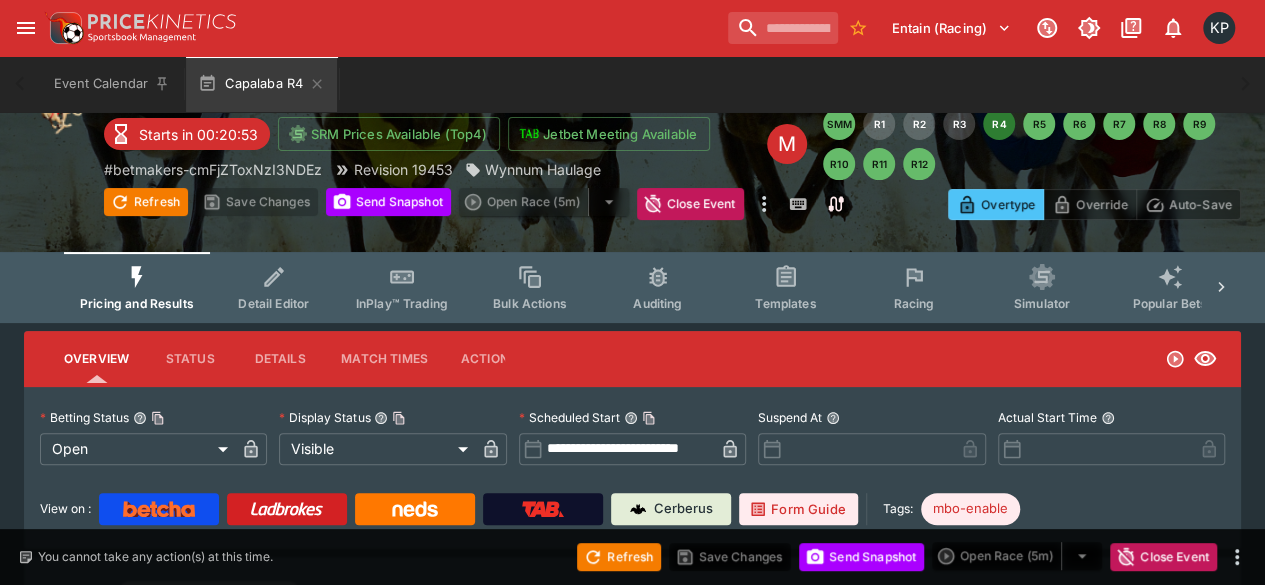 scroll, scrollTop: 0, scrollLeft: 0, axis: both 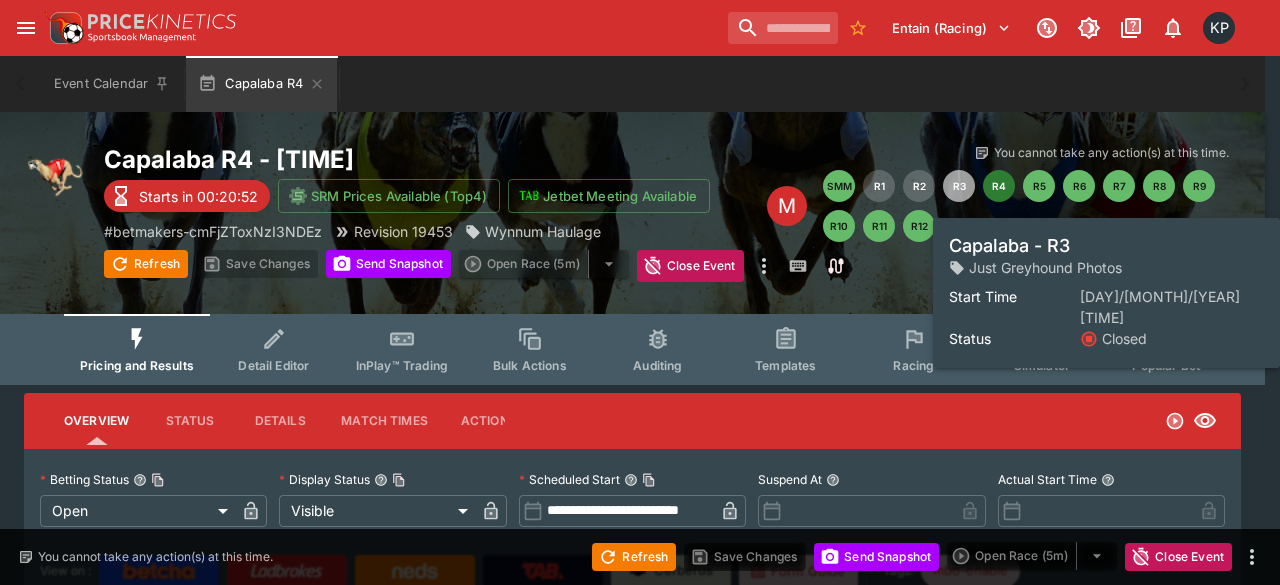 click on "R3" at bounding box center (959, 186) 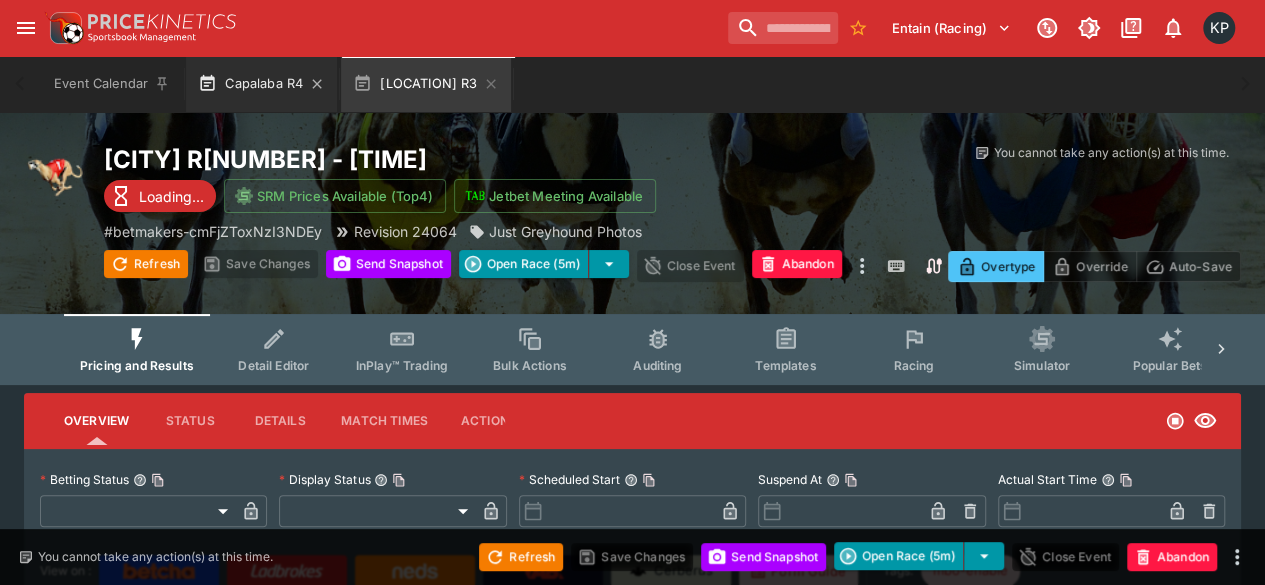 type on "**********" 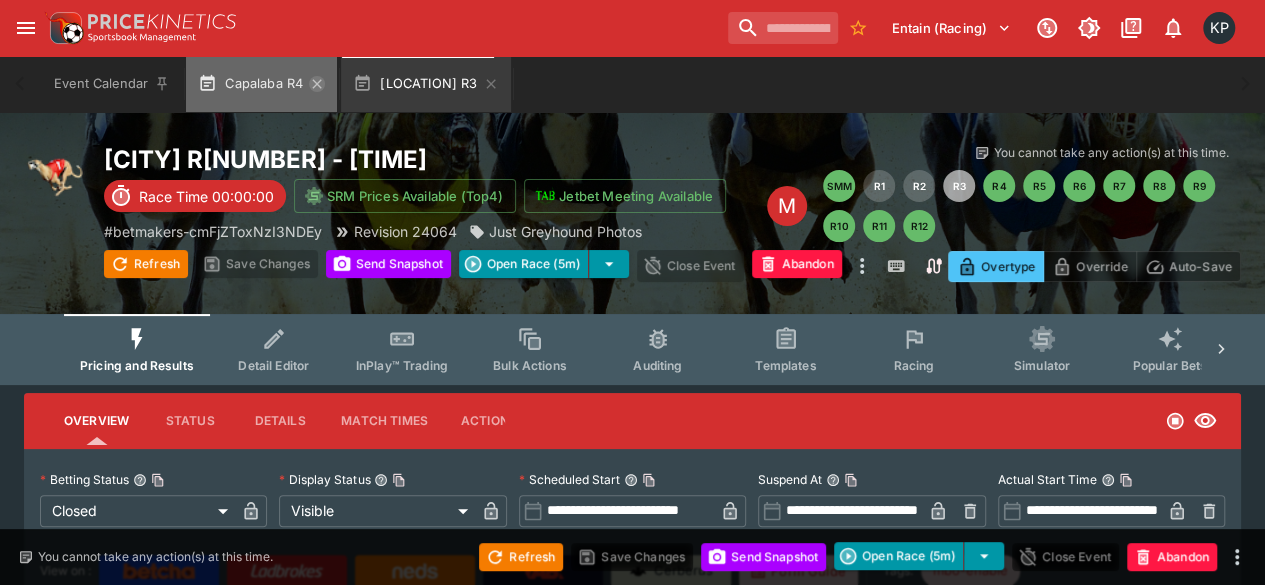 click 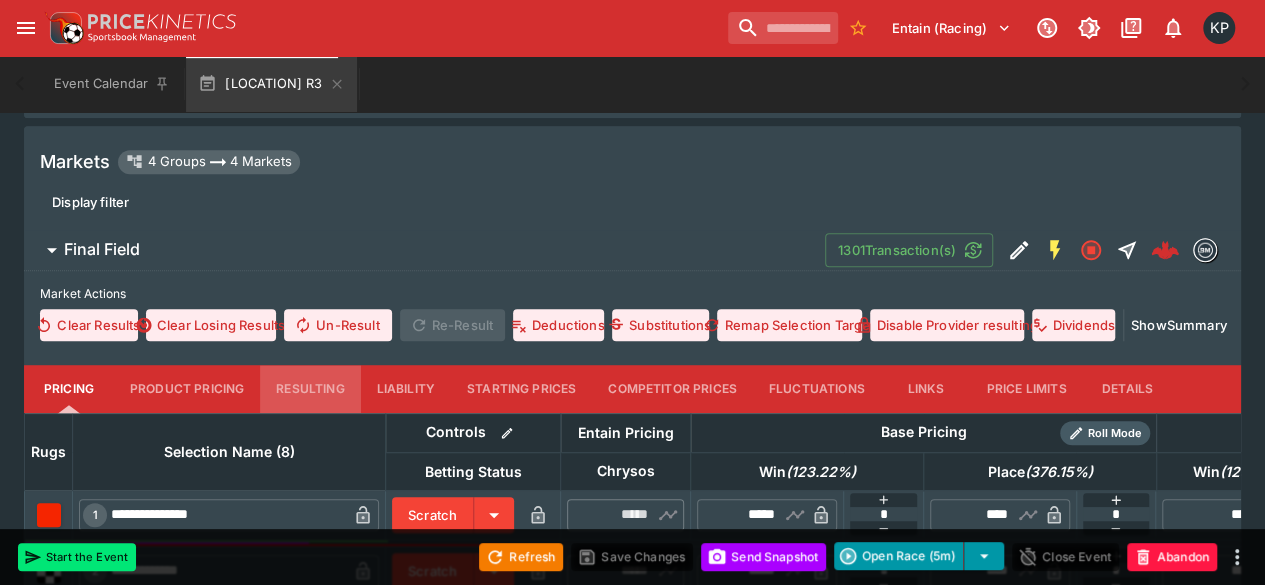 click on "Resulting" at bounding box center (310, 389) 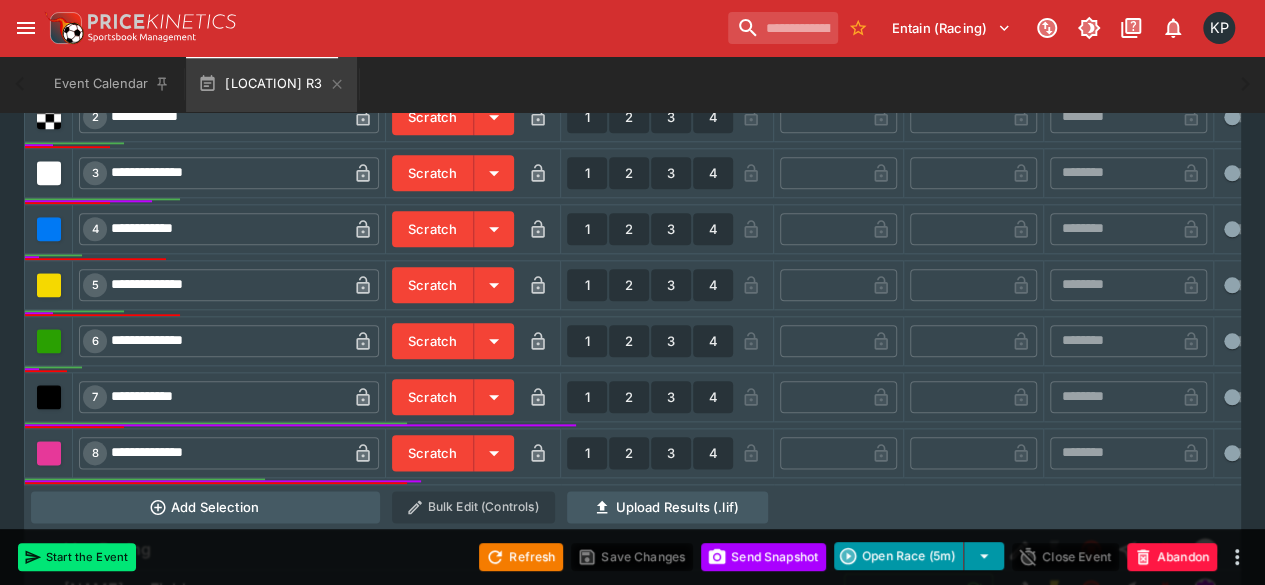 scroll, scrollTop: 960, scrollLeft: 0, axis: vertical 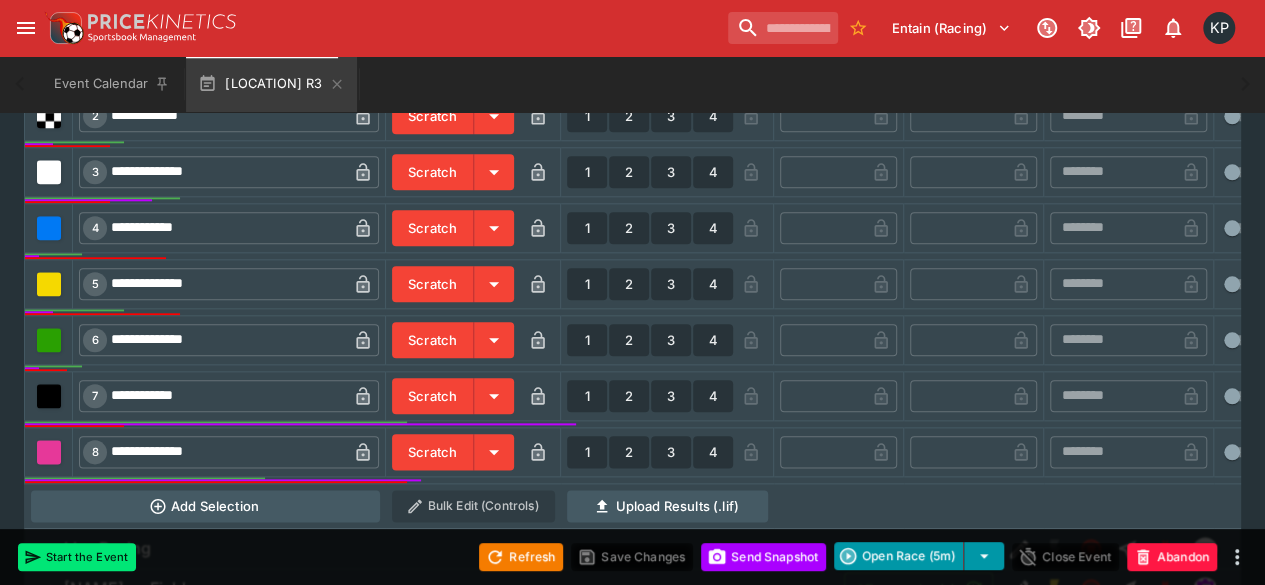 click on "1" at bounding box center (587, 340) 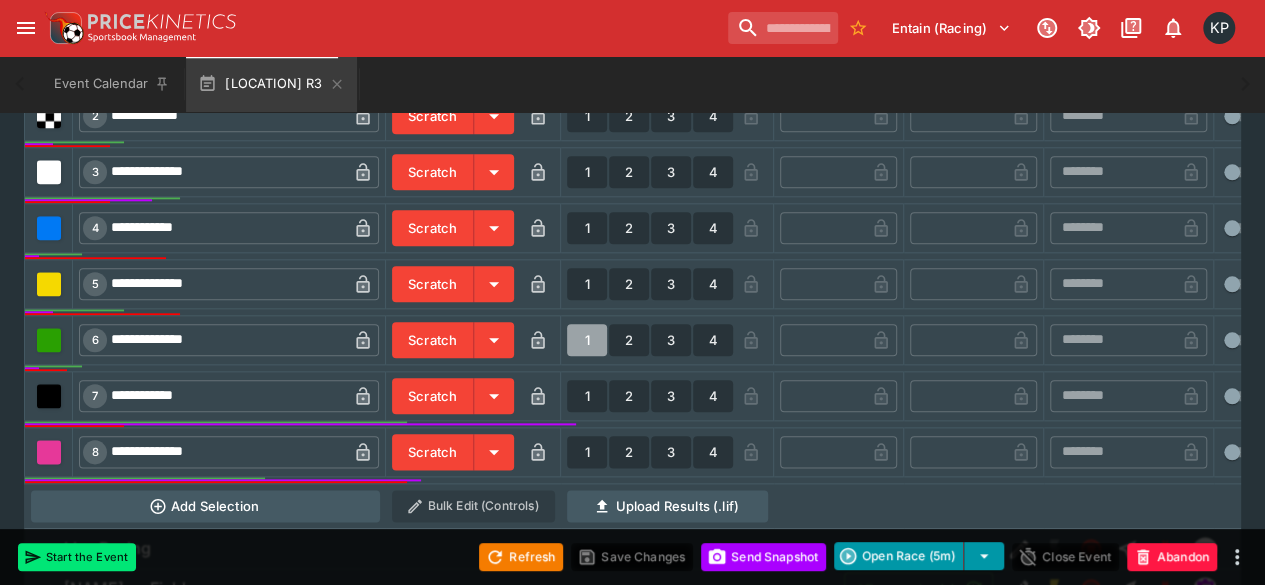 type on "*" 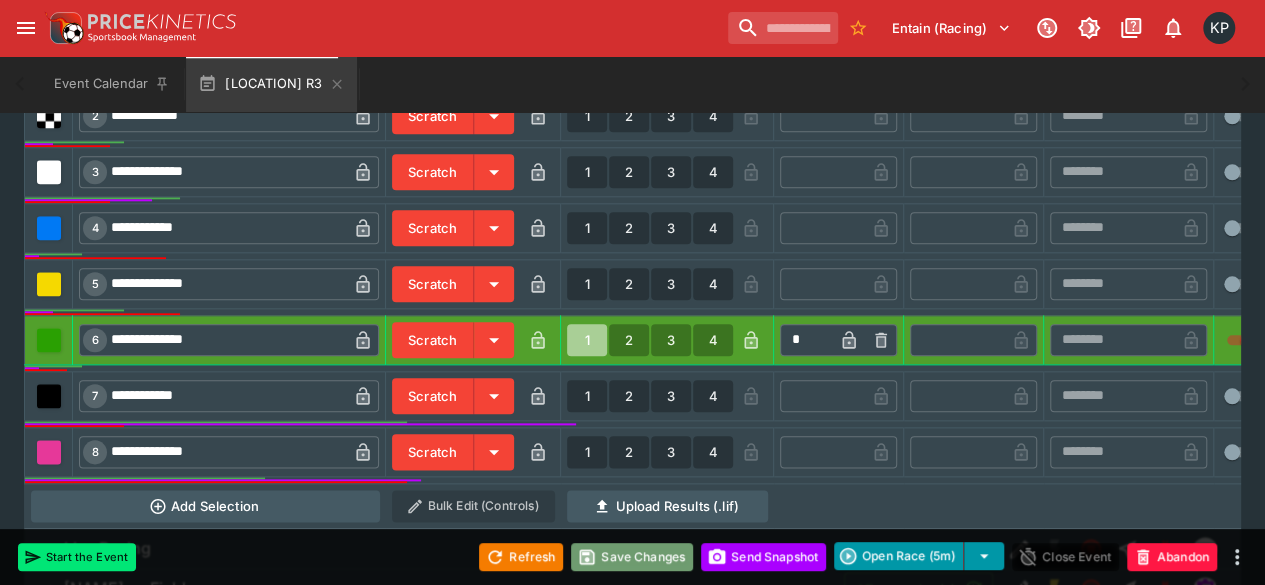 click on "Save Changes" at bounding box center (632, 557) 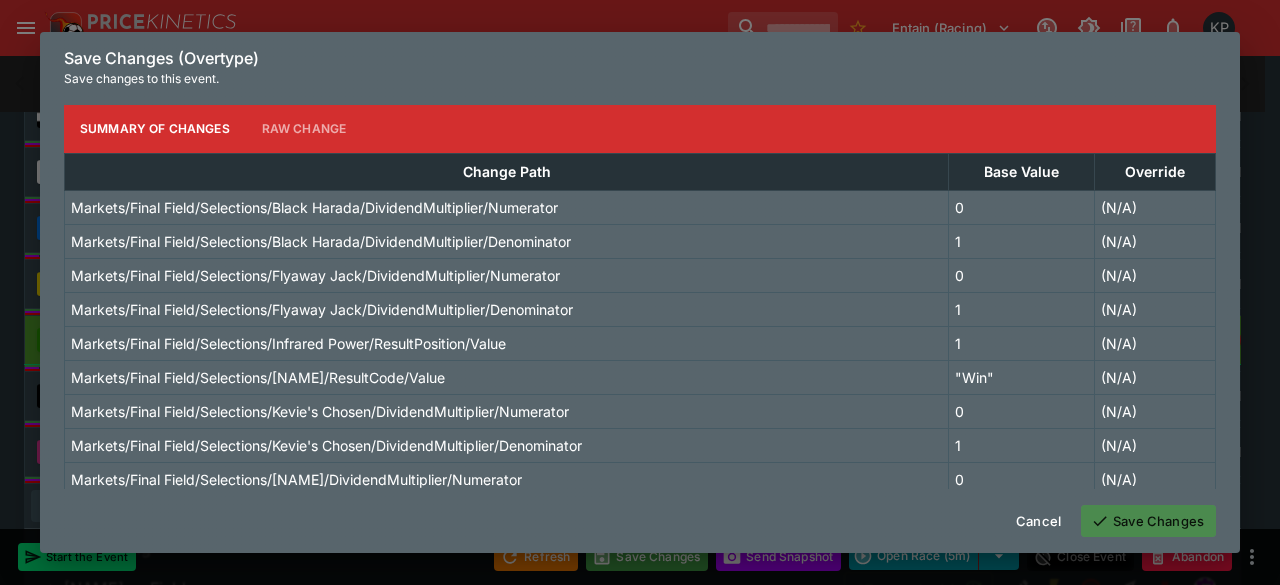 click on "Save Changes" at bounding box center [1148, 521] 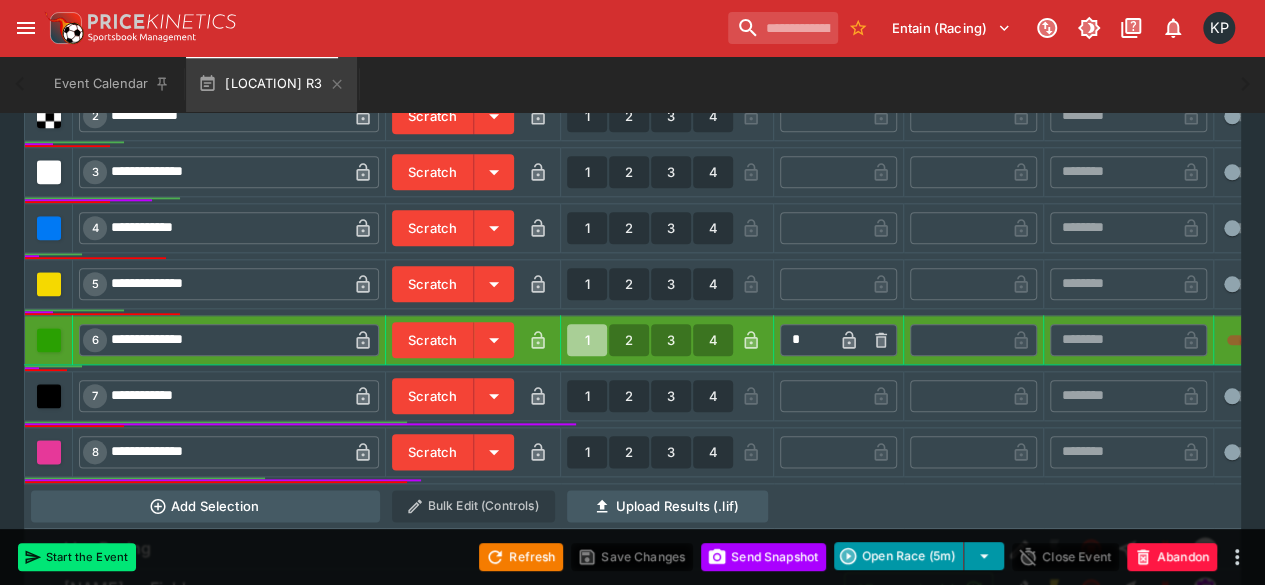 type on "*" 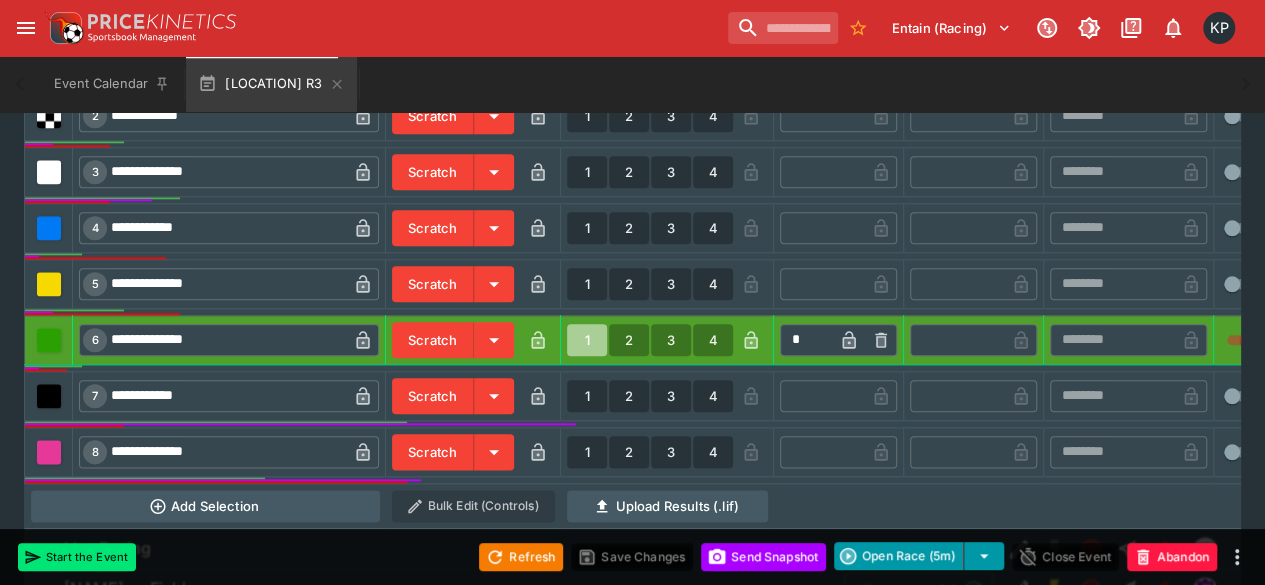 type on "*" 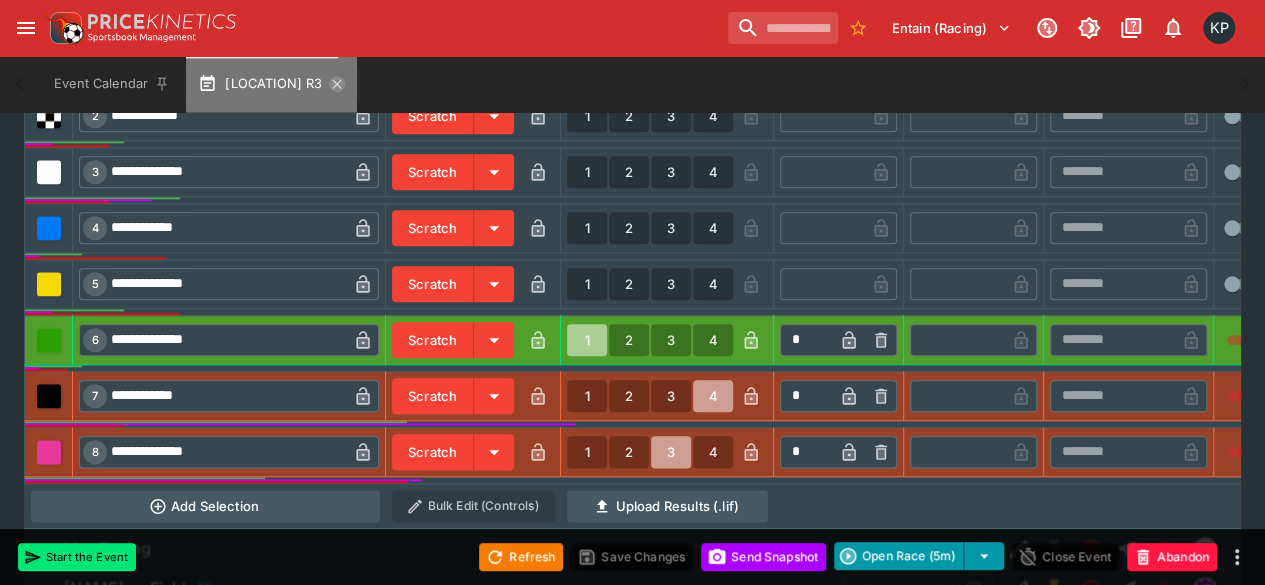 click 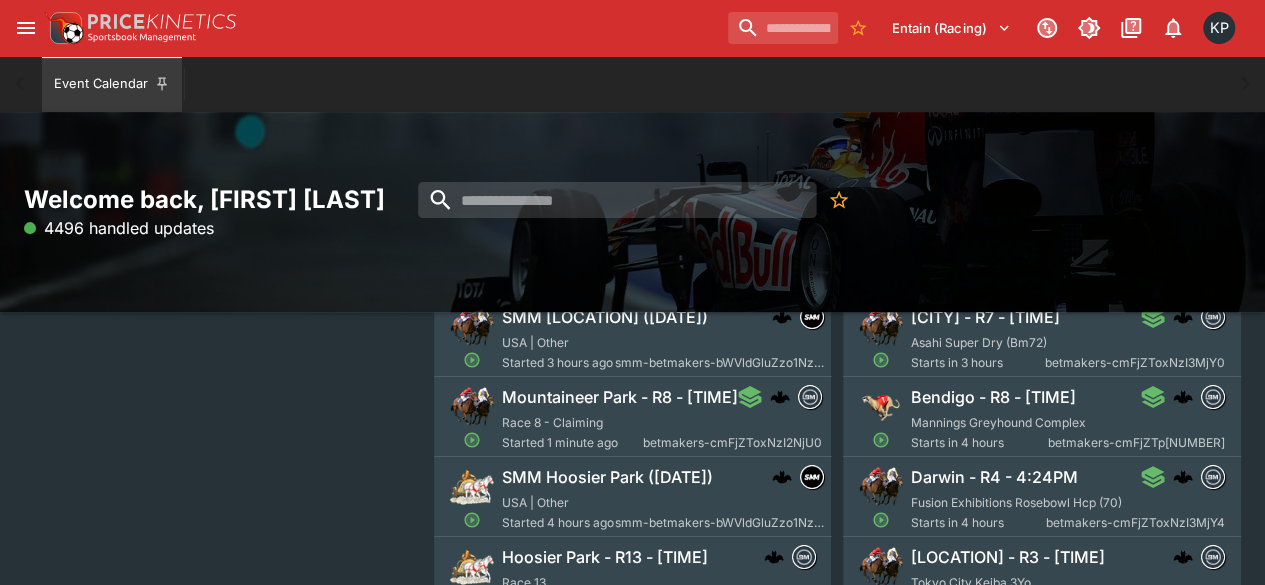 scroll, scrollTop: 253, scrollLeft: 0, axis: vertical 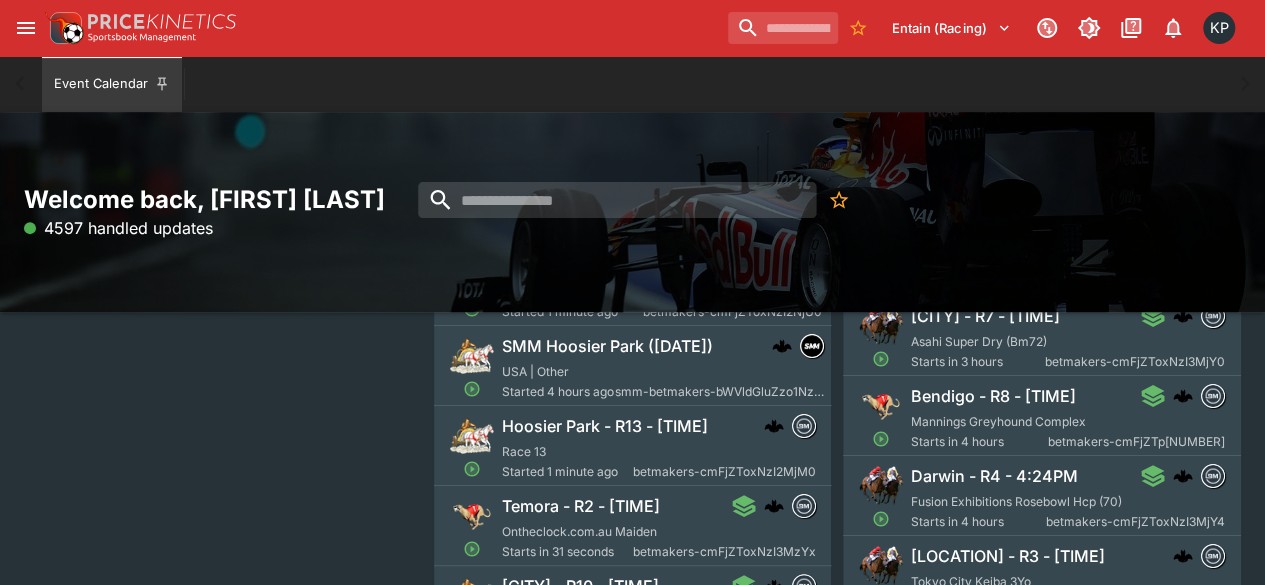 click on "Ontheclock.com.au Maiden" at bounding box center [579, 531] 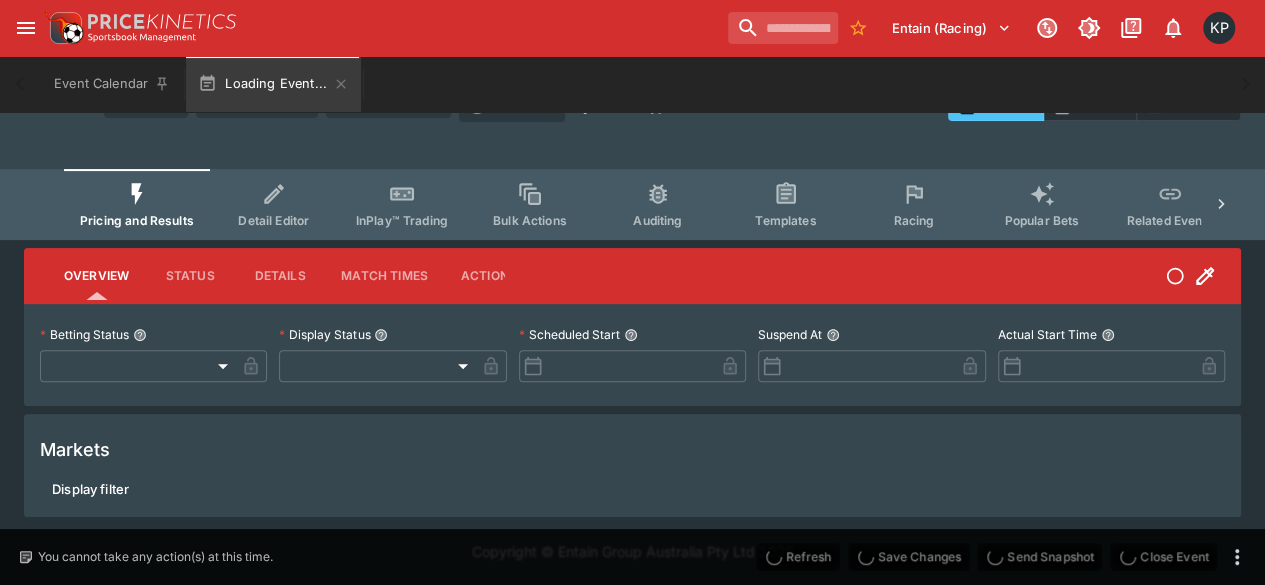 type on "**********" 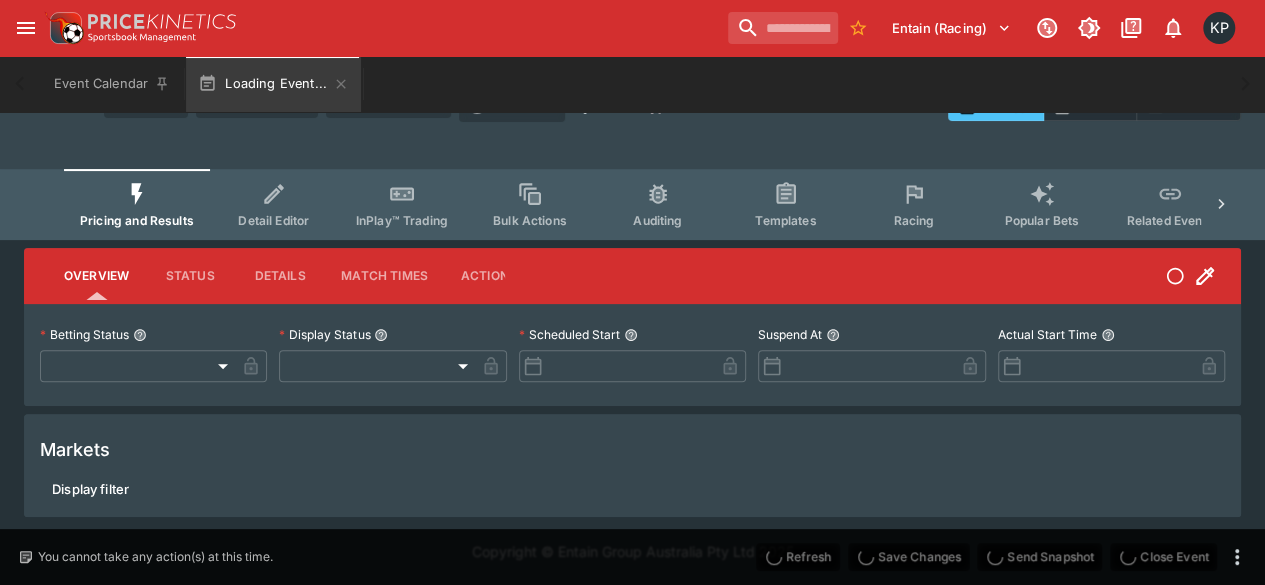 type on "*******" 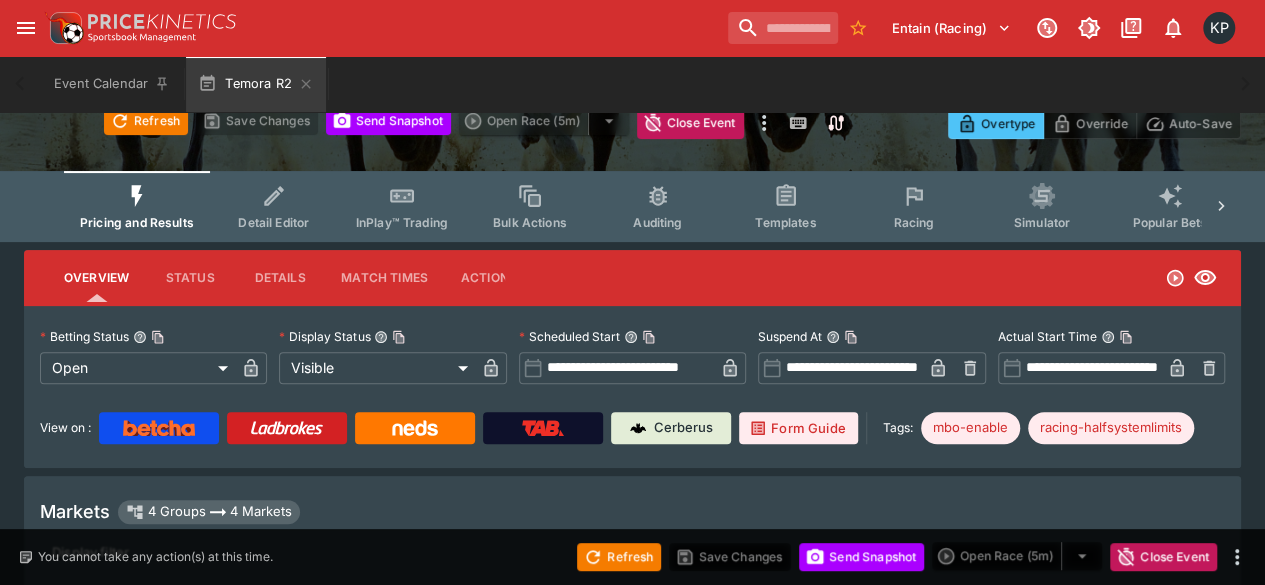 scroll, scrollTop: 253, scrollLeft: 0, axis: vertical 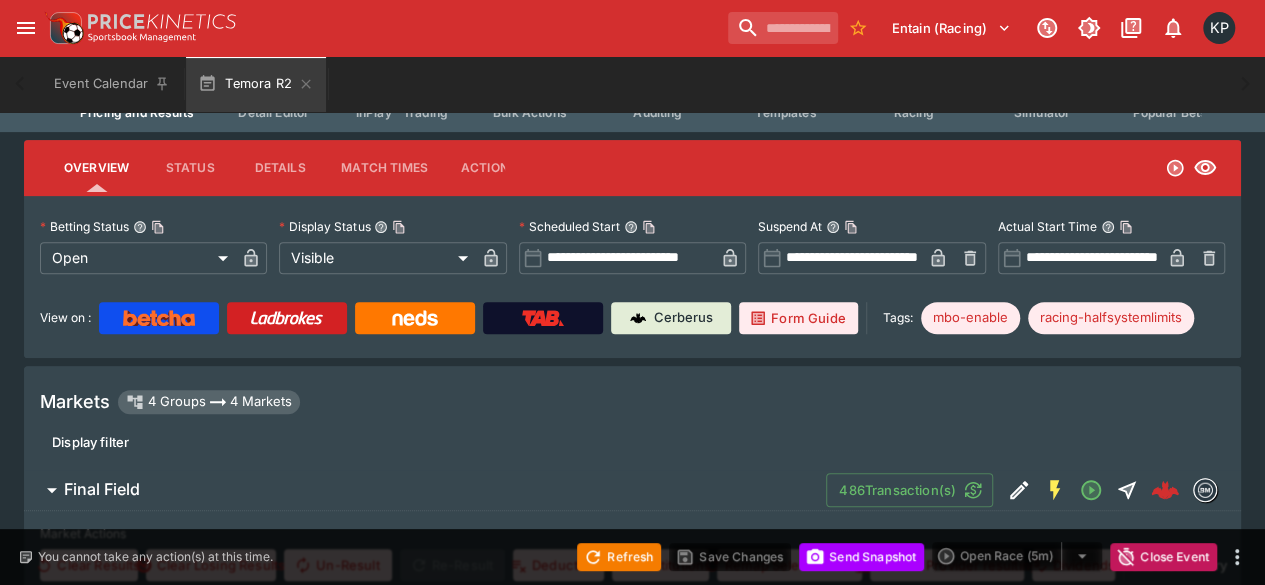 type on "****" 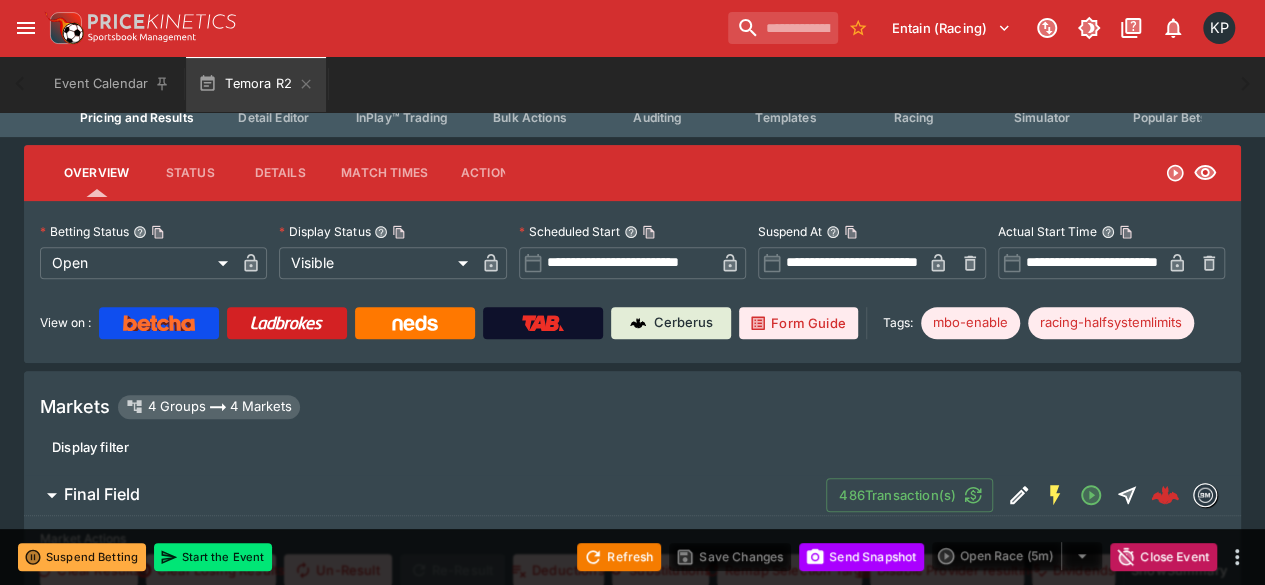 type on "****" 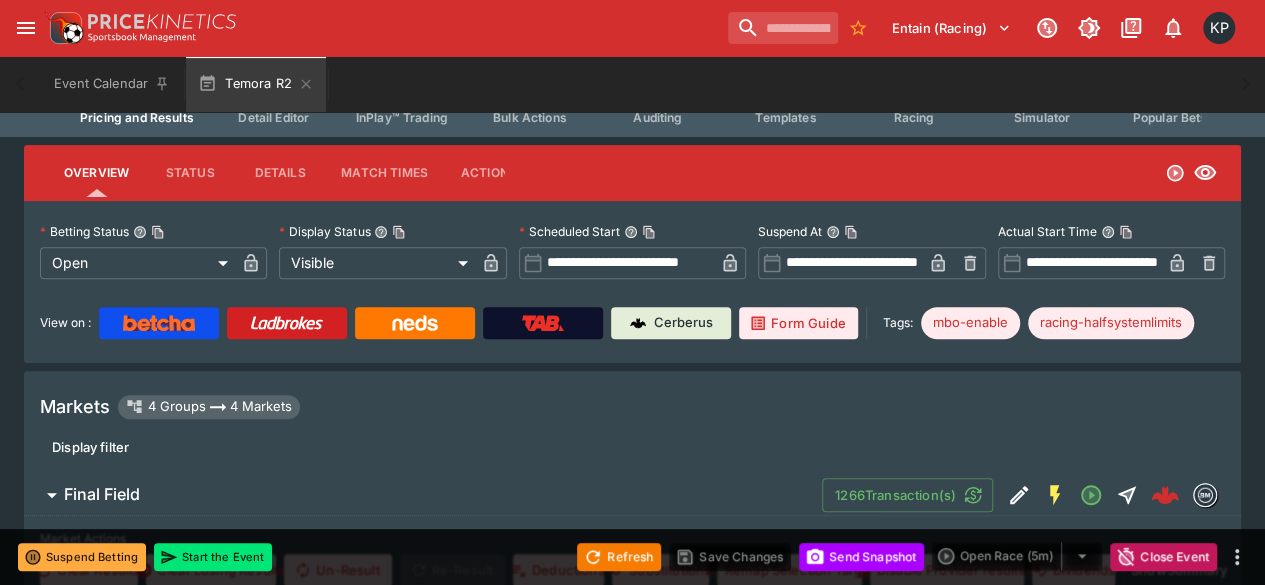type on "****" 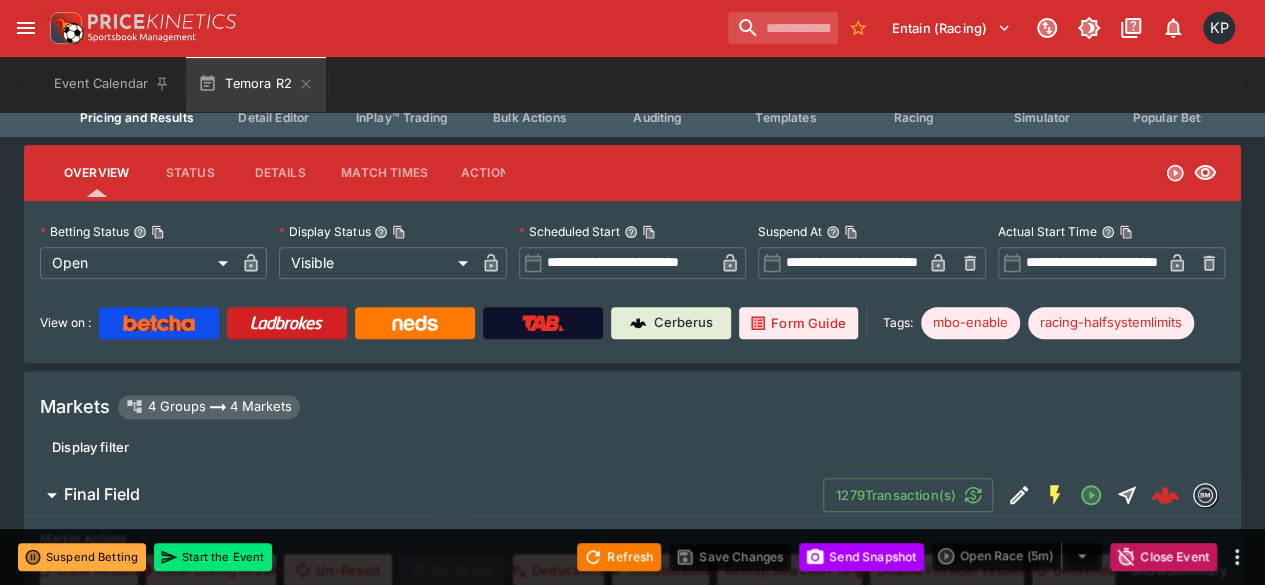 type on "*****" 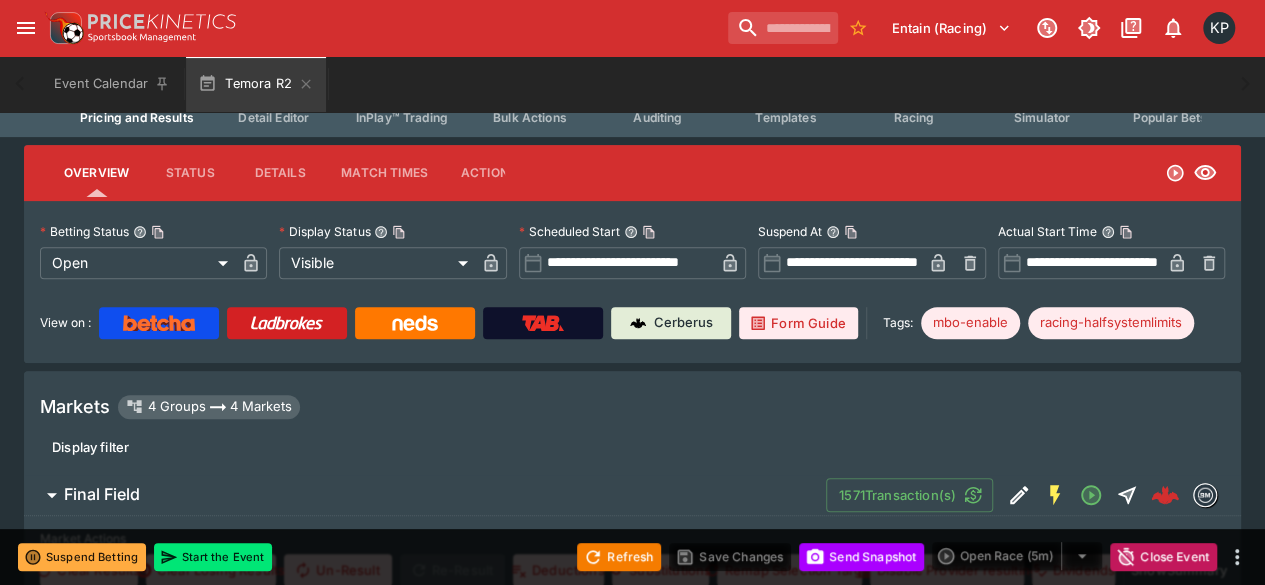 type on "****" 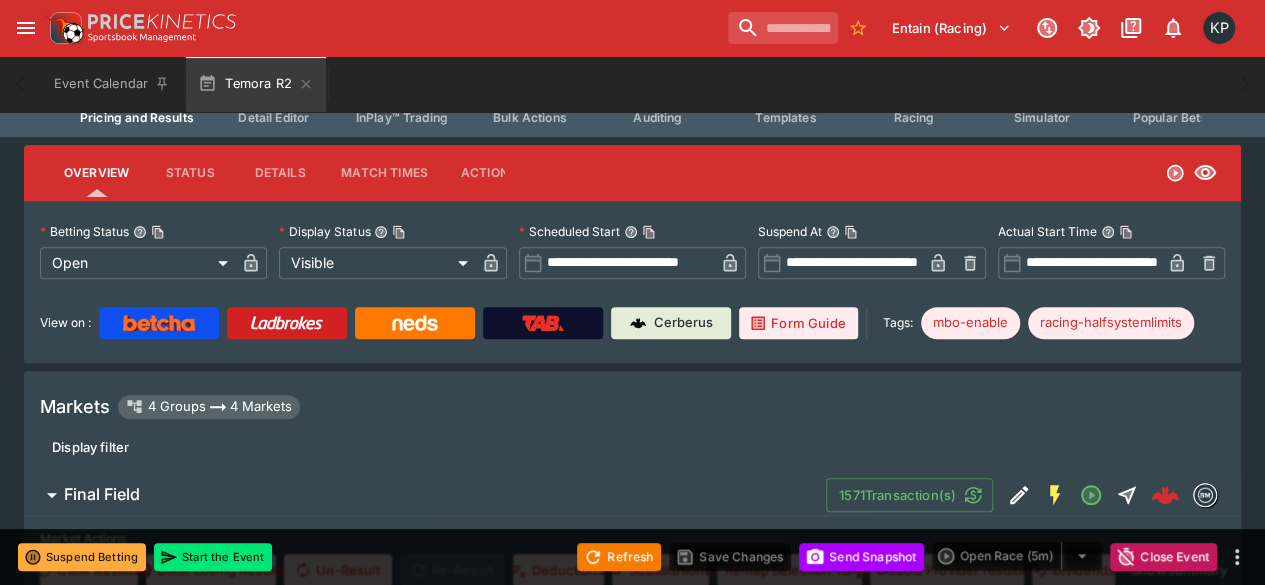 type on "****" 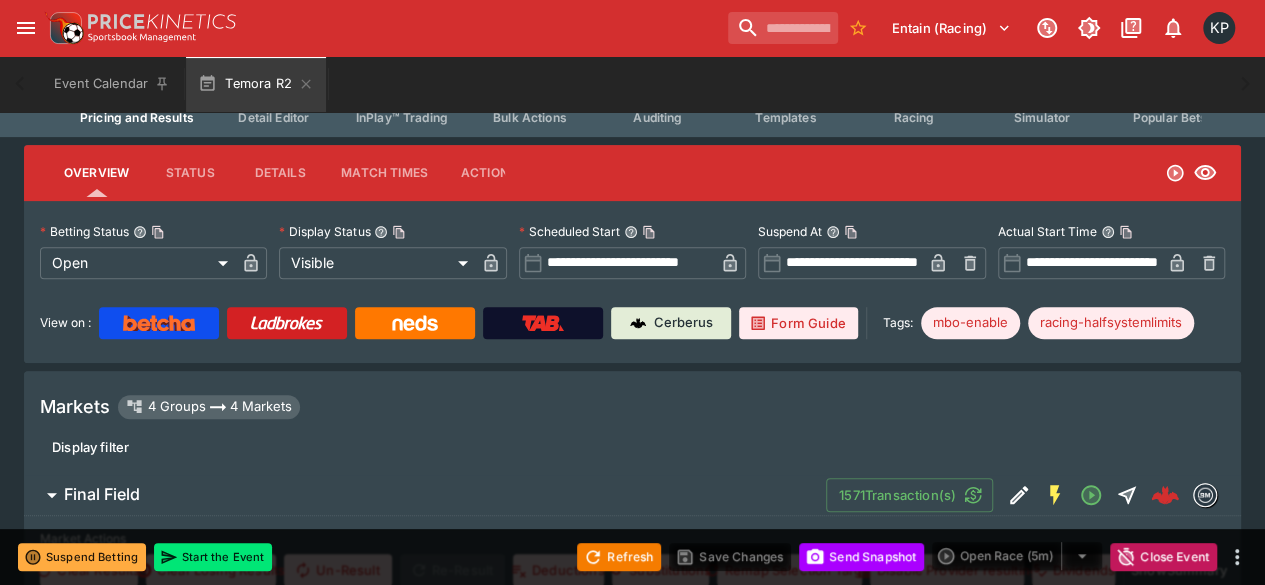 type on "****" 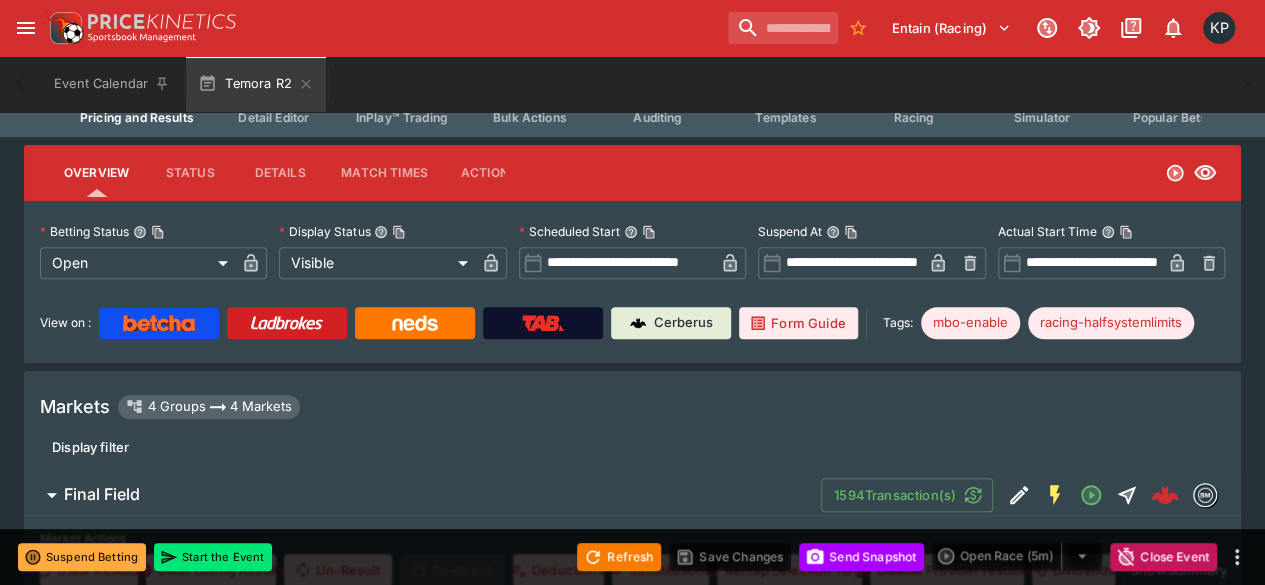 type on "****" 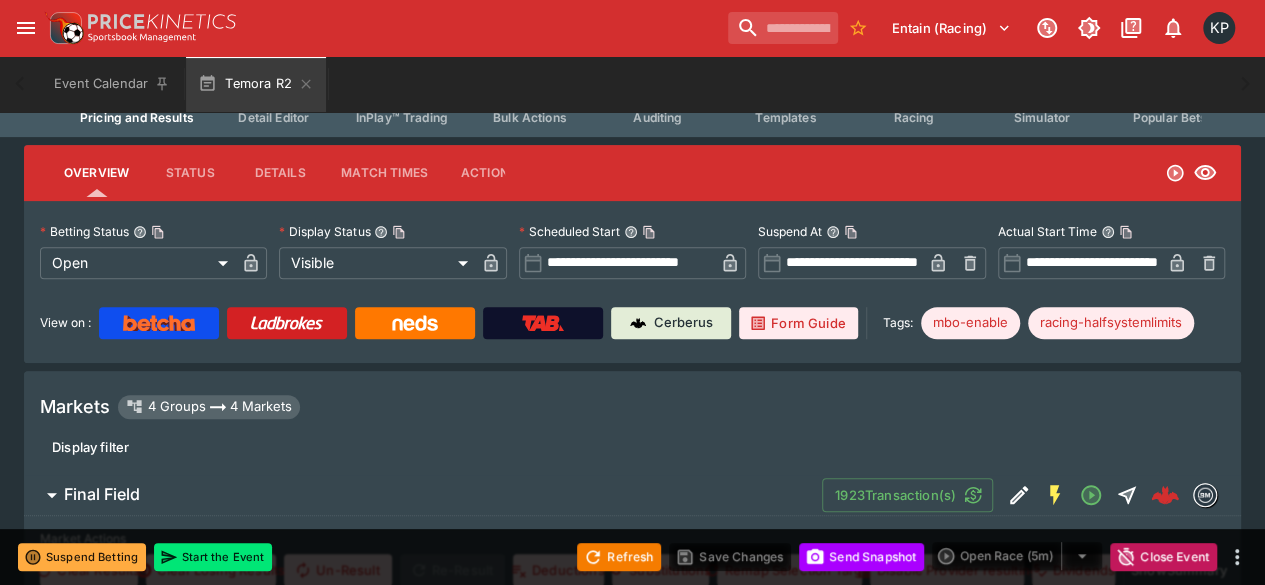 type on "****" 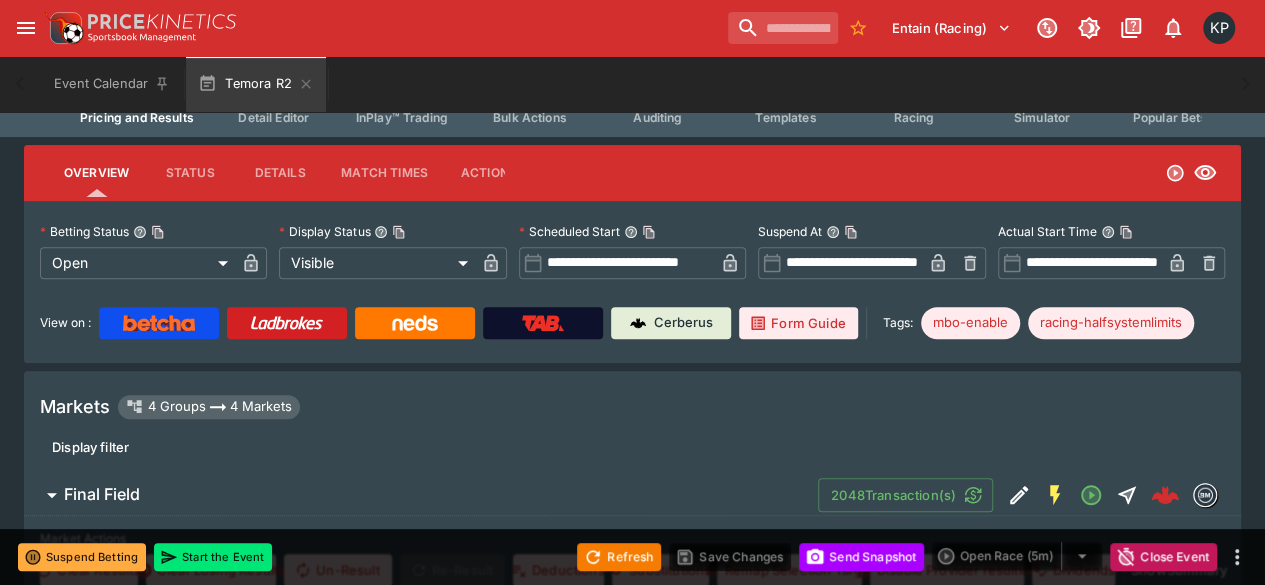 type on "**********" 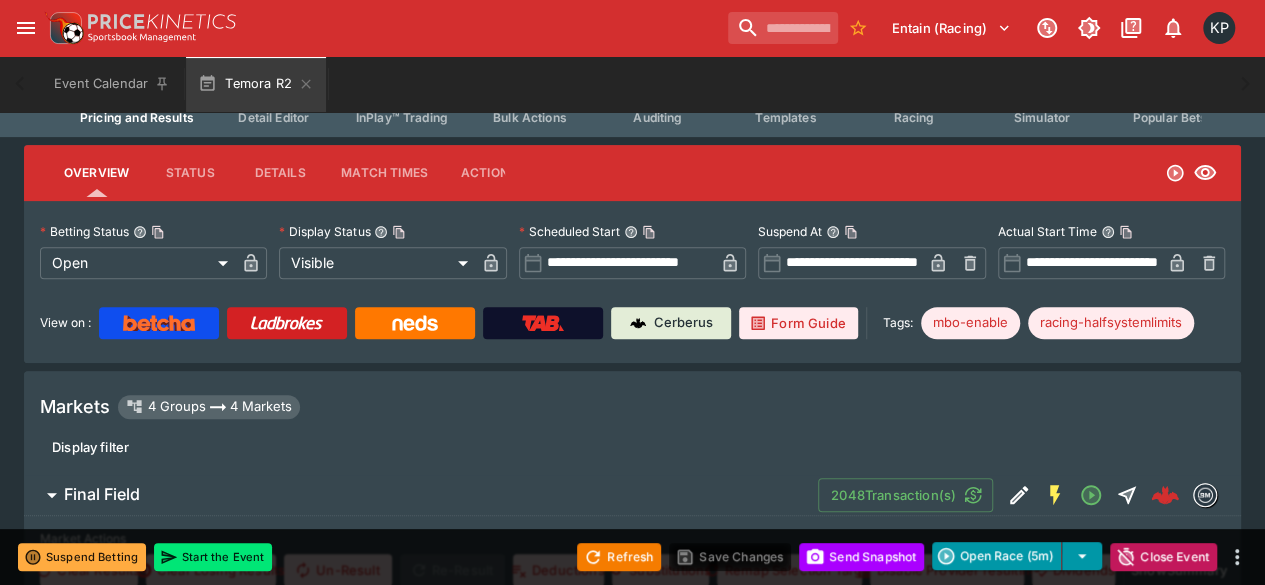 type on "****" 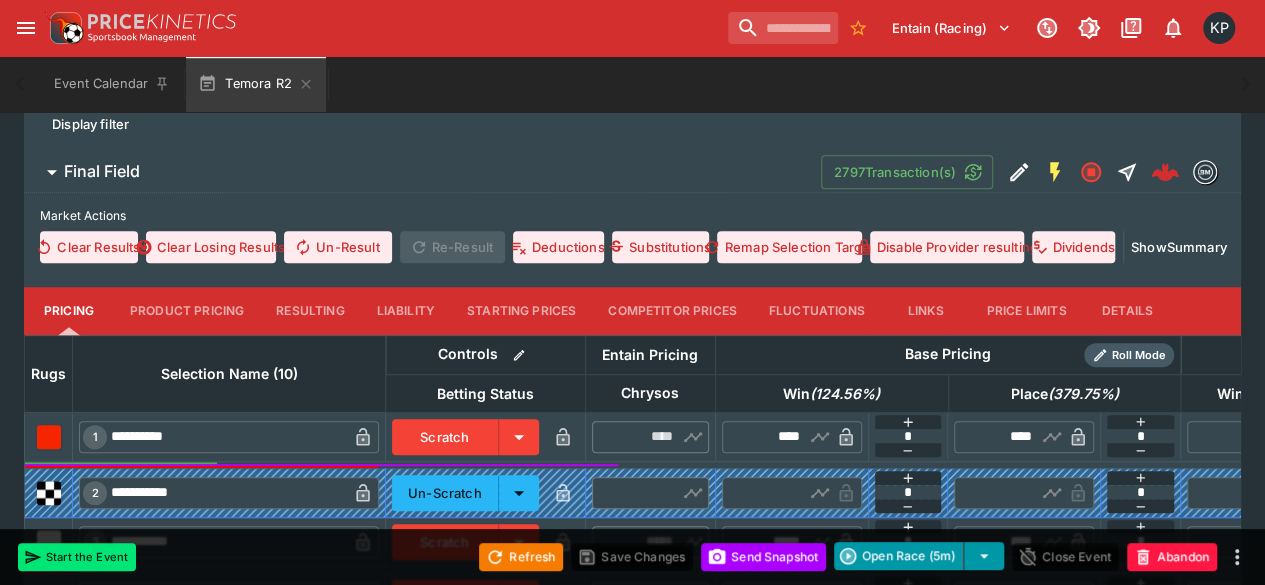 scroll, scrollTop: 577, scrollLeft: 0, axis: vertical 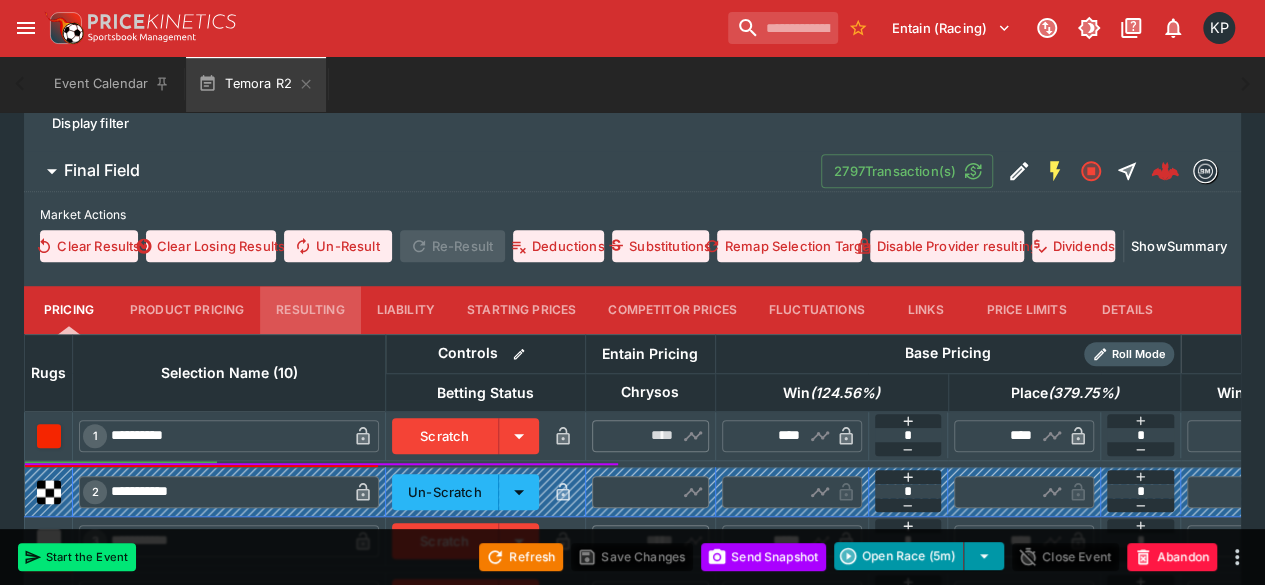 click on "Resulting" at bounding box center [310, 310] 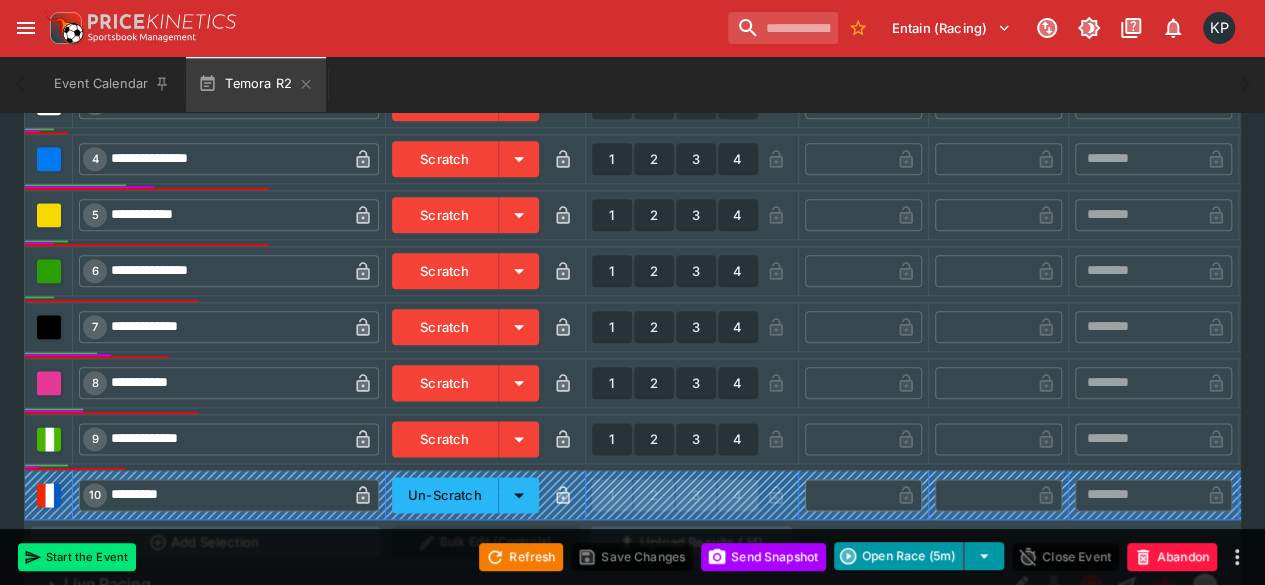 scroll, scrollTop: 1024, scrollLeft: 0, axis: vertical 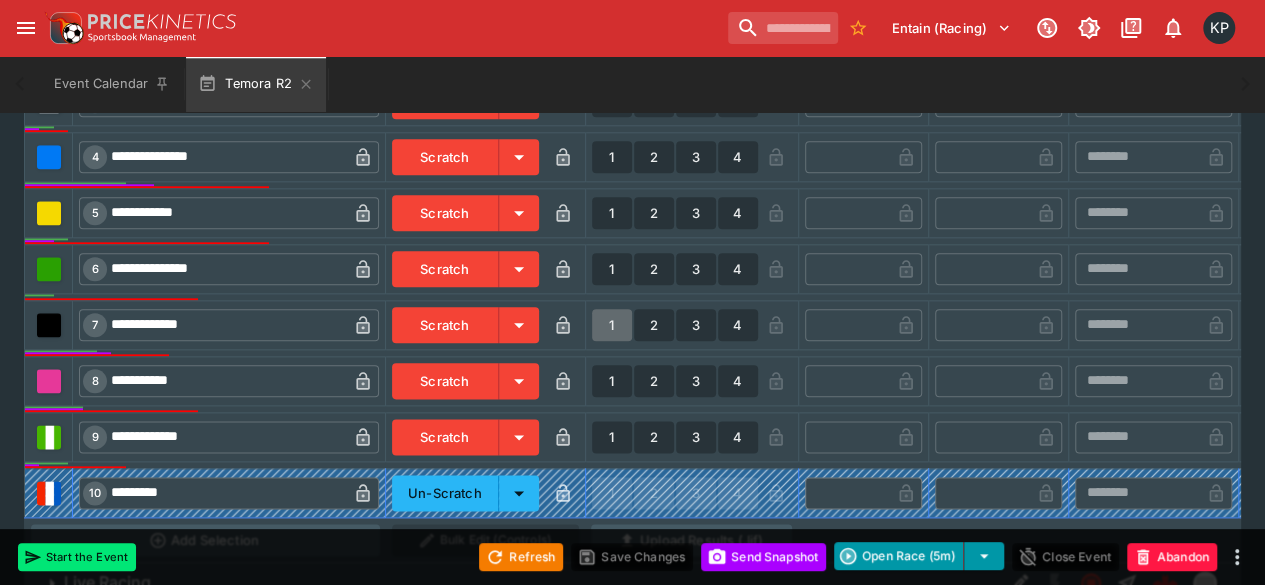 click on "1" at bounding box center [612, 325] 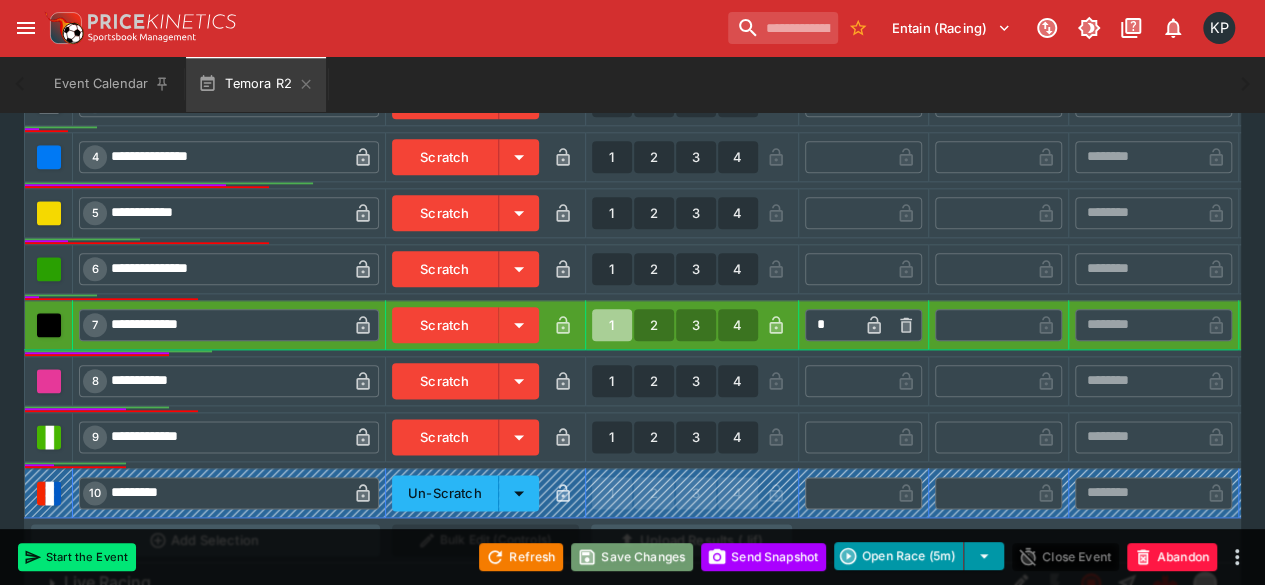 click on "Save Changes" at bounding box center [632, 557] 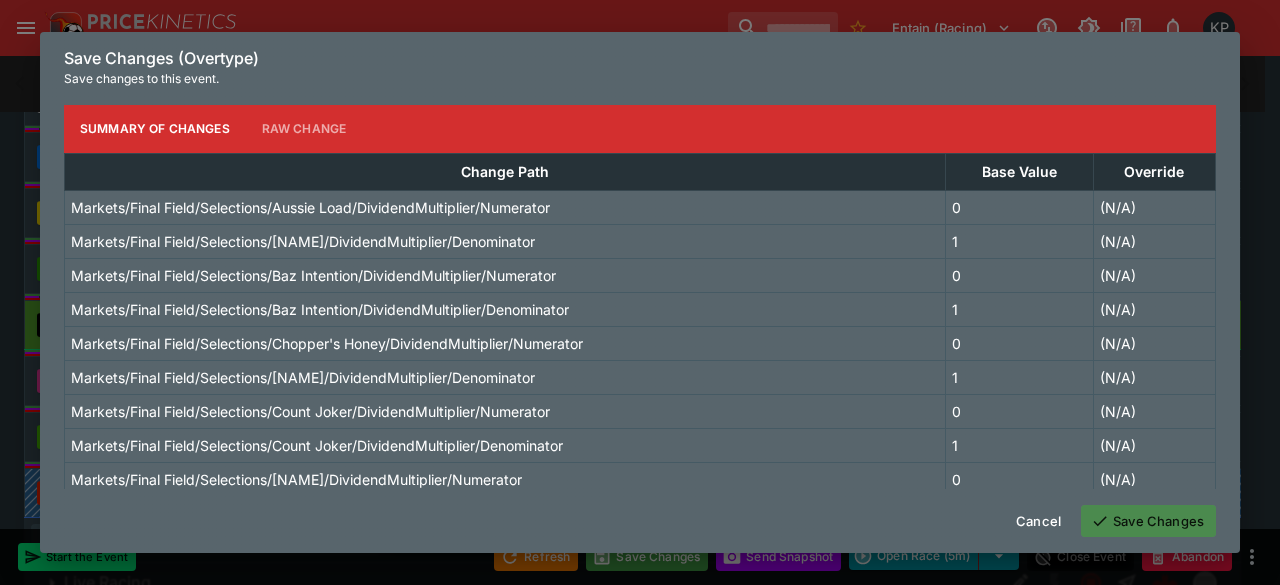 click on "Save Changes" at bounding box center [1148, 521] 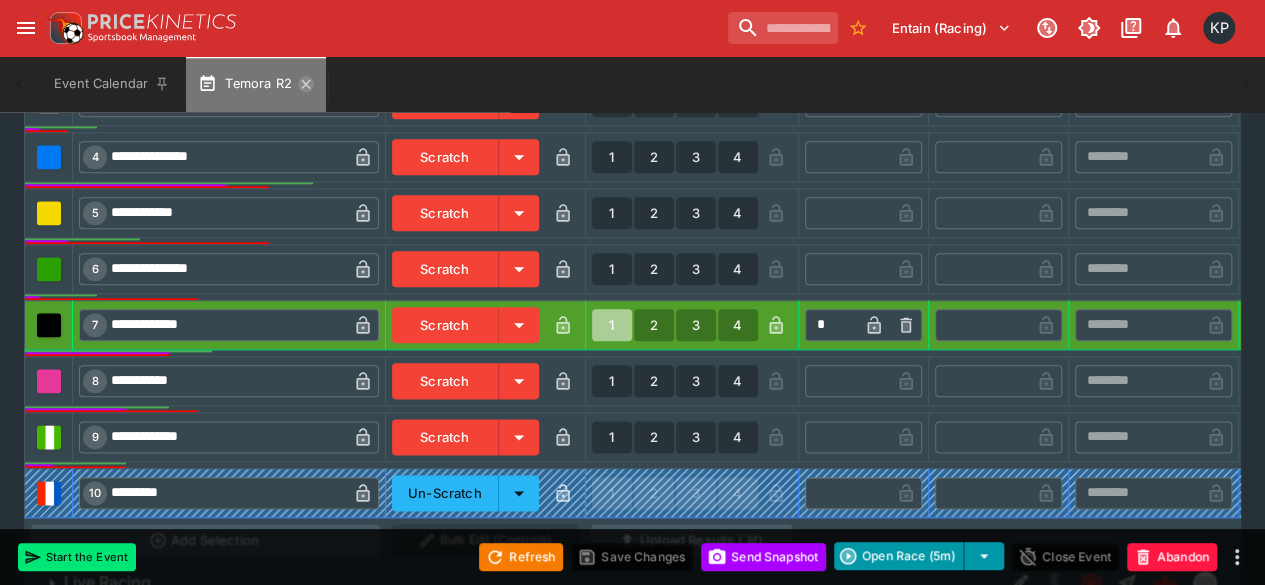 click 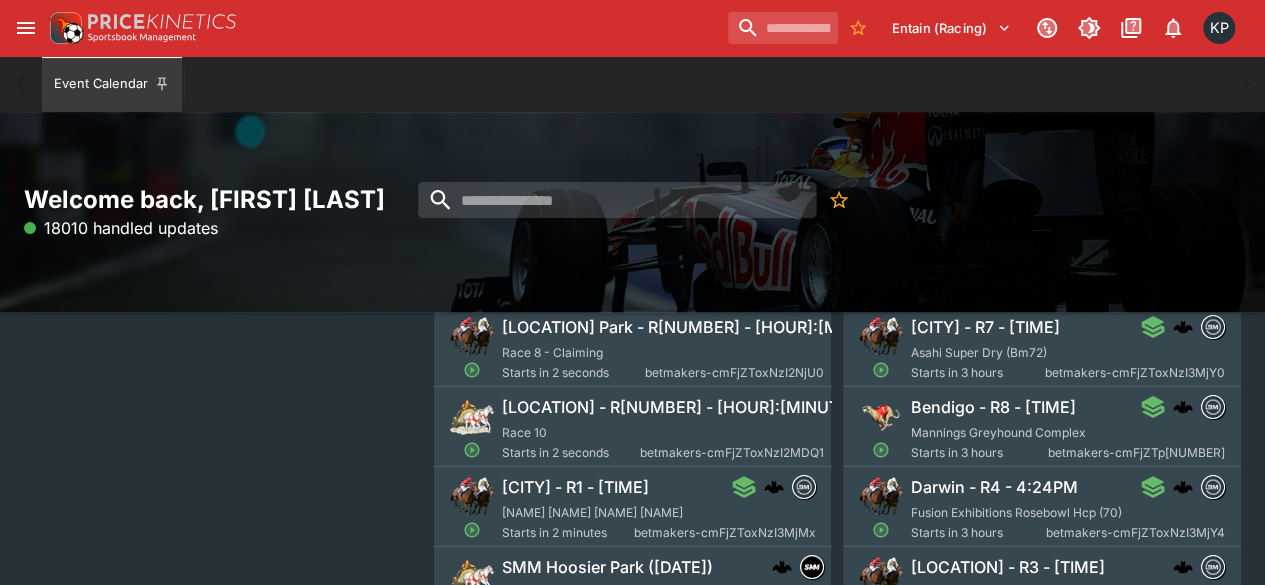 scroll, scrollTop: 243, scrollLeft: 0, axis: vertical 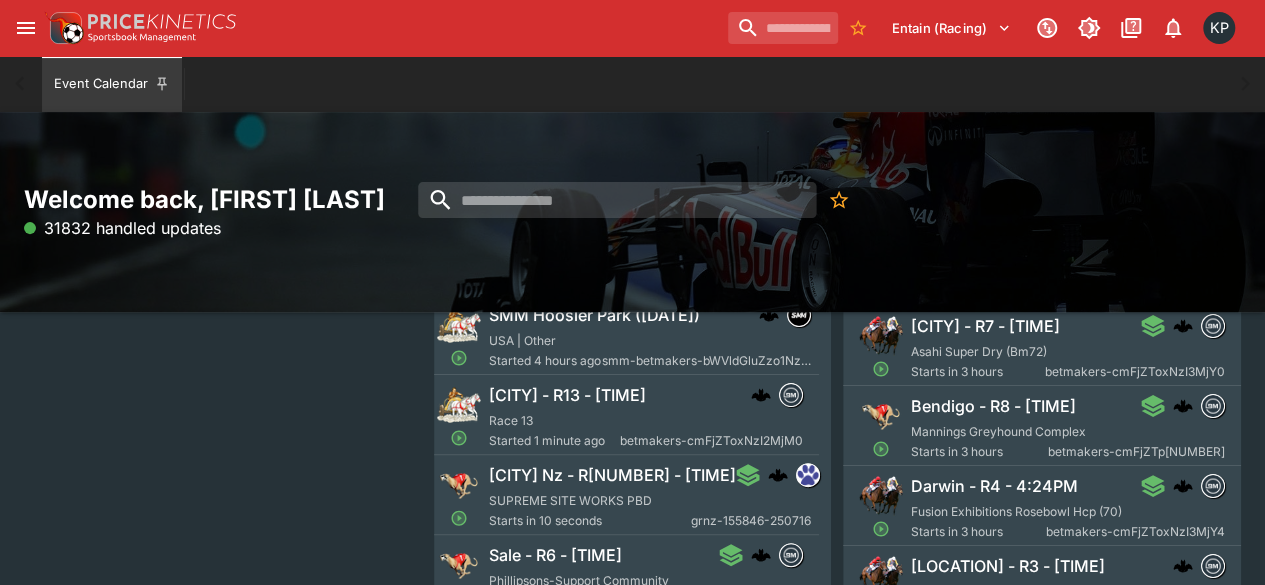 click on "SUPREME SITE WORKS PBD" at bounding box center [570, 500] 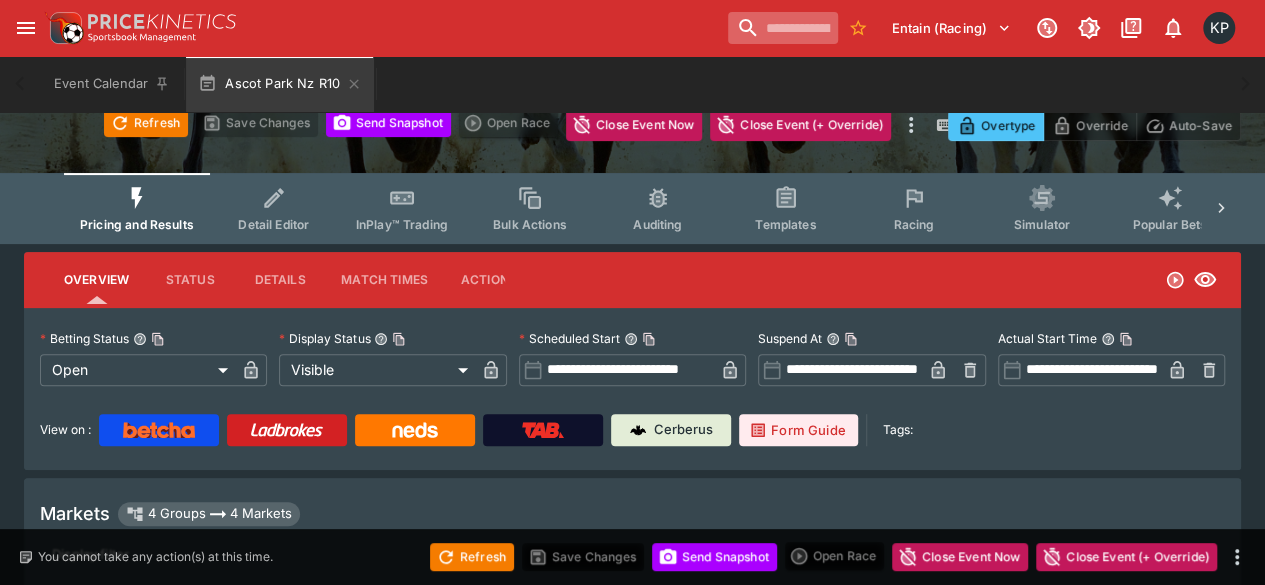 scroll, scrollTop: 243, scrollLeft: 0, axis: vertical 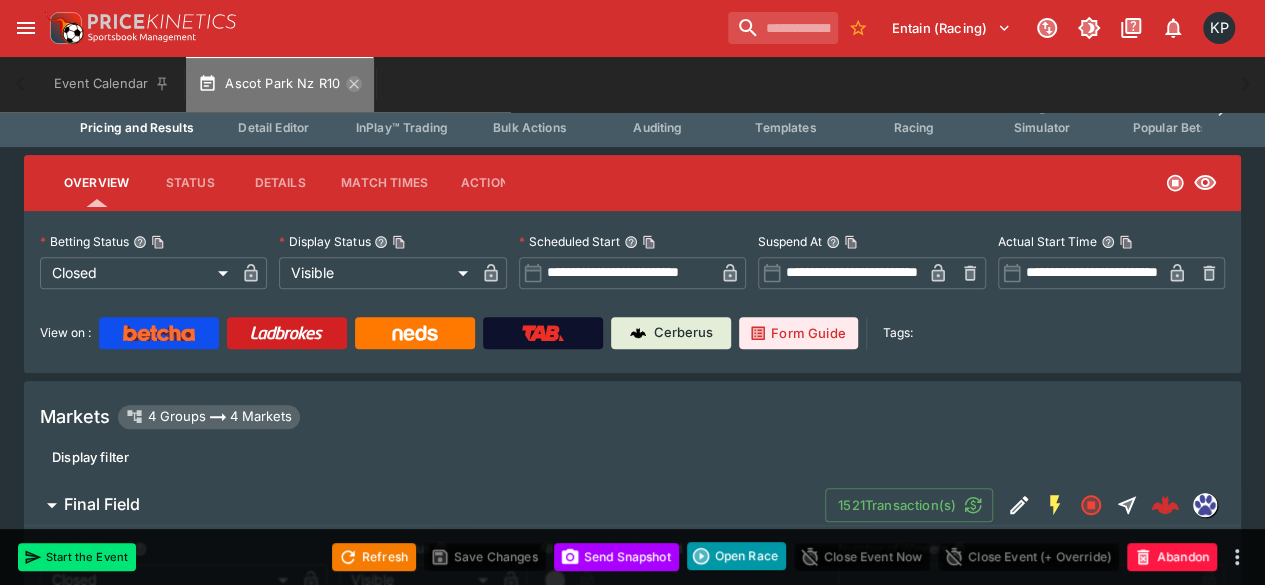 click 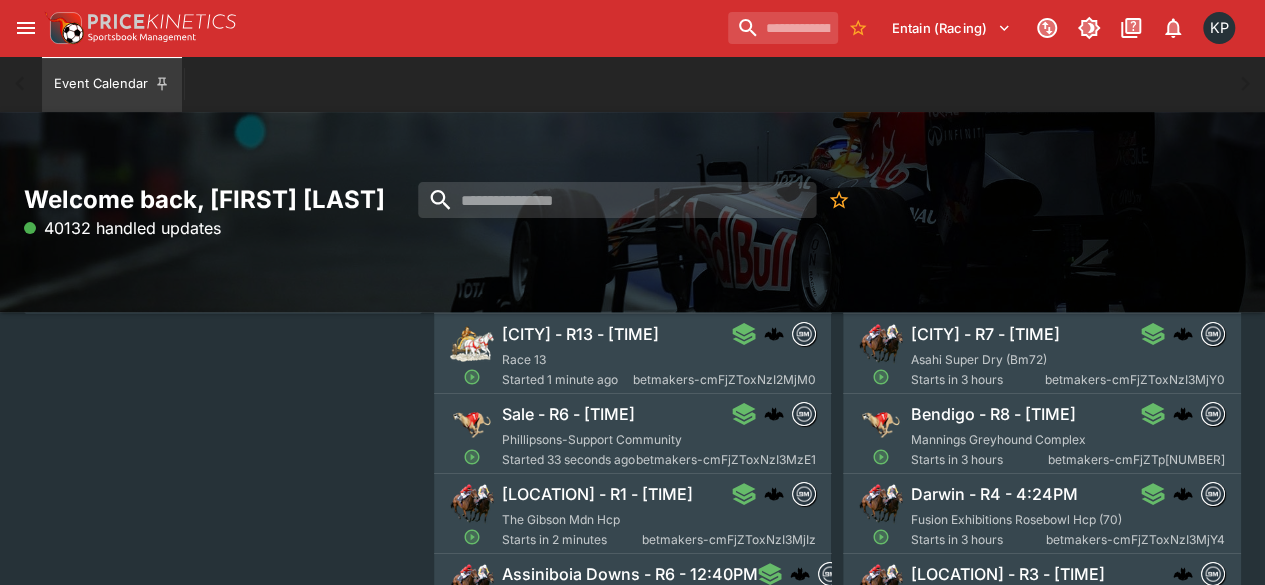 scroll, scrollTop: 282, scrollLeft: 0, axis: vertical 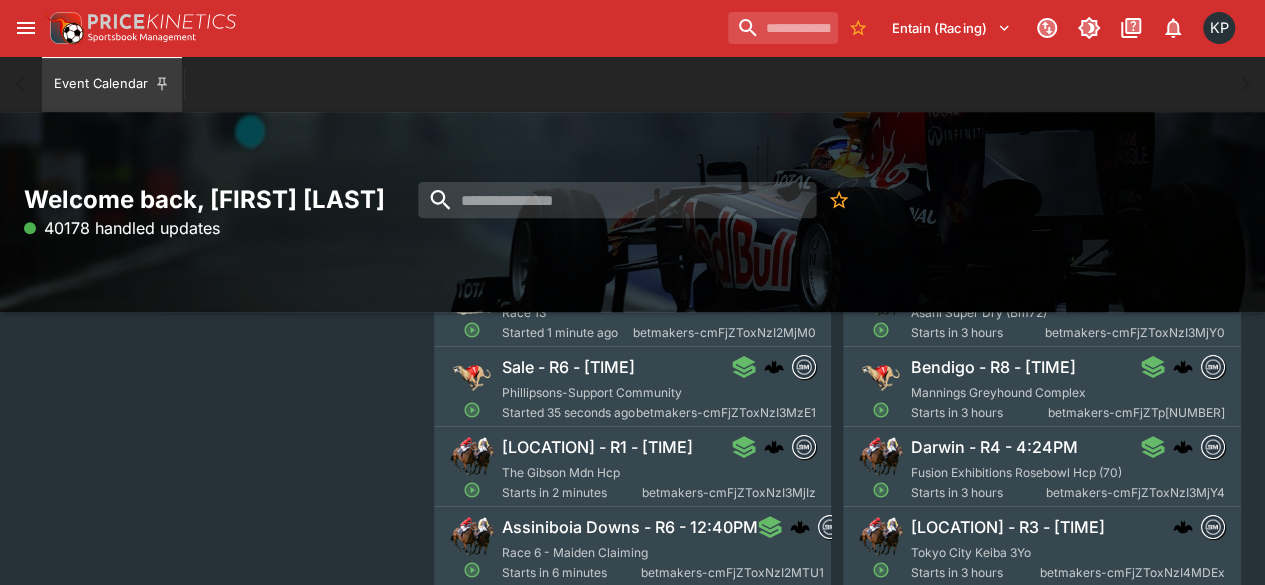 click on "Phillipsons-Support Community" at bounding box center (592, 392) 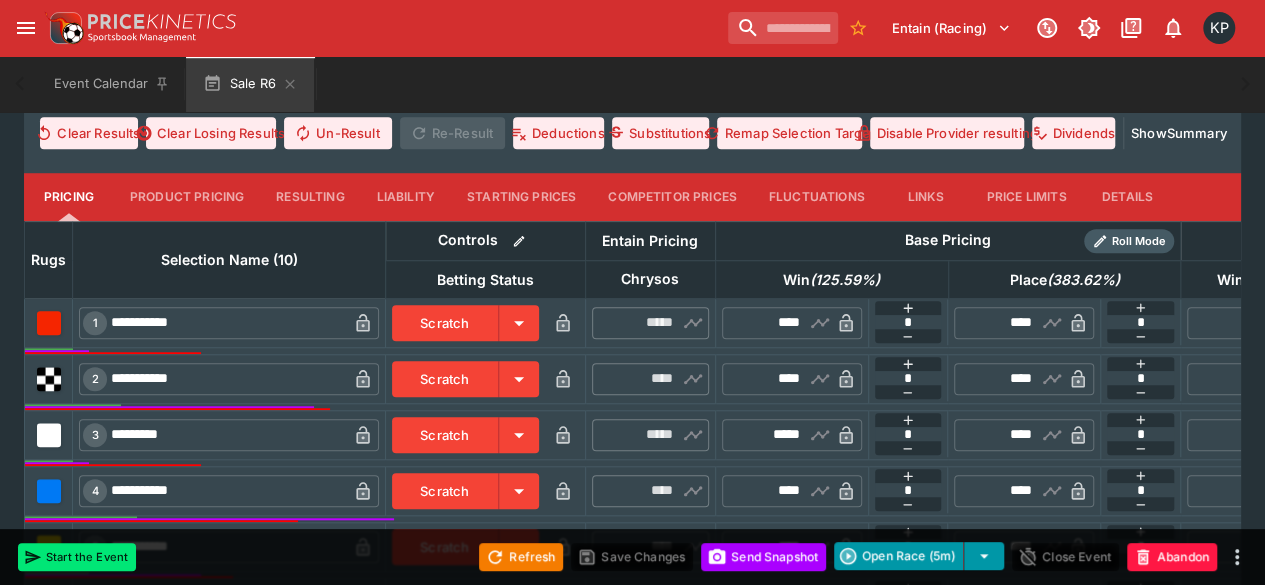 scroll, scrollTop: 691, scrollLeft: 0, axis: vertical 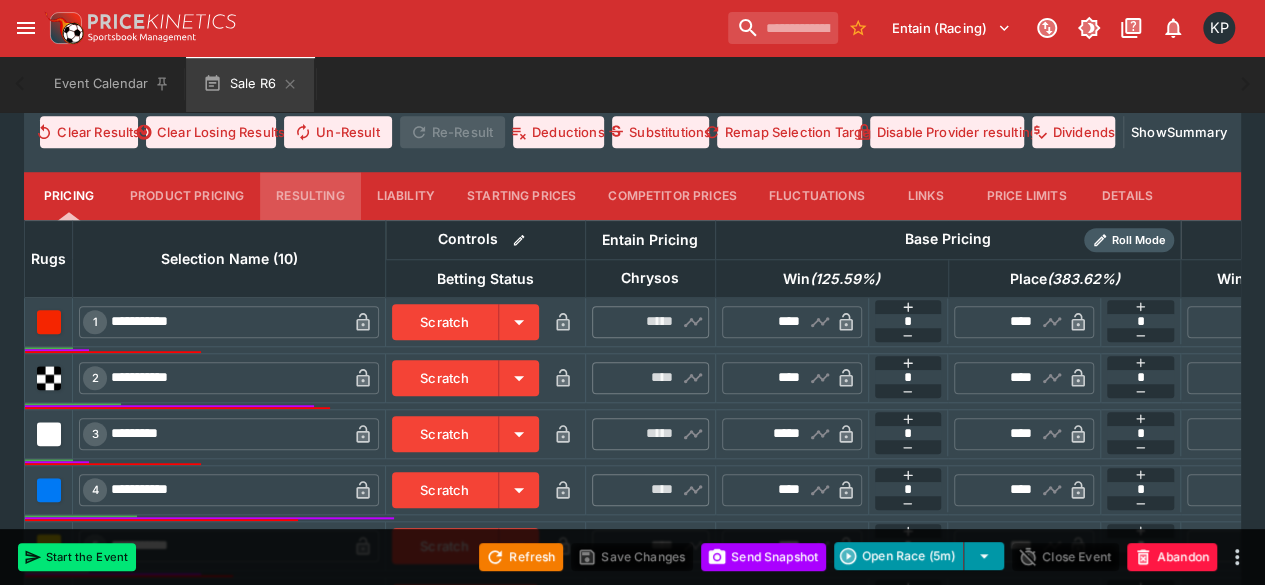 click on "Resulting" at bounding box center (310, 196) 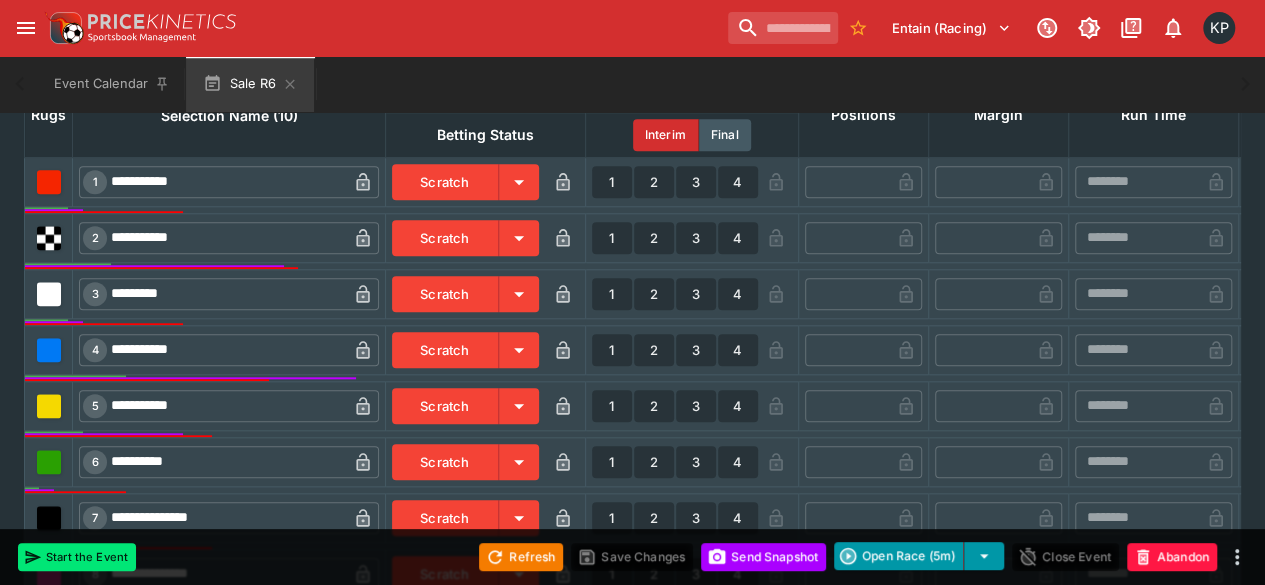 scroll, scrollTop: 839, scrollLeft: 0, axis: vertical 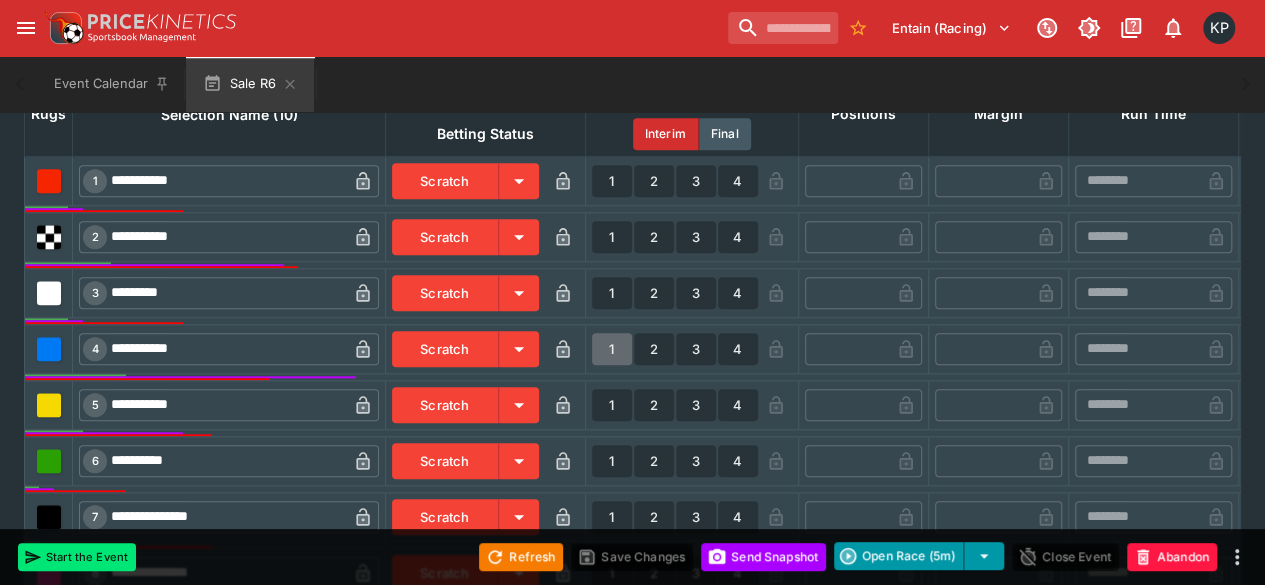 click on "1" at bounding box center [612, 349] 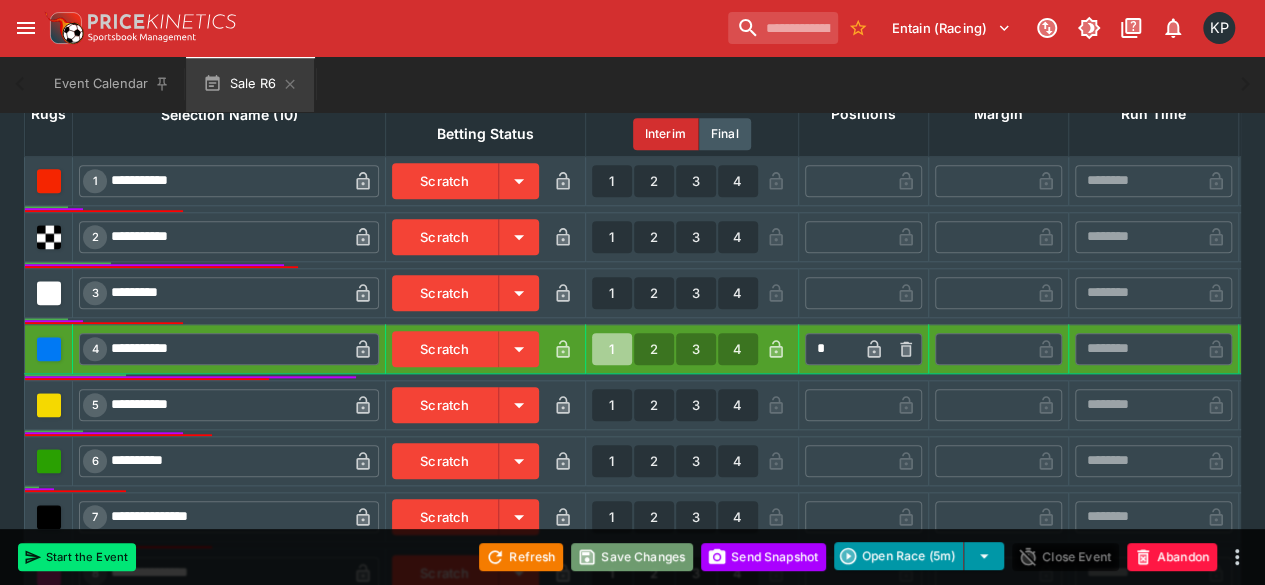click on "Save Changes" at bounding box center [632, 557] 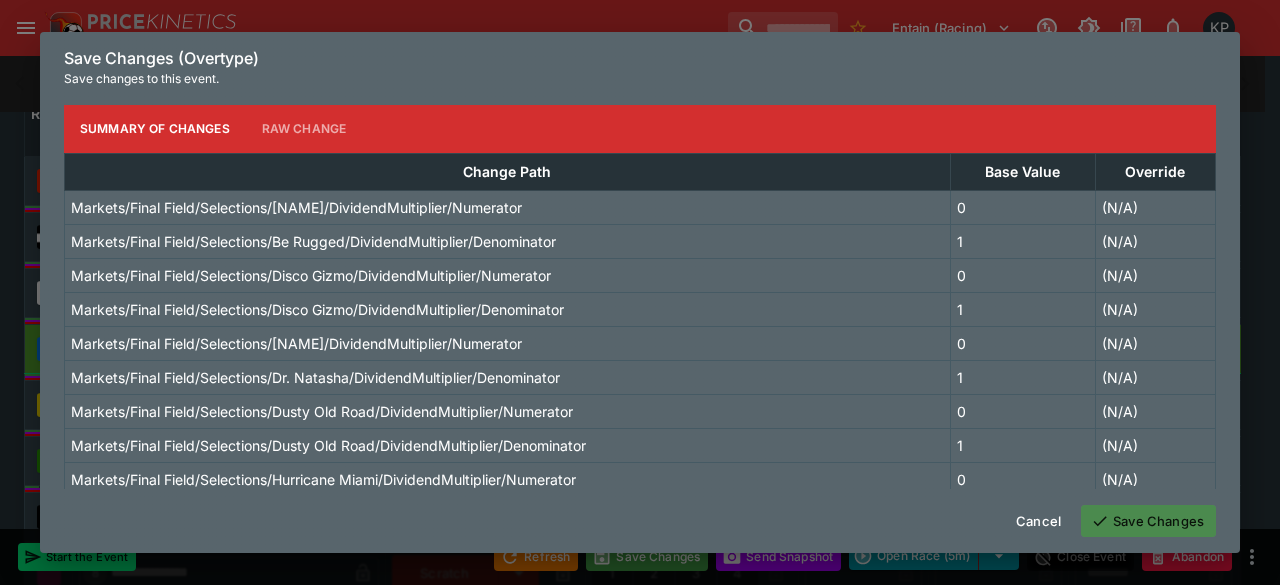 click on "Save Changes" at bounding box center [1148, 521] 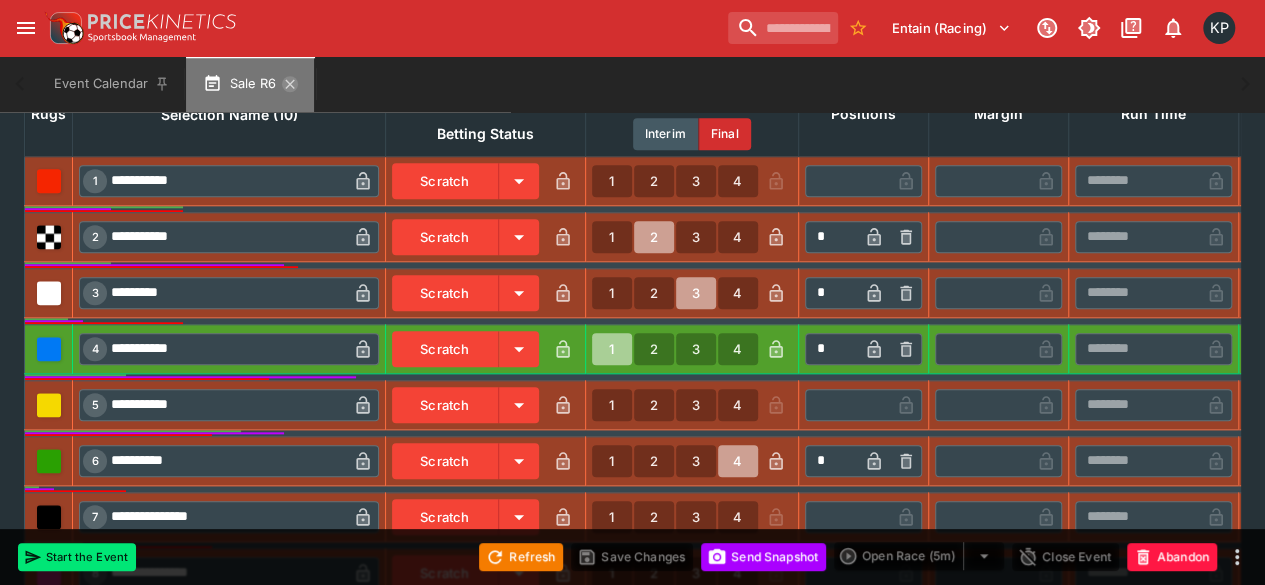 click 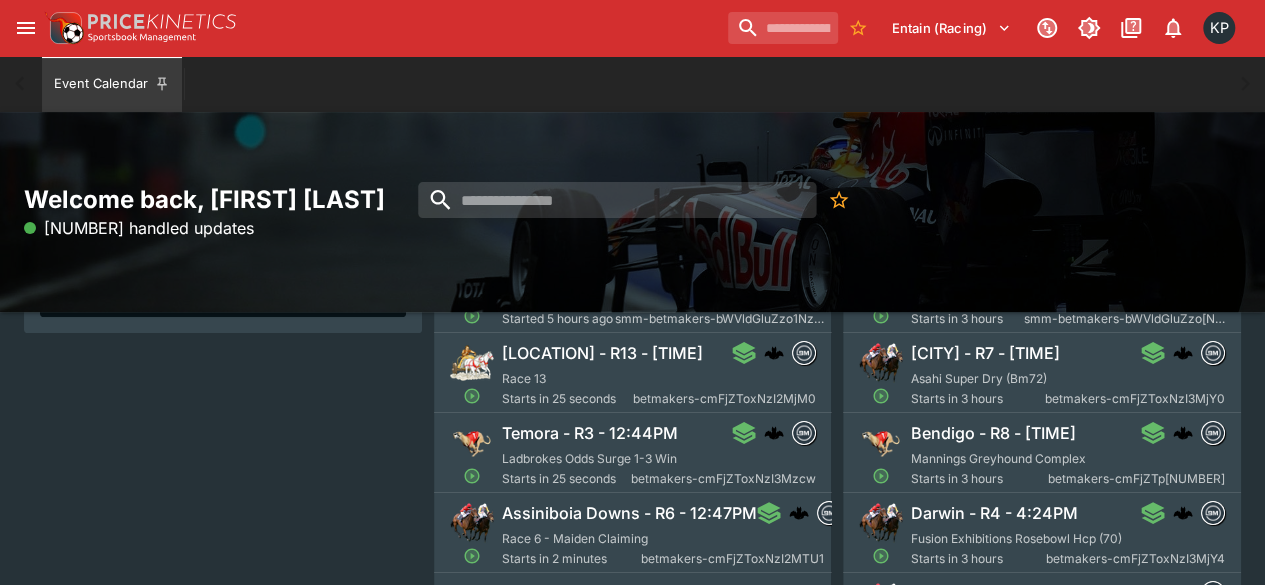scroll, scrollTop: 217, scrollLeft: 0, axis: vertical 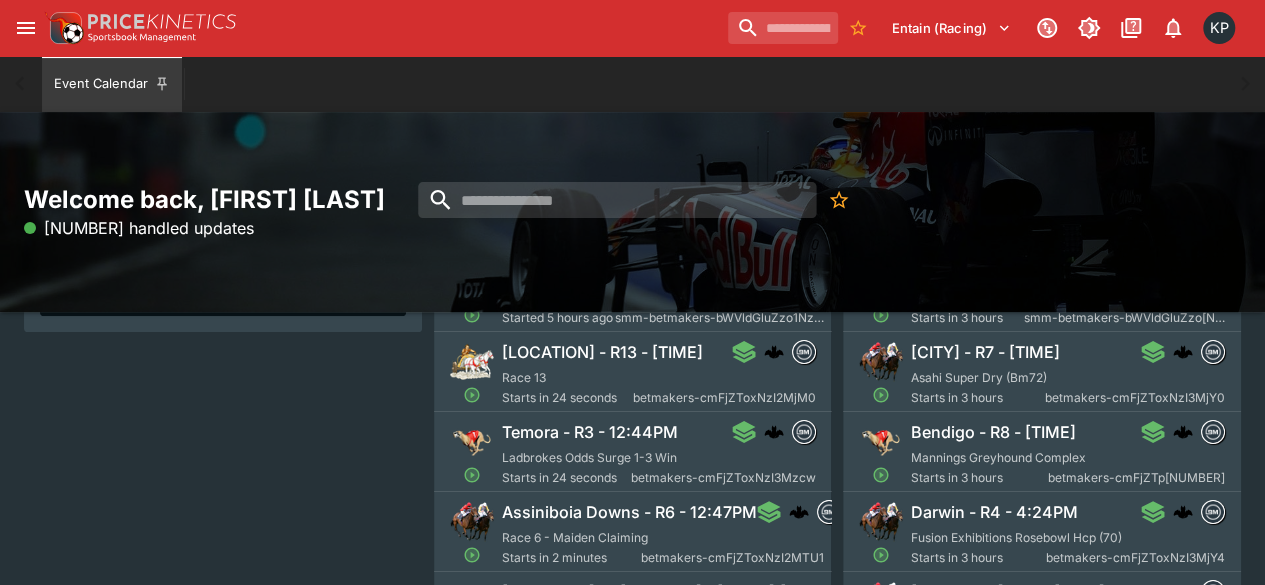 click on "Temora - R3 - 12:44PM" at bounding box center (590, 432) 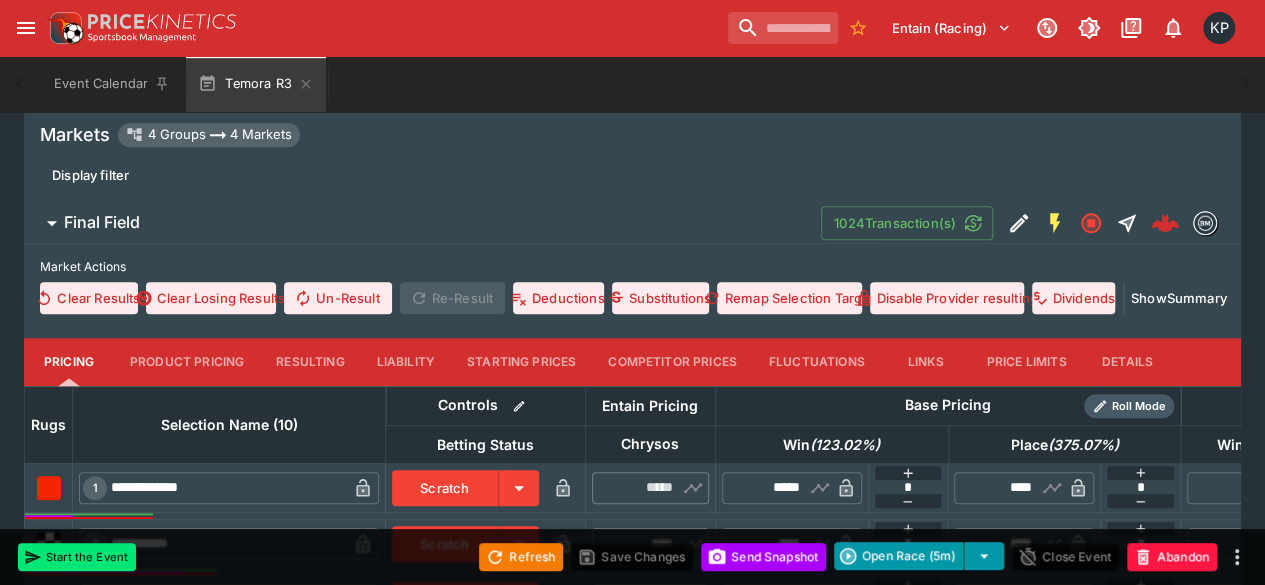 scroll, scrollTop: 554, scrollLeft: 0, axis: vertical 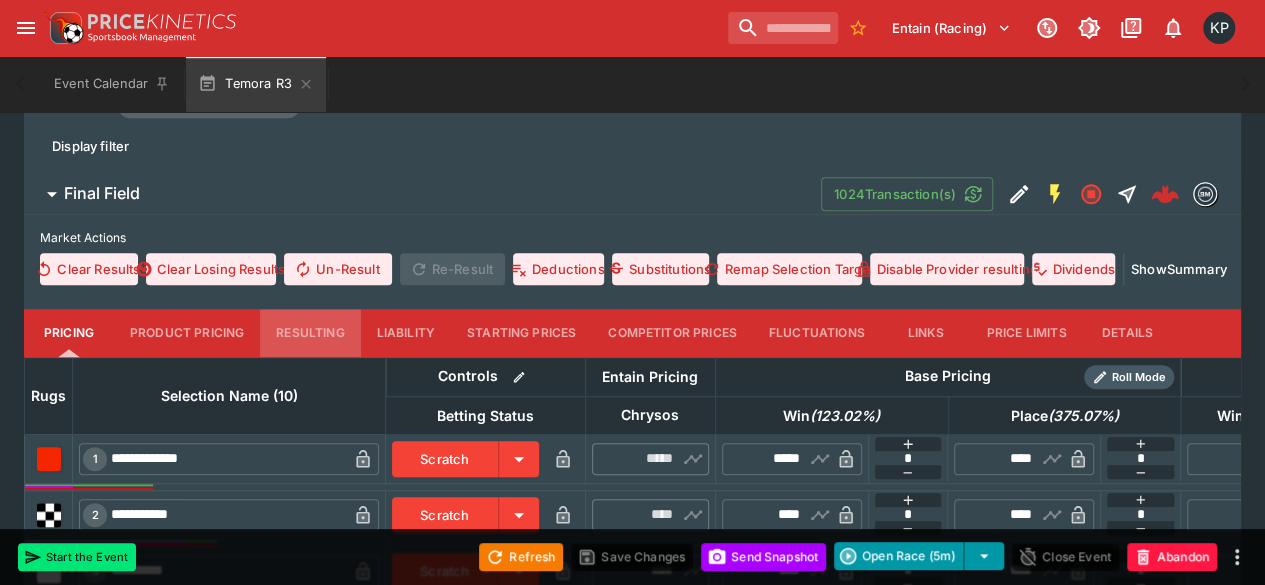 click on "Resulting" at bounding box center (310, 333) 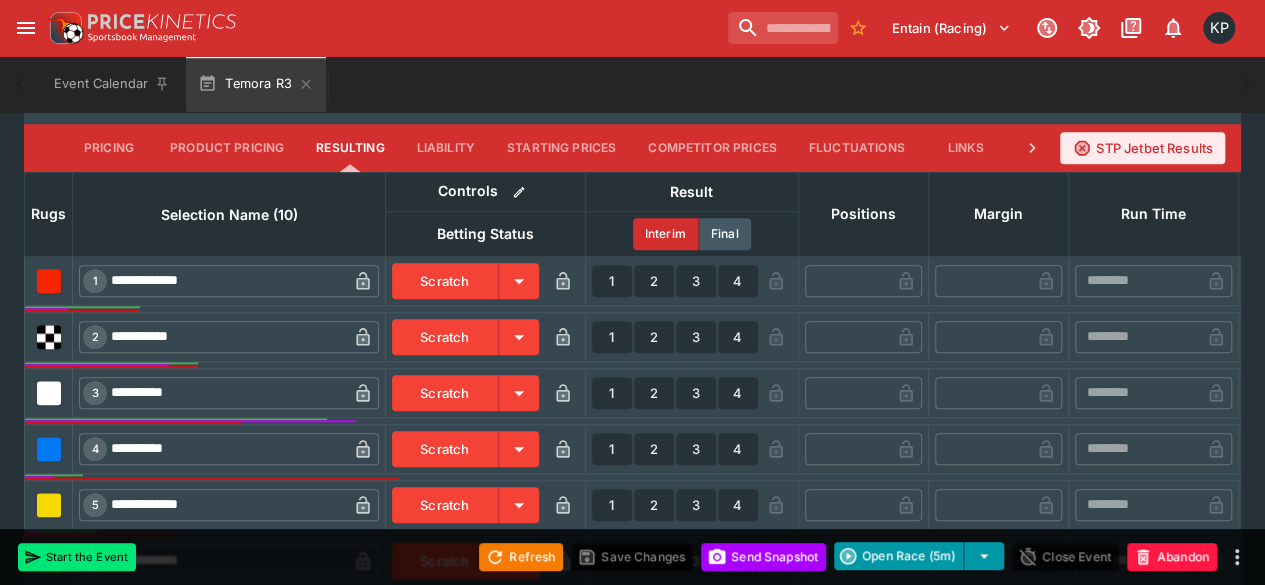 scroll, scrollTop: 741, scrollLeft: 0, axis: vertical 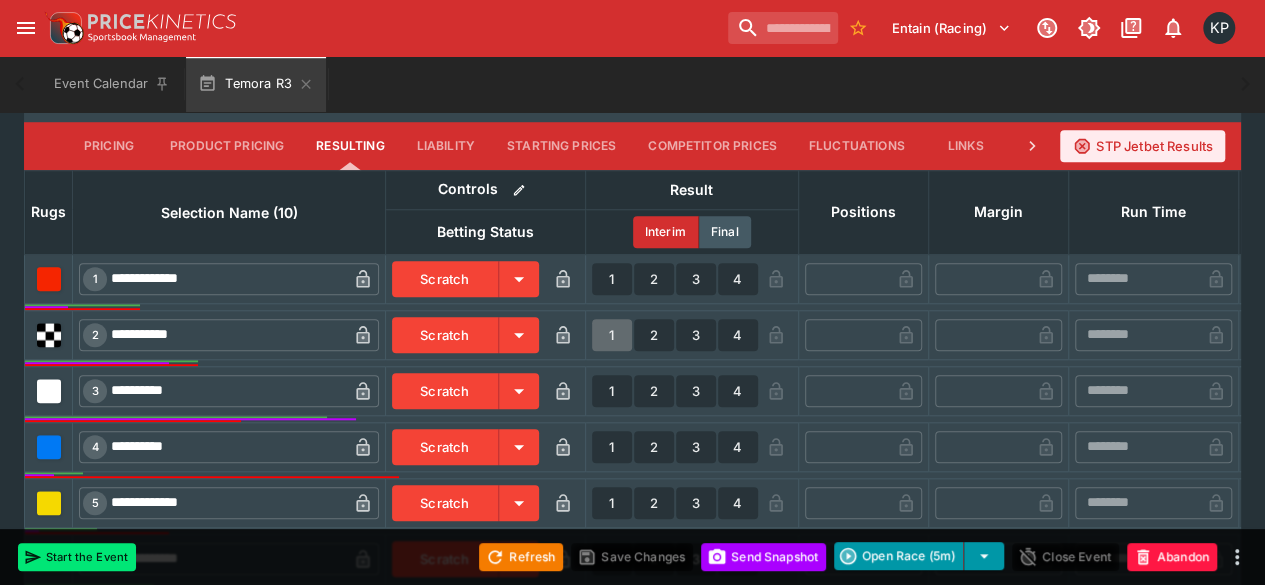 click on "1" at bounding box center (612, 335) 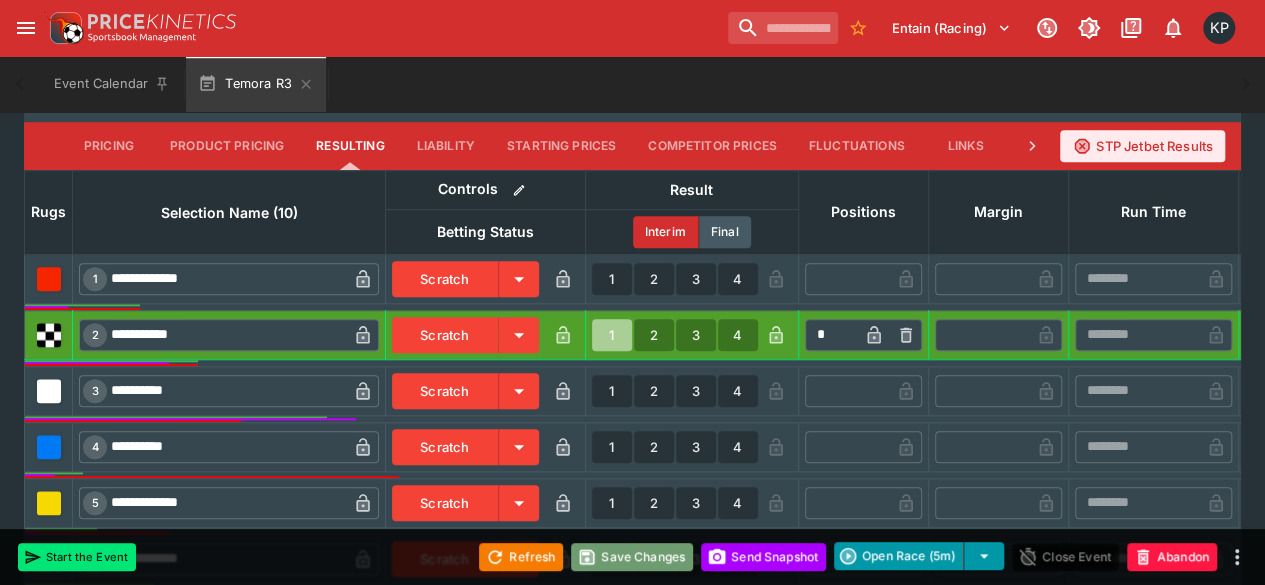 click on "Save Changes" at bounding box center (632, 557) 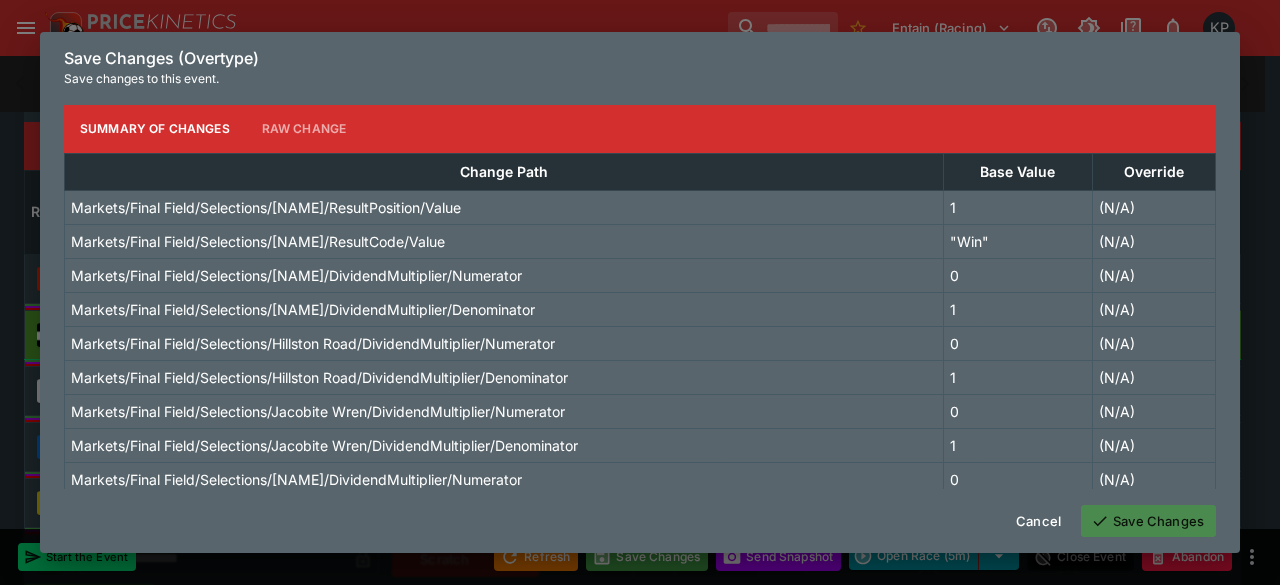 click 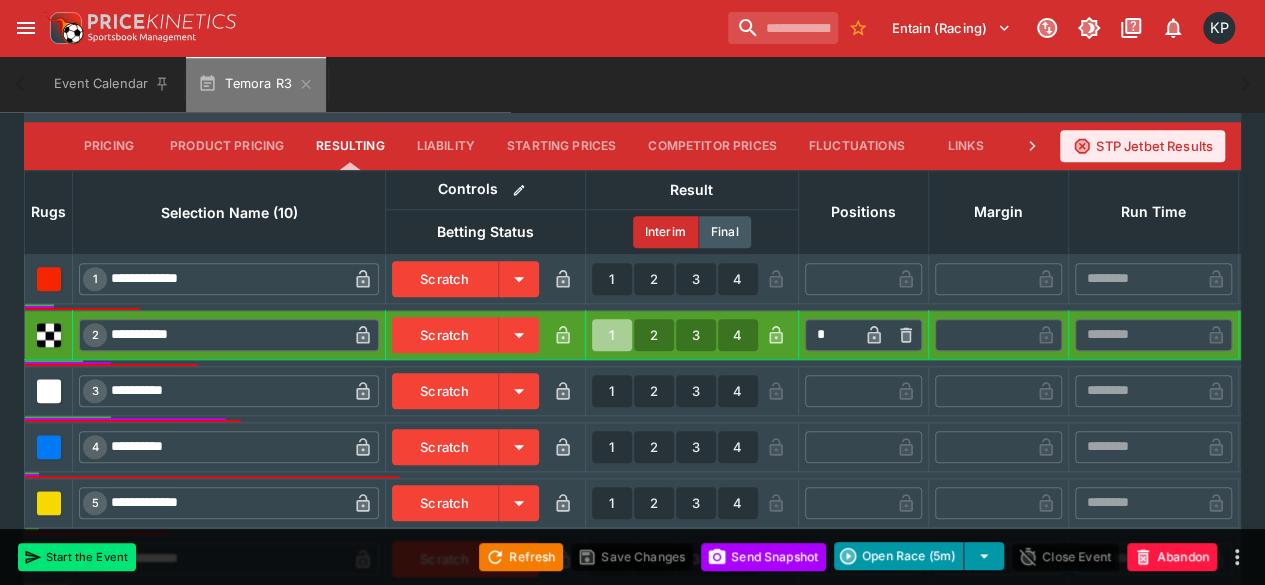 click 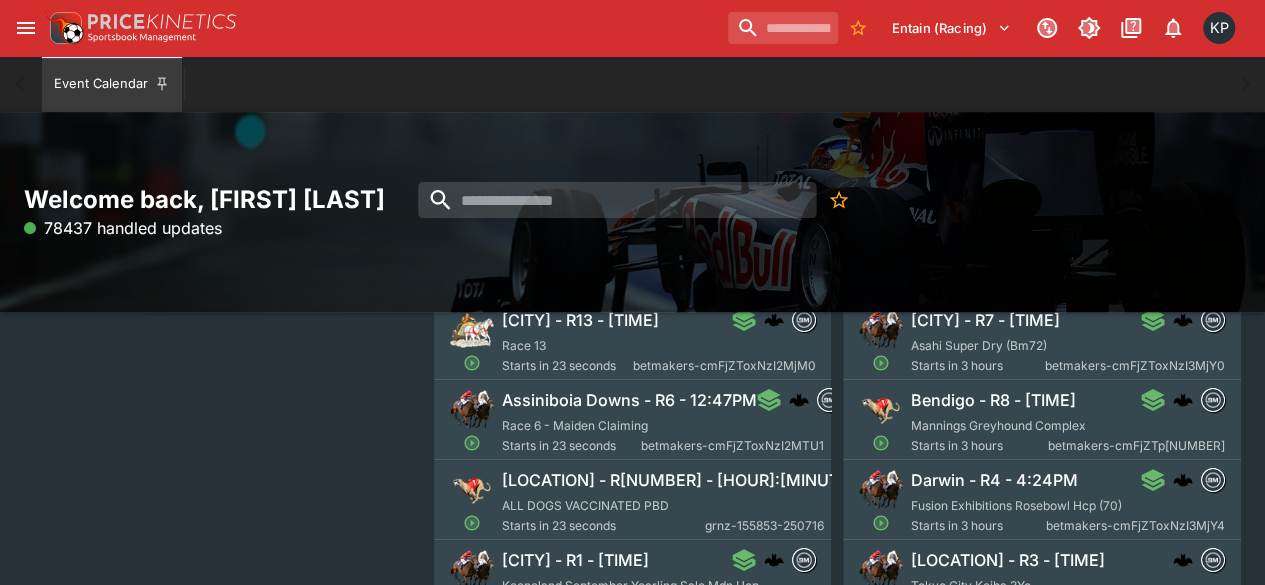 scroll, scrollTop: 250, scrollLeft: 0, axis: vertical 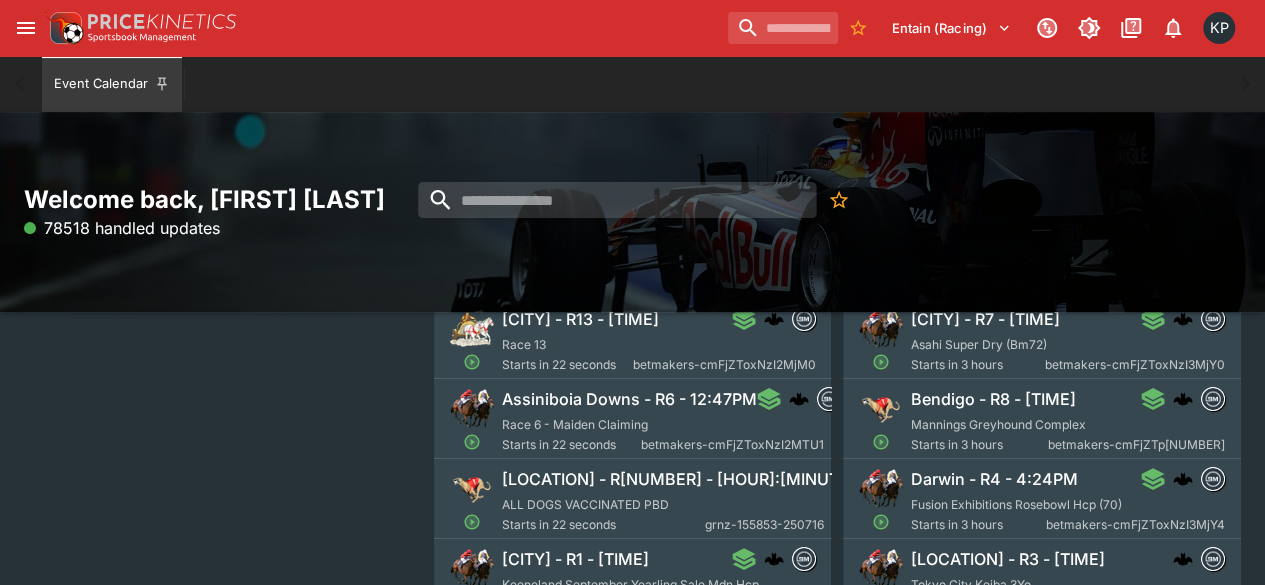 click on "Starts in 22 seconds" at bounding box center [603, 525] 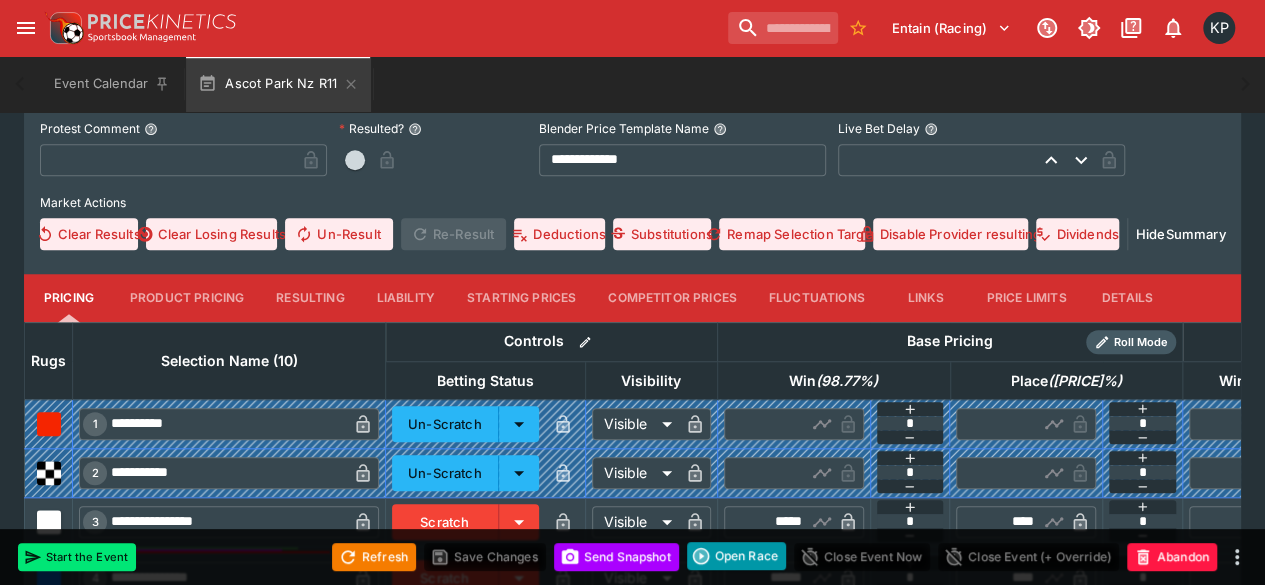 scroll, scrollTop: 738, scrollLeft: 0, axis: vertical 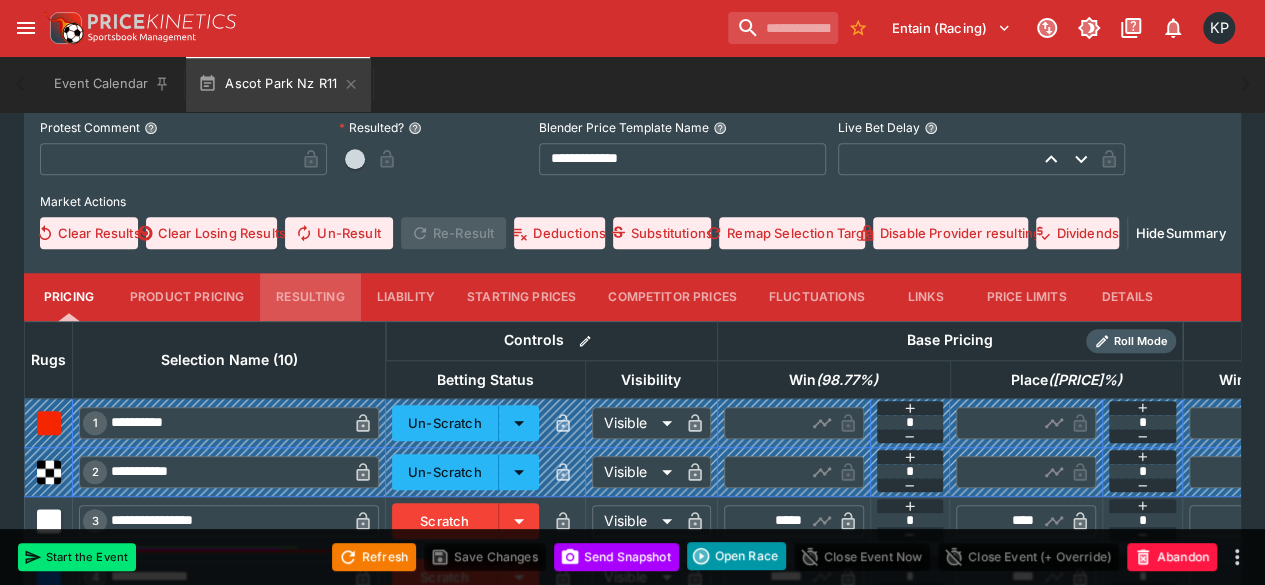 click on "Resulting" at bounding box center [310, 297] 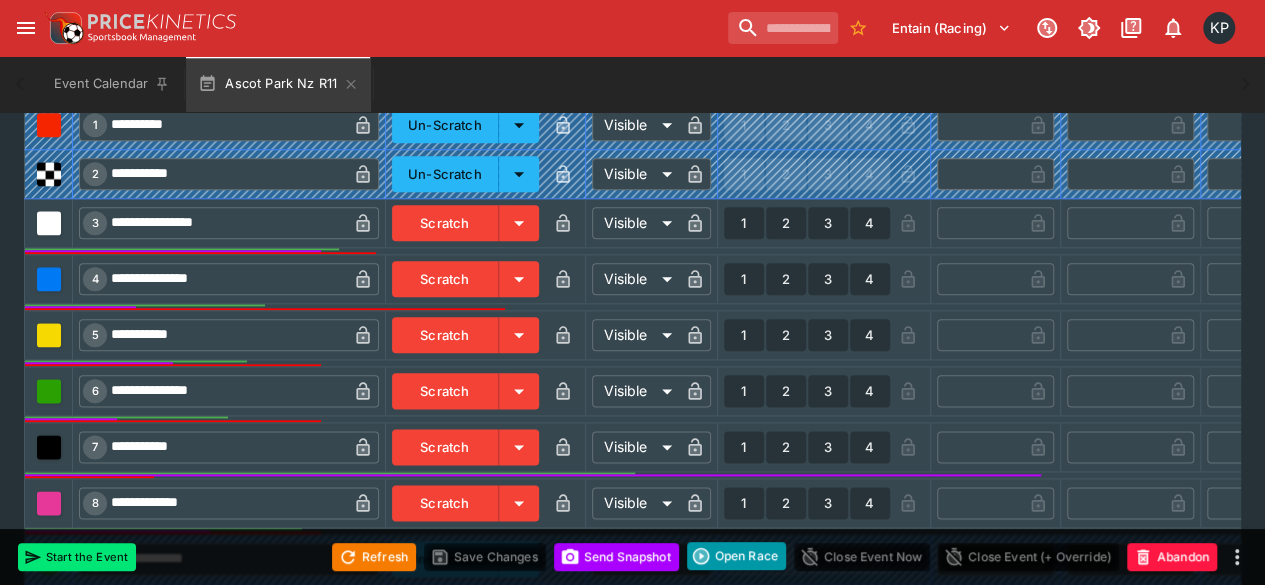 scroll, scrollTop: 1048, scrollLeft: 0, axis: vertical 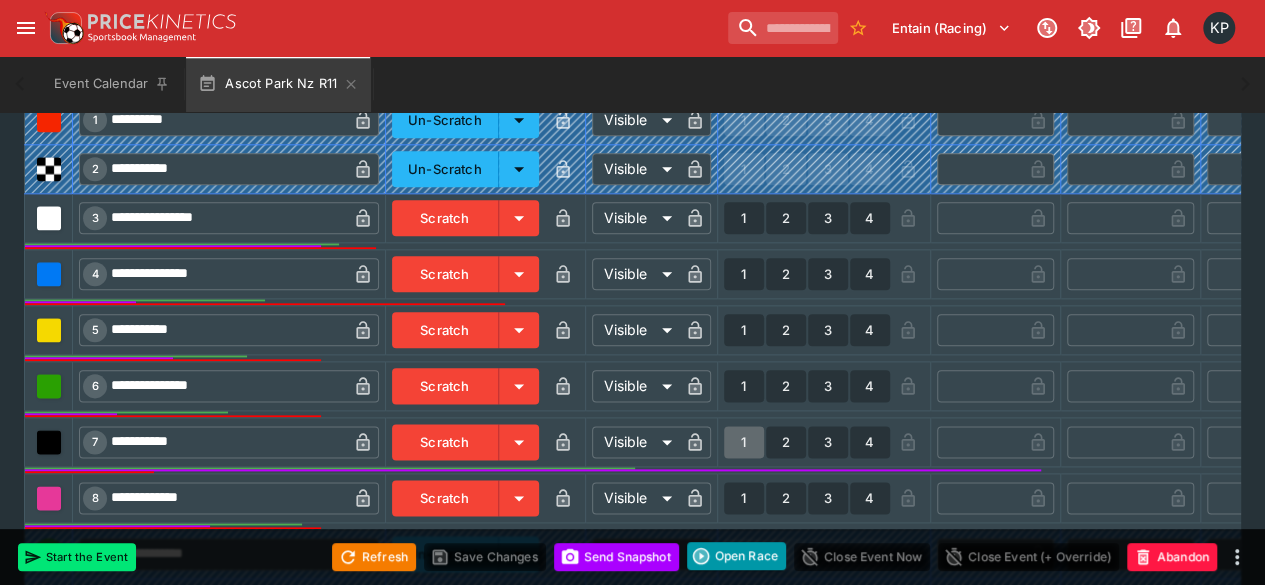 click on "1" at bounding box center (744, 442) 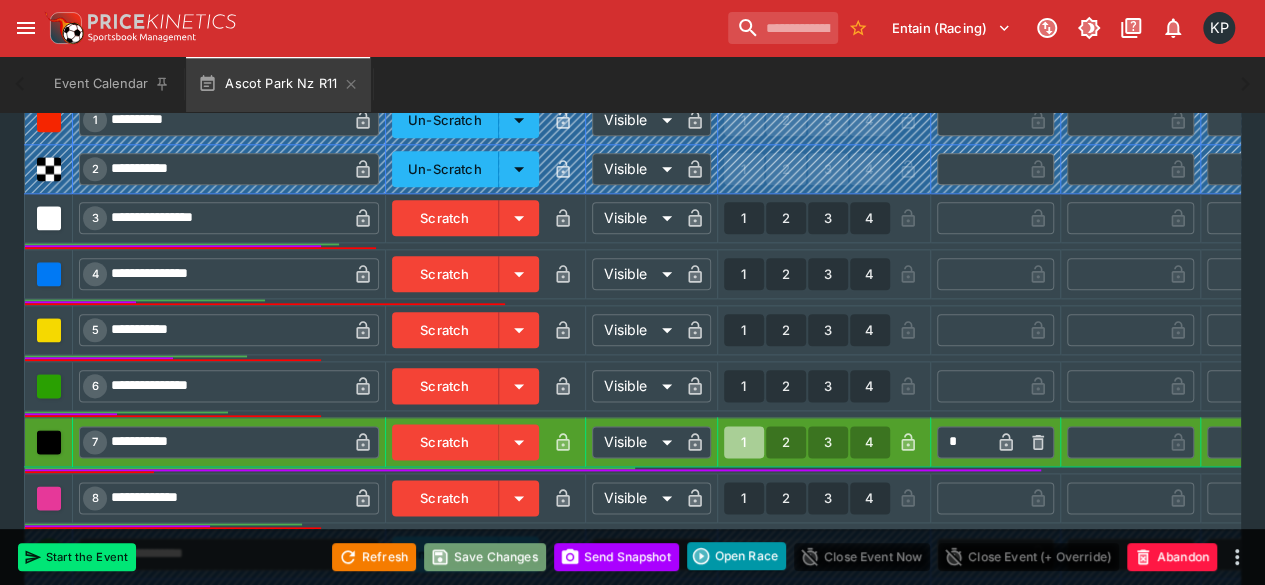 click on "Save Changes" at bounding box center (485, 557) 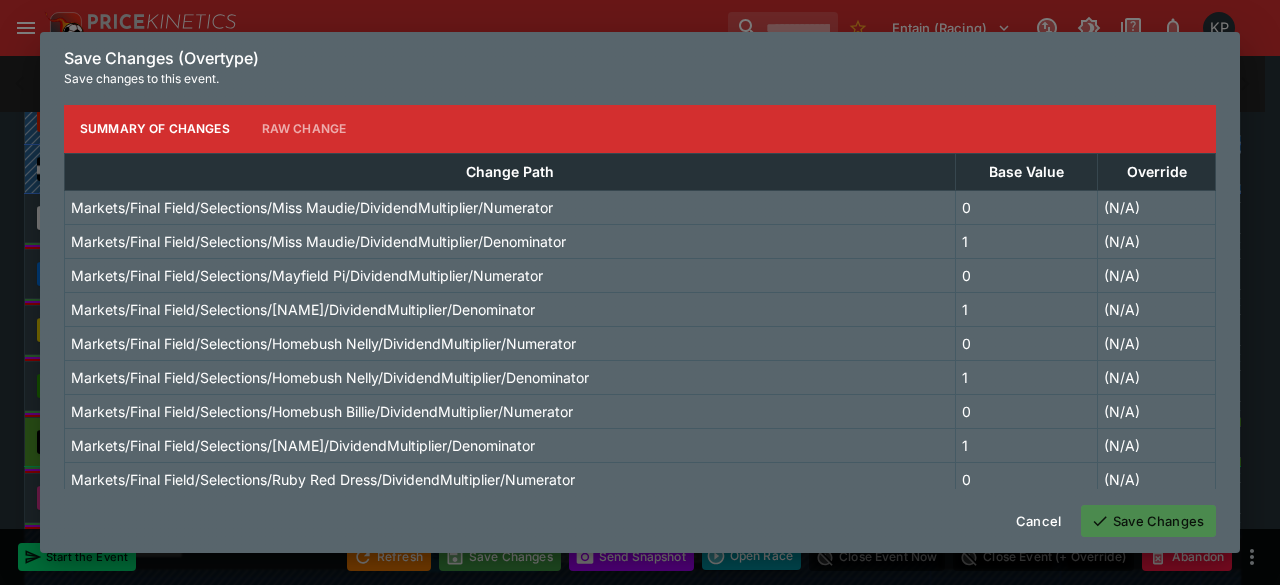 click on "Save Changes" at bounding box center [1148, 521] 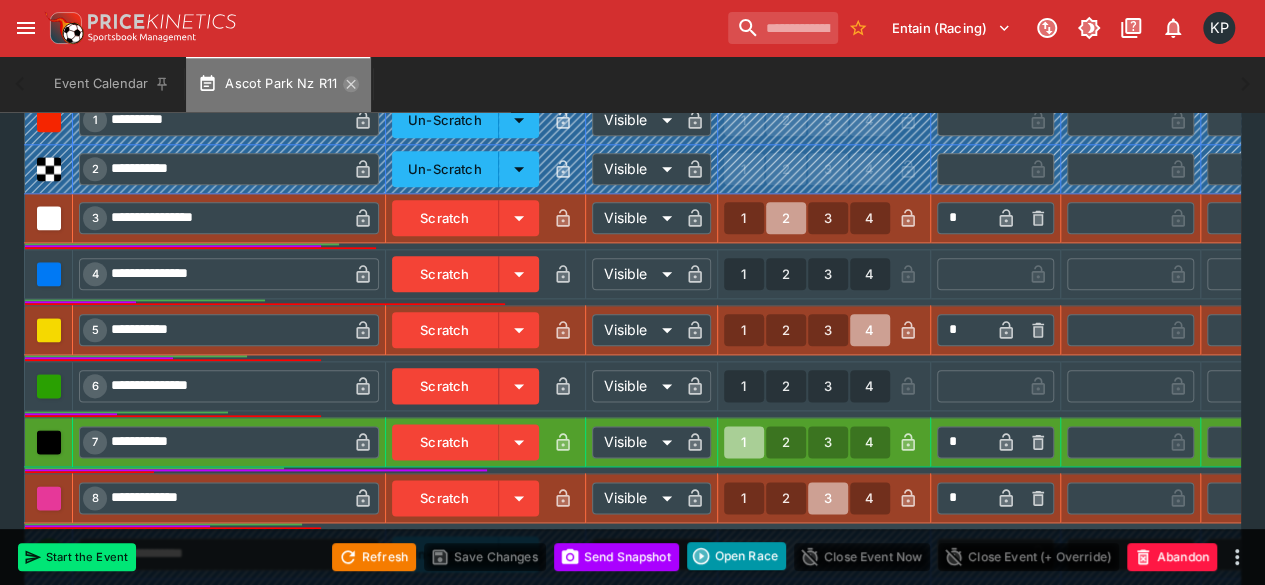 click 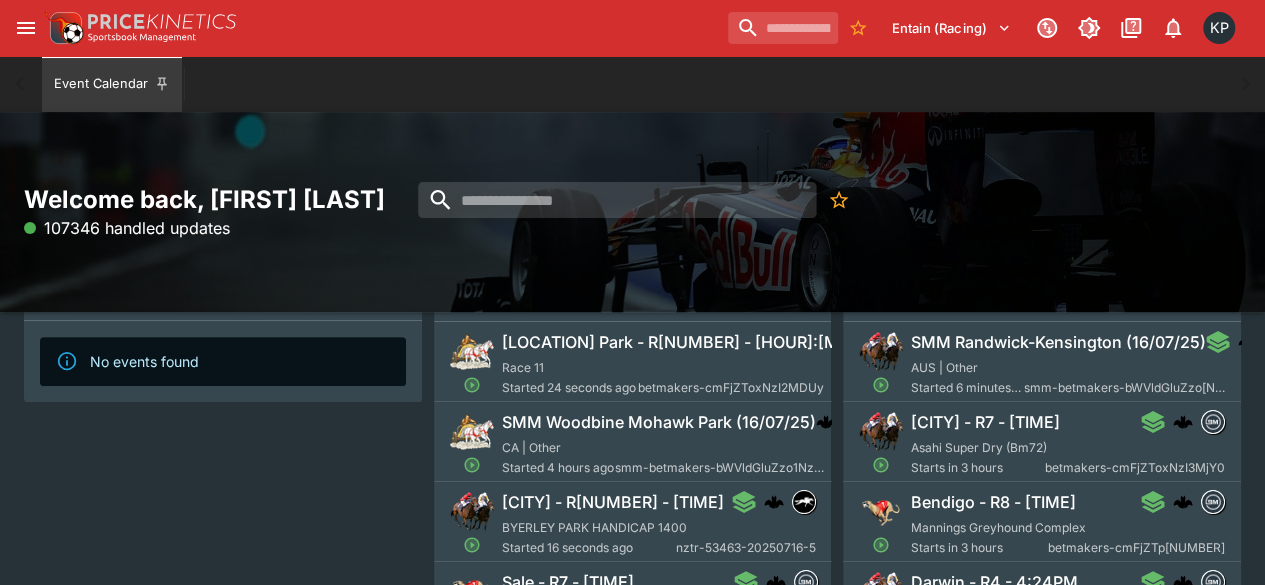 scroll, scrollTop: 156, scrollLeft: 0, axis: vertical 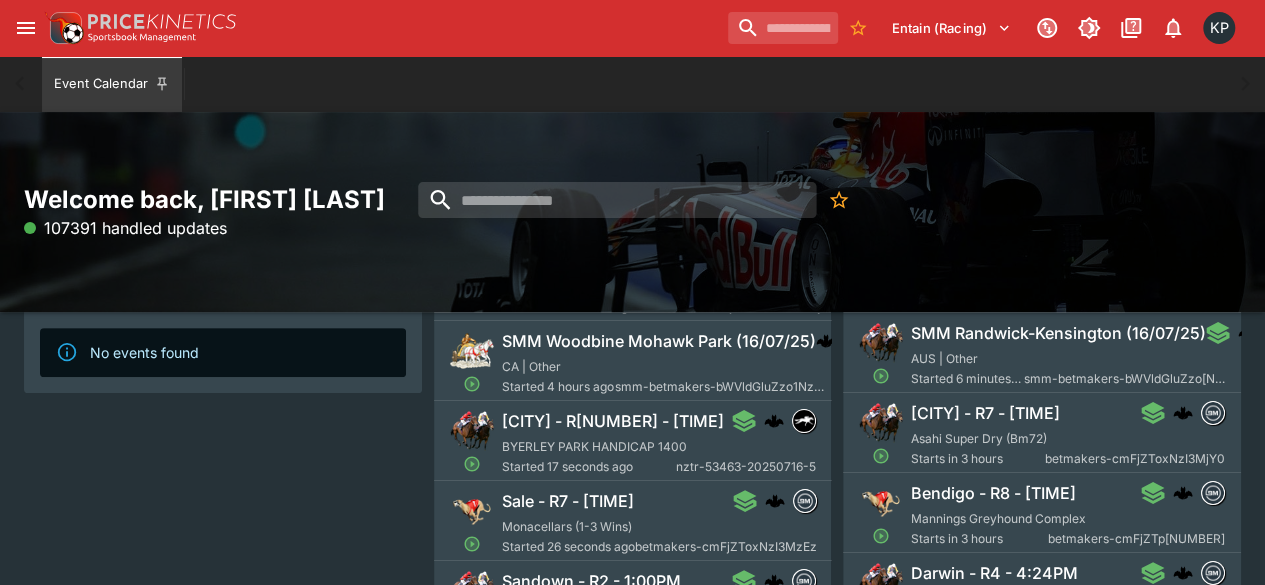 click on "Monacellars (1-3 Wins)" at bounding box center (567, 526) 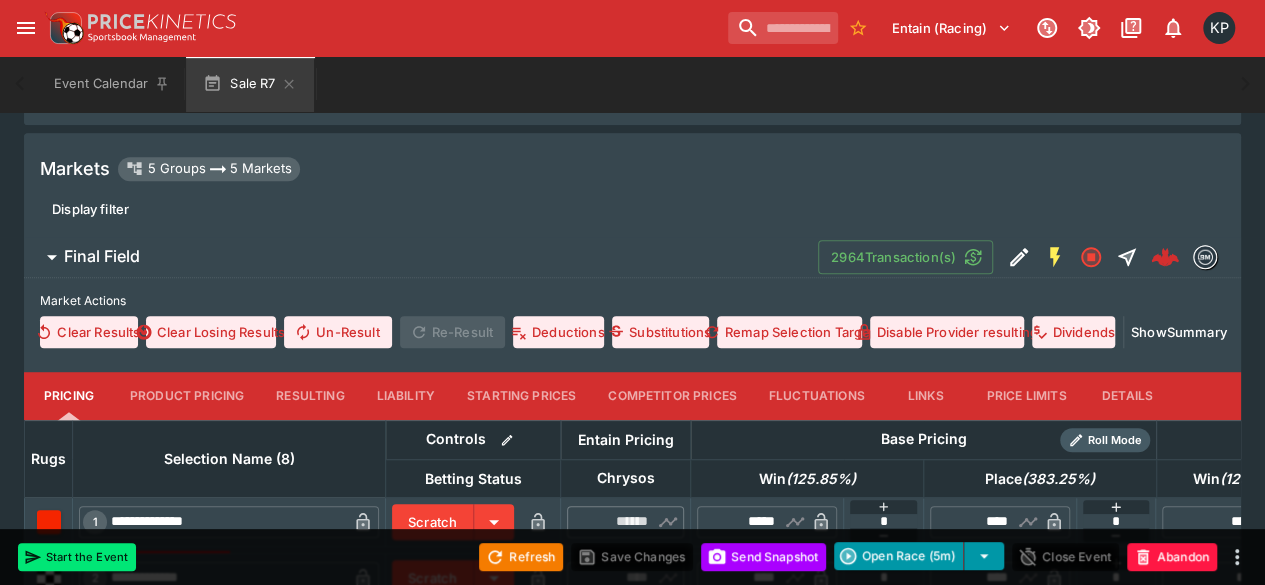scroll, scrollTop: 494, scrollLeft: 0, axis: vertical 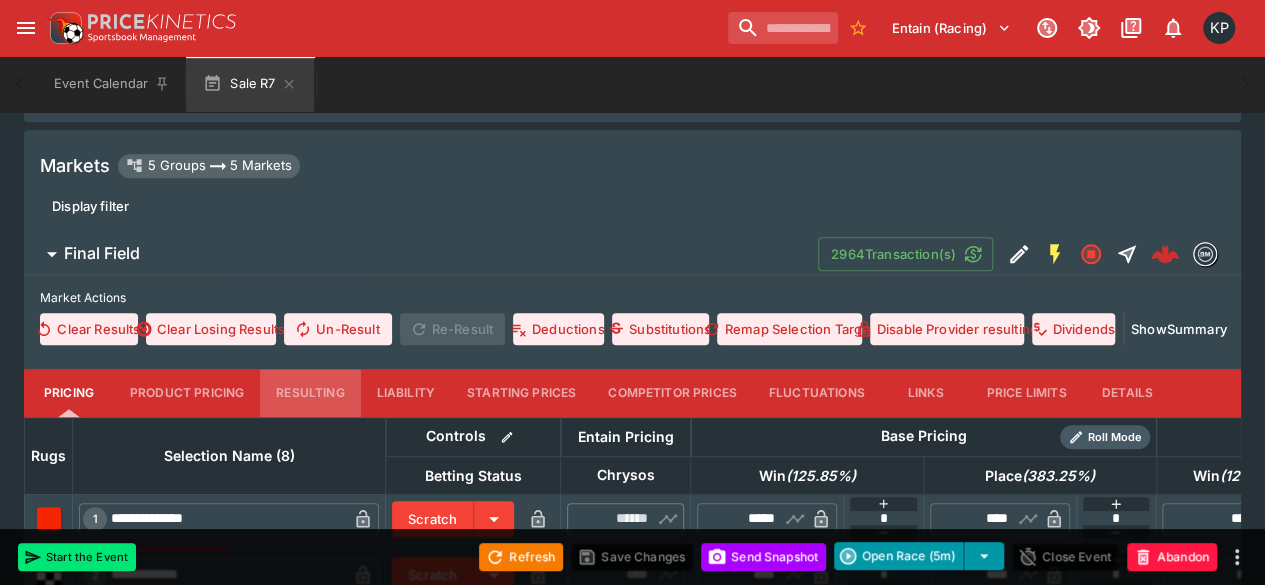 click on "Resulting" at bounding box center [310, 393] 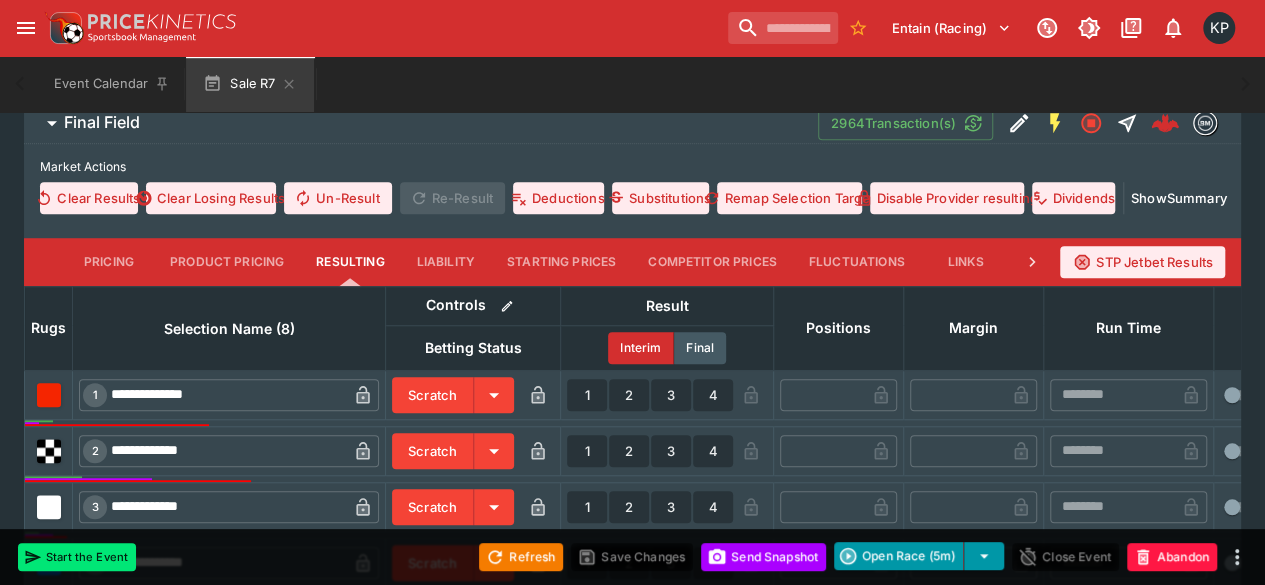 scroll, scrollTop: 626, scrollLeft: 0, axis: vertical 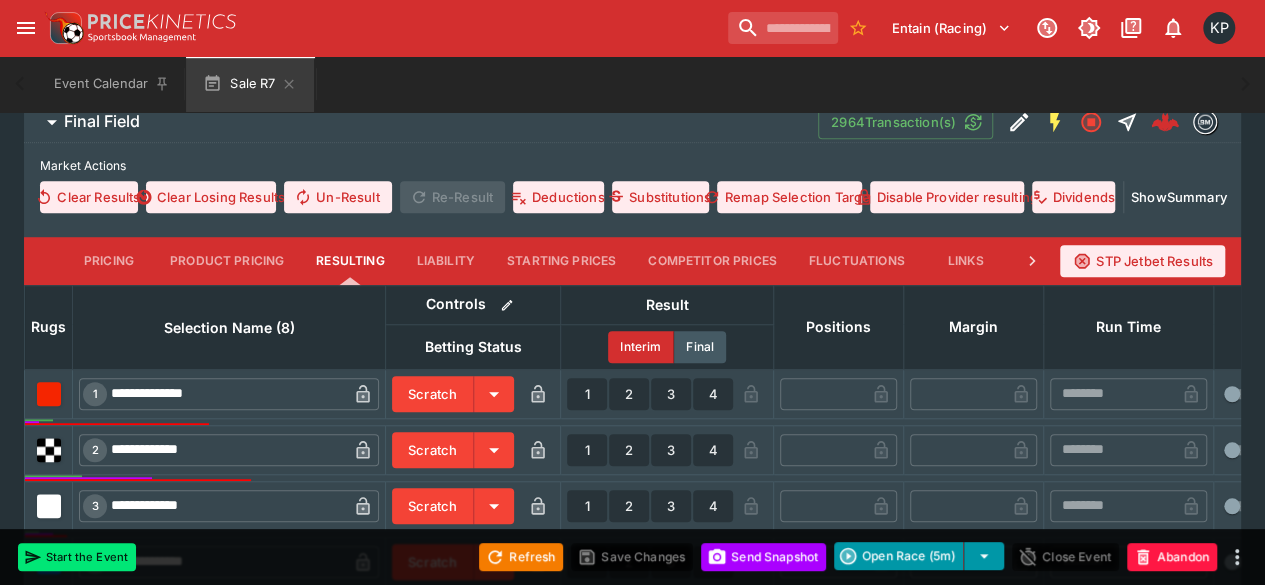 click on "1" at bounding box center [587, 450] 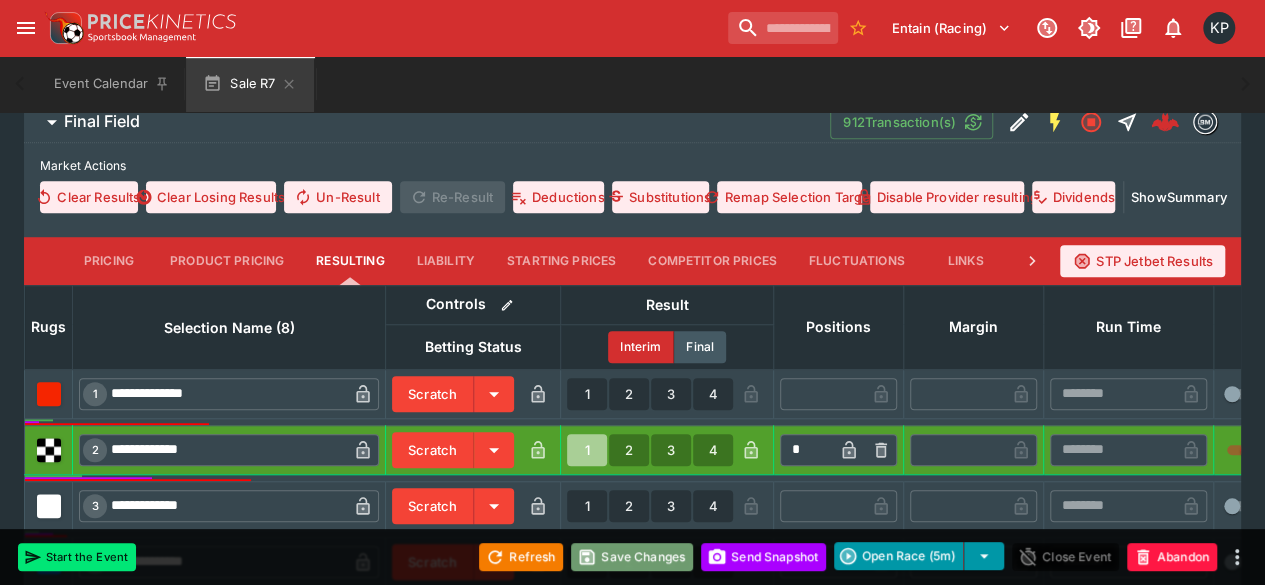 click on "Save Changes" at bounding box center (632, 557) 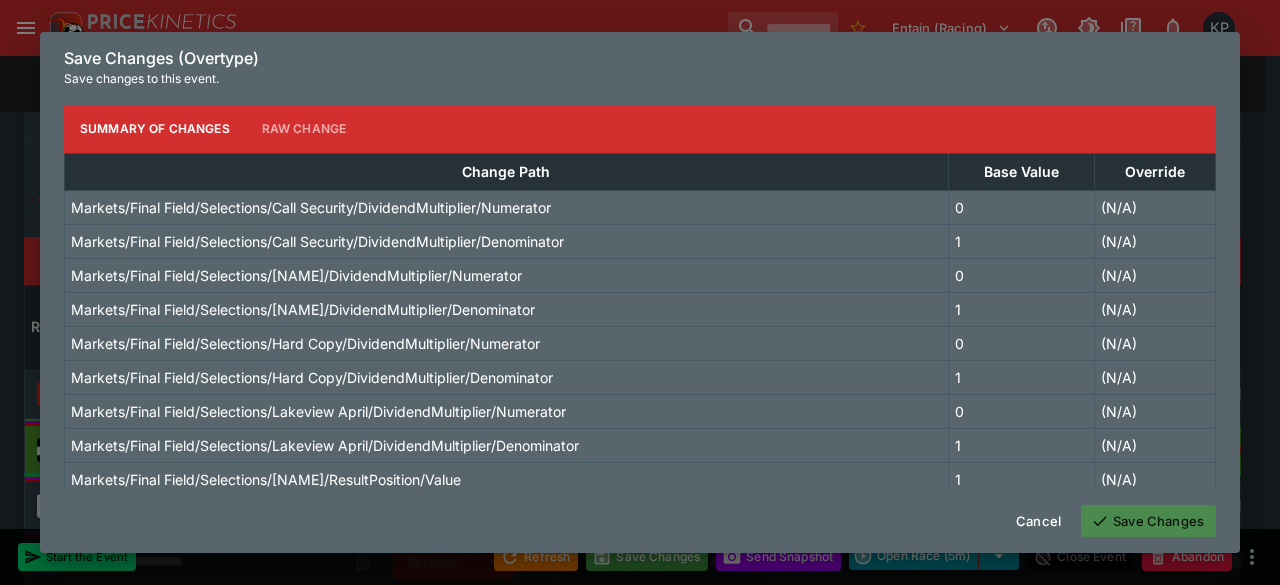 click on "Save Changes" at bounding box center [1148, 521] 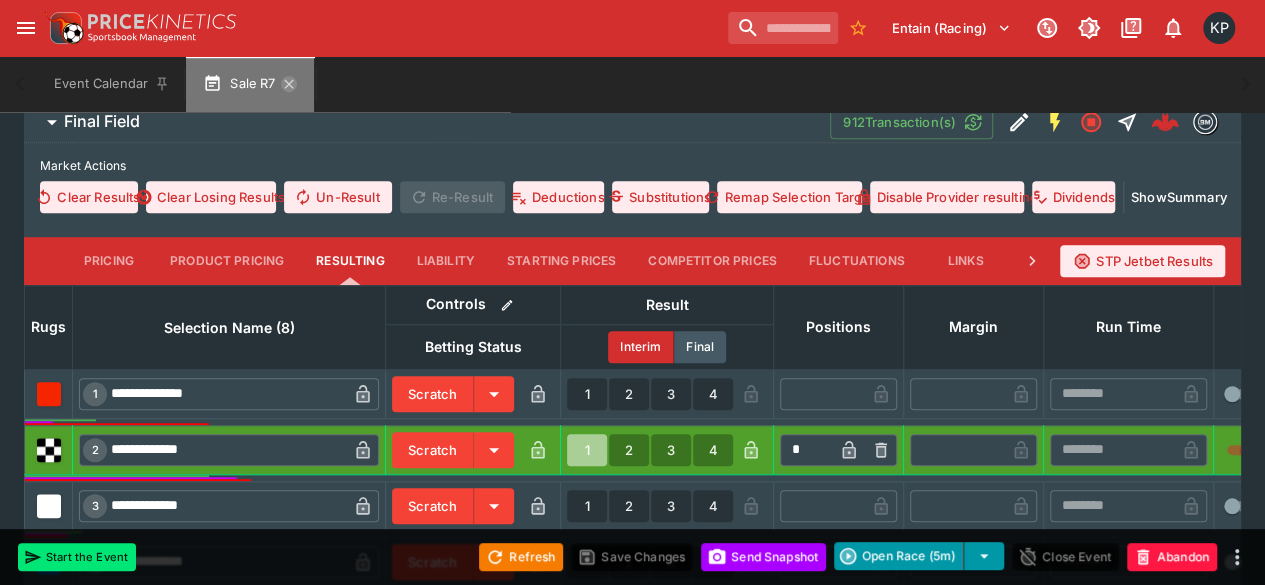 click 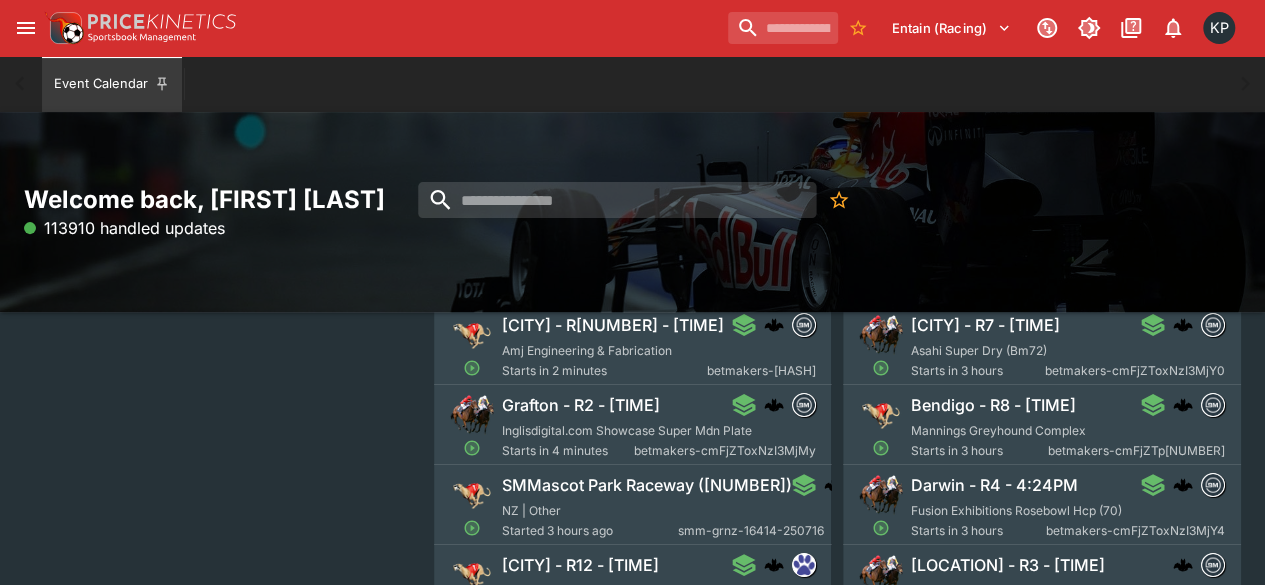 click on "[CITY] - R[NUMBER] - [TIME] Amj Engineering & Fabrication Starts in 2 minutes [EXTERNAL_ID]" at bounding box center [659, 347] 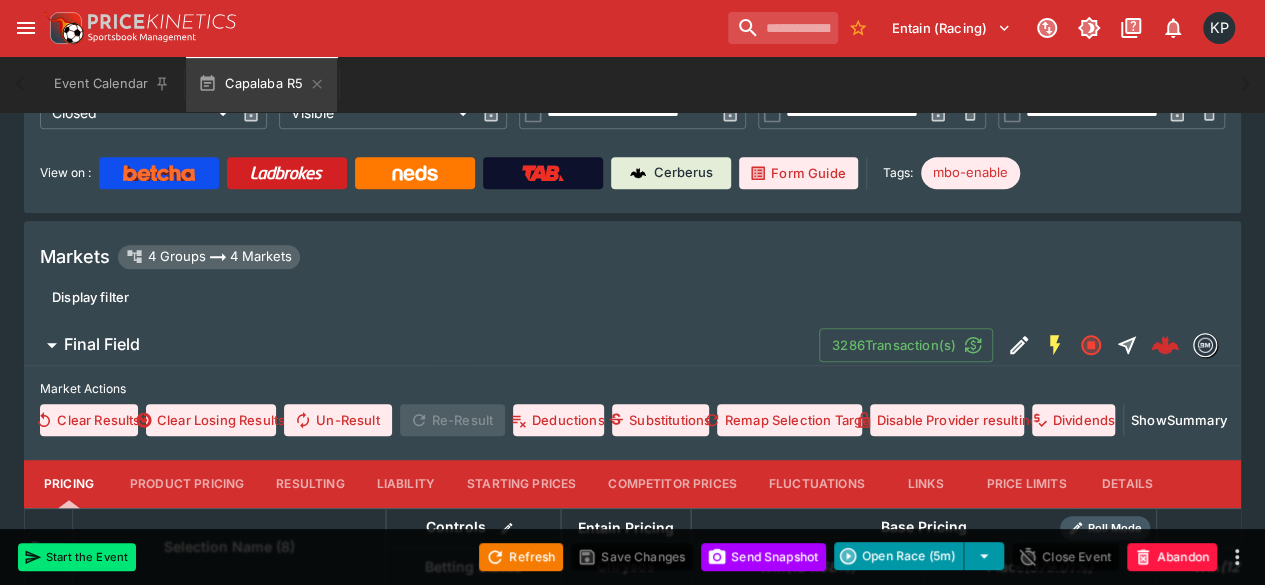 scroll, scrollTop: 404, scrollLeft: 0, axis: vertical 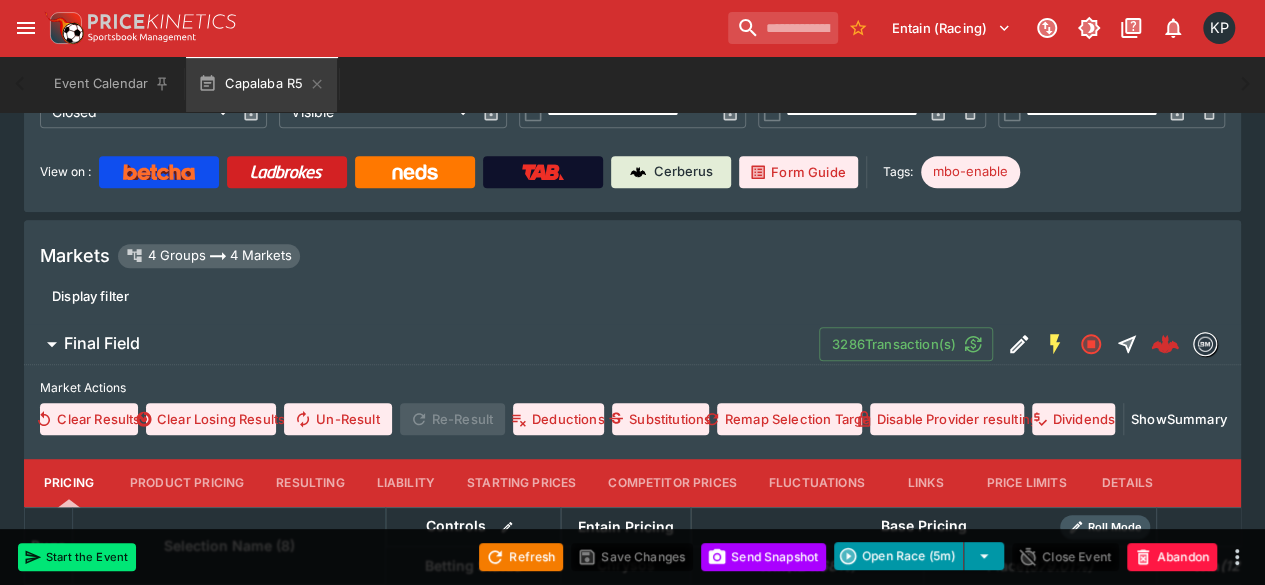 click on "Resulting" at bounding box center (310, 483) 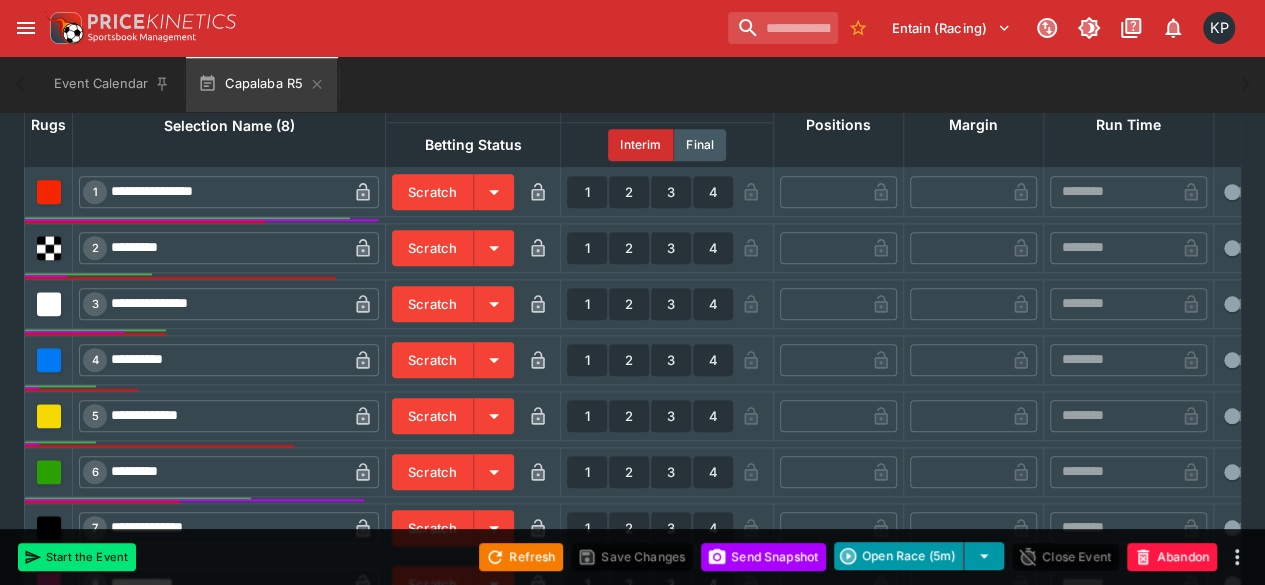 scroll, scrollTop: 894, scrollLeft: 0, axis: vertical 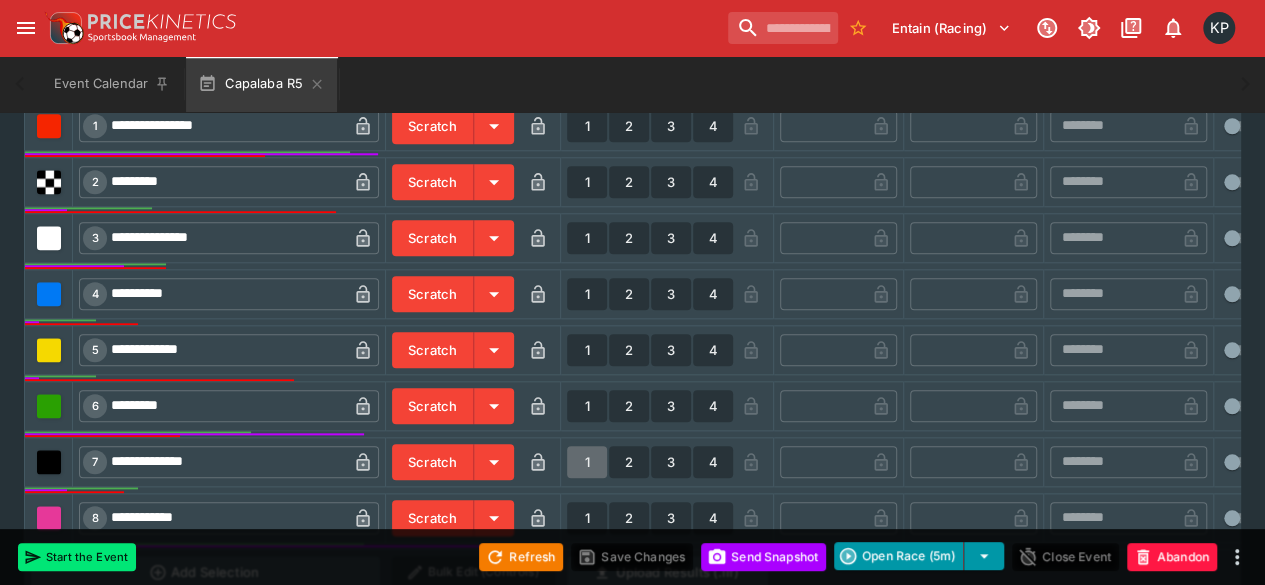 click on "1" at bounding box center [587, 462] 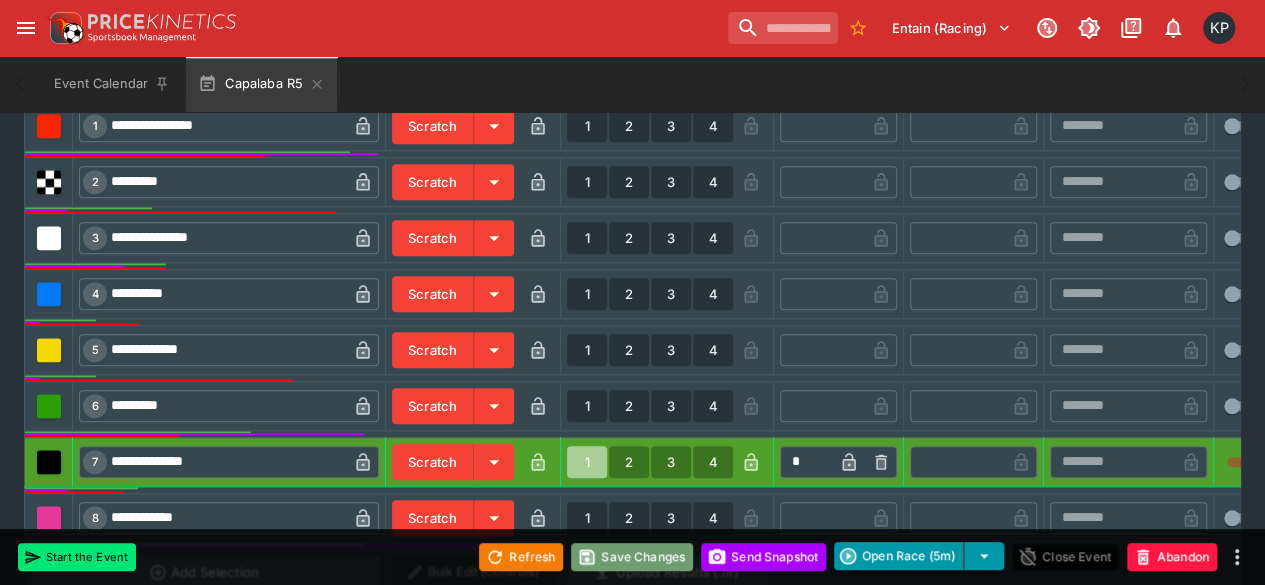 click on "Save Changes" at bounding box center [632, 557] 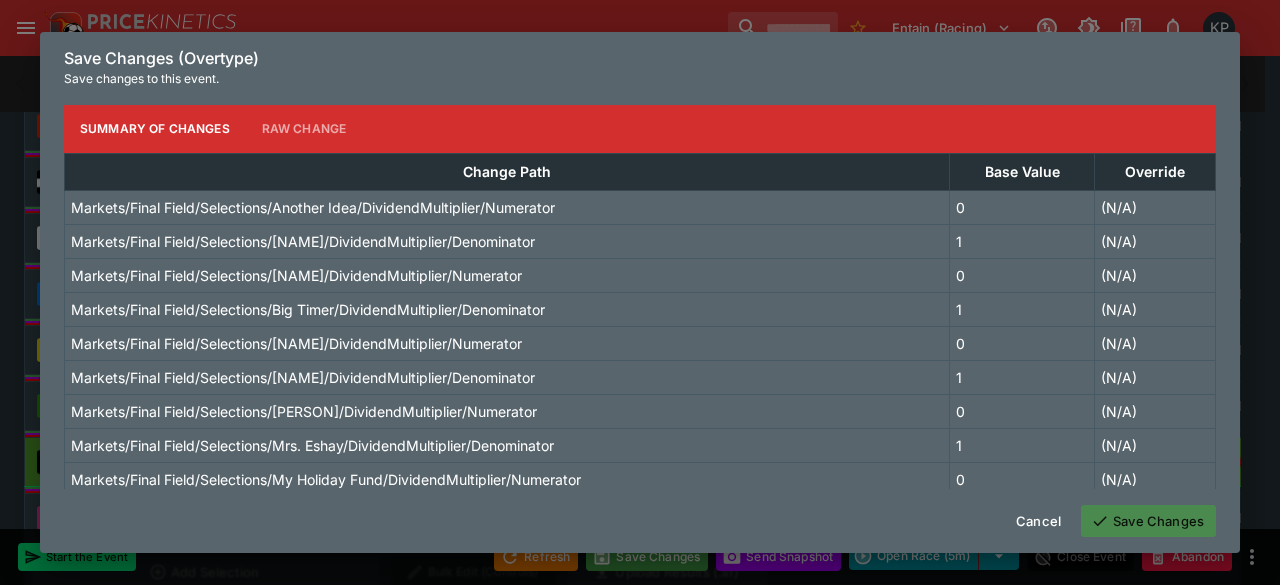 click on "Save Changes" at bounding box center [1148, 521] 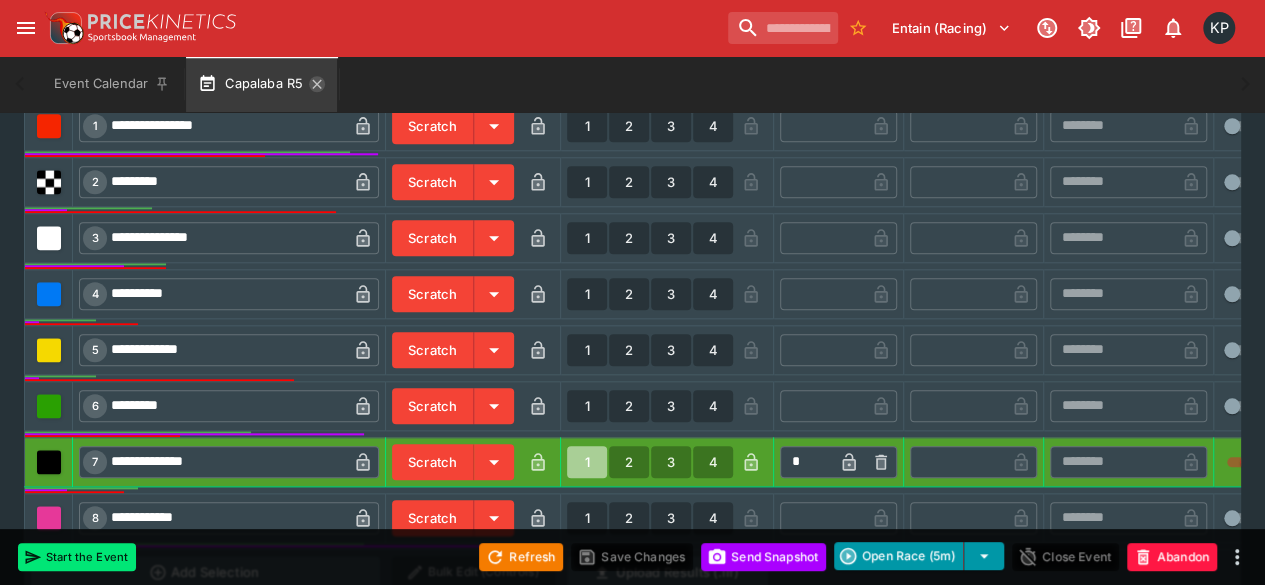 click 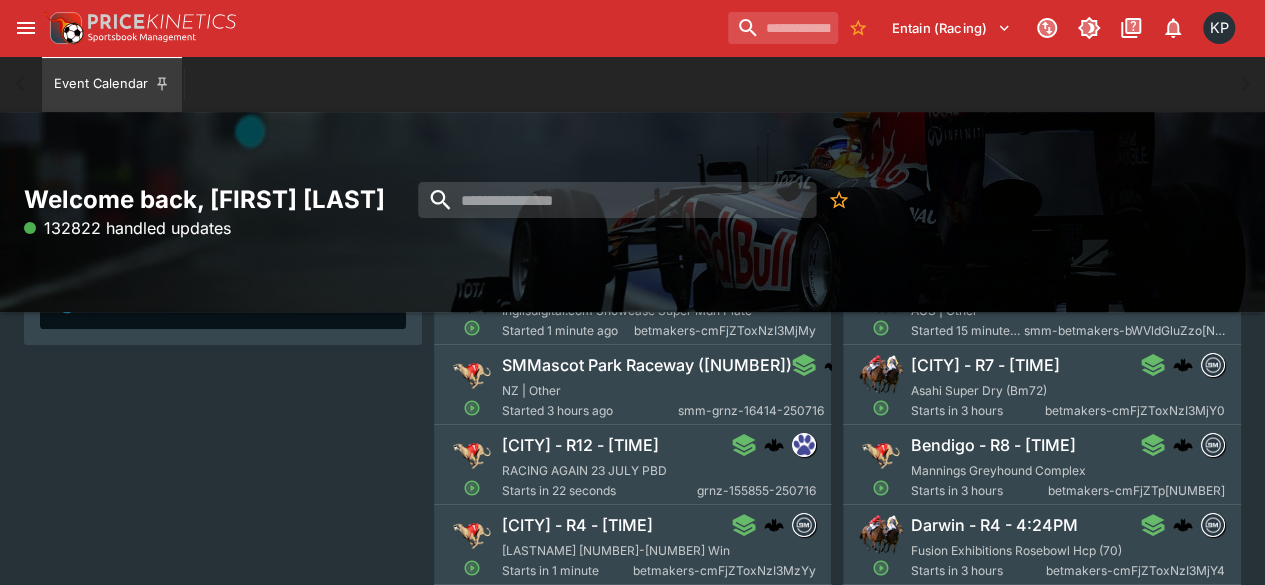 scroll, scrollTop: 229, scrollLeft: 0, axis: vertical 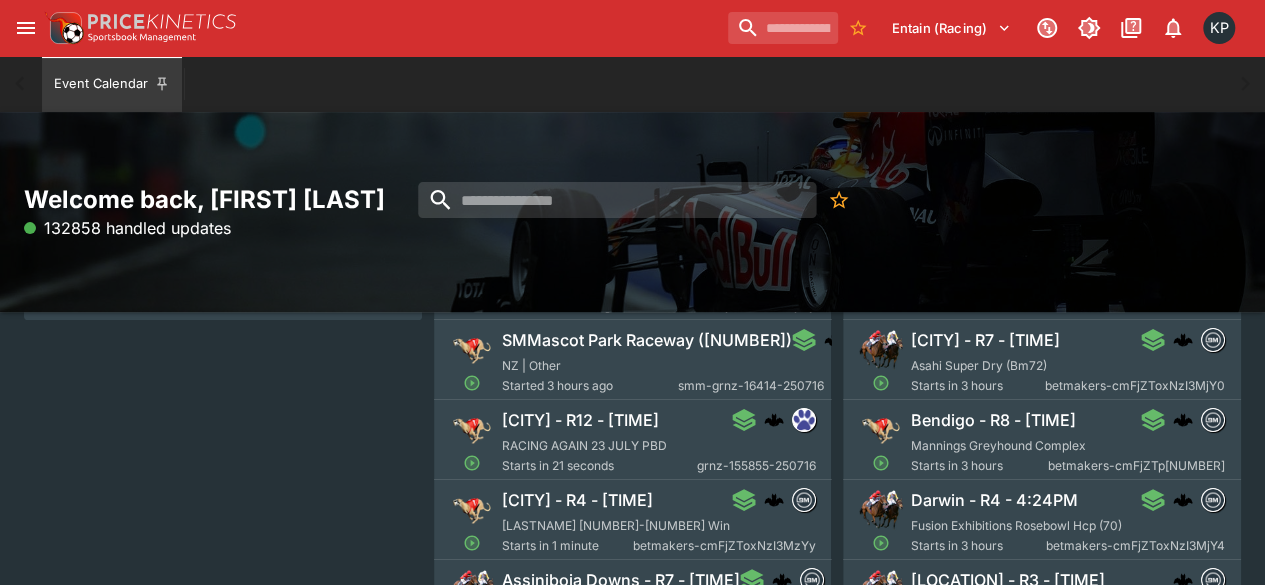 click on "RACING AGAIN 23 JULY PBD" at bounding box center [584, 445] 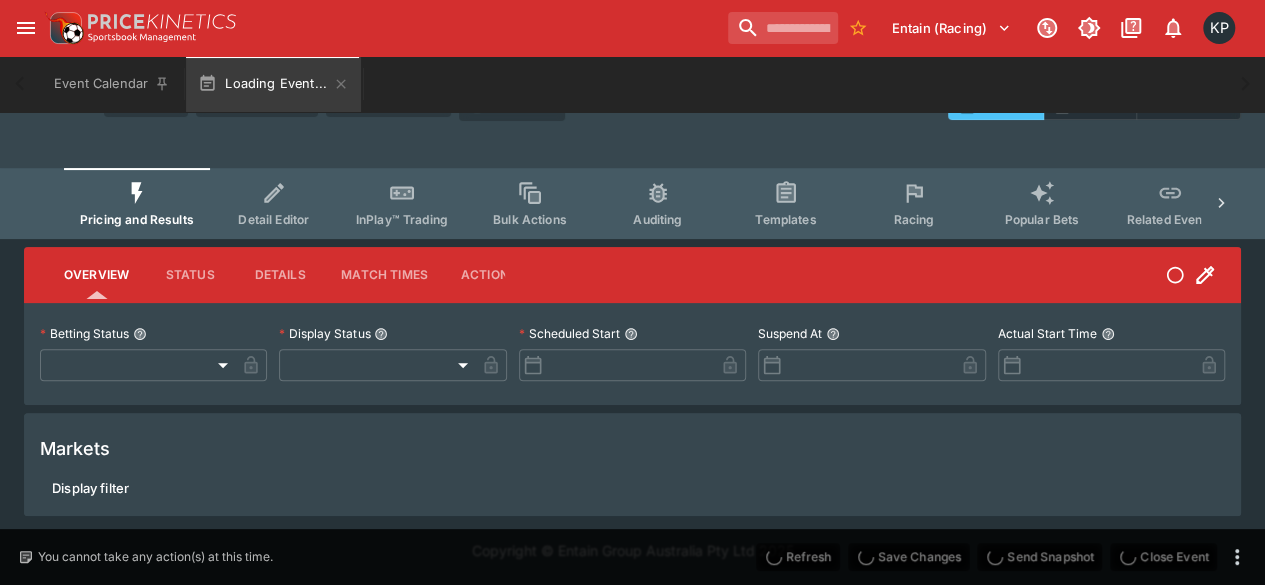 scroll, scrollTop: 143, scrollLeft: 0, axis: vertical 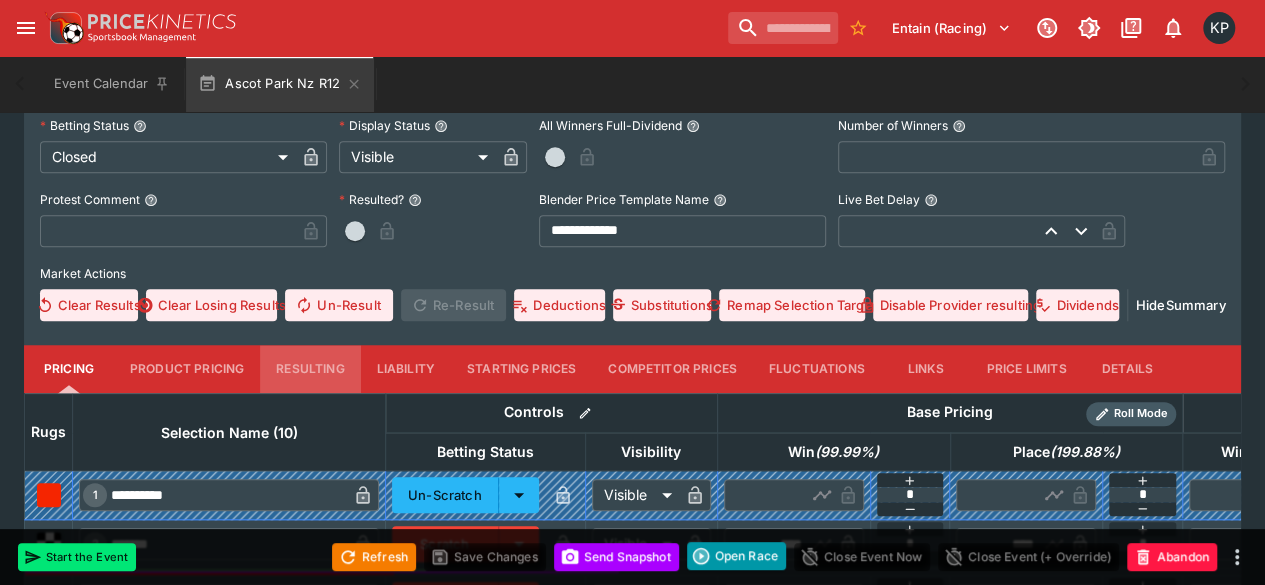 click on "Resulting" at bounding box center [310, 369] 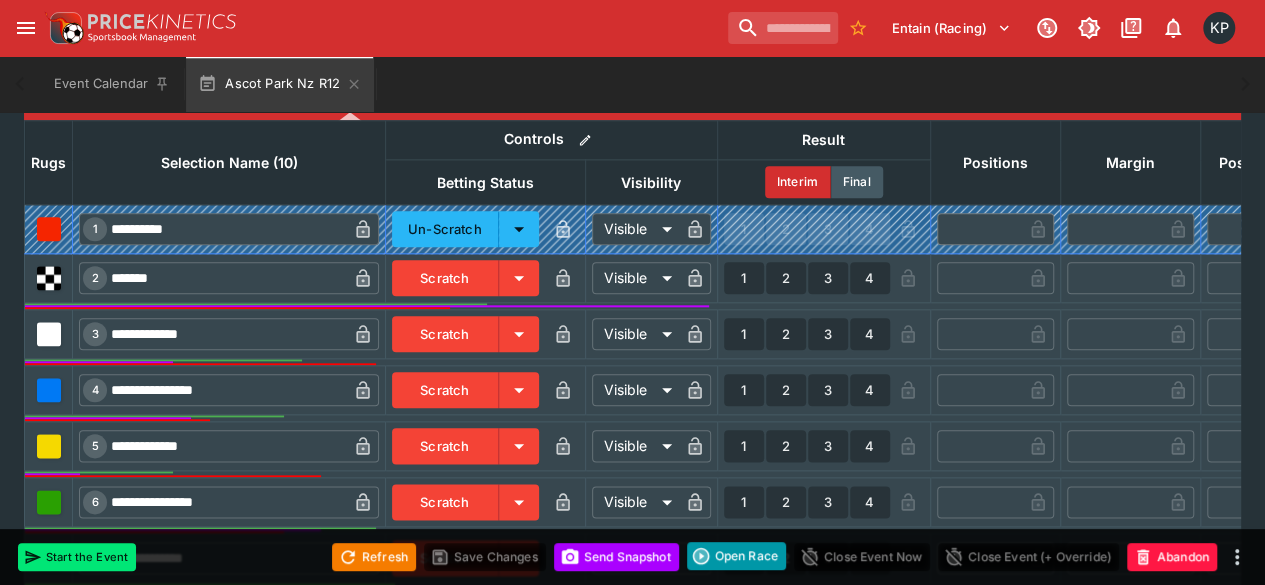 scroll, scrollTop: 972, scrollLeft: 0, axis: vertical 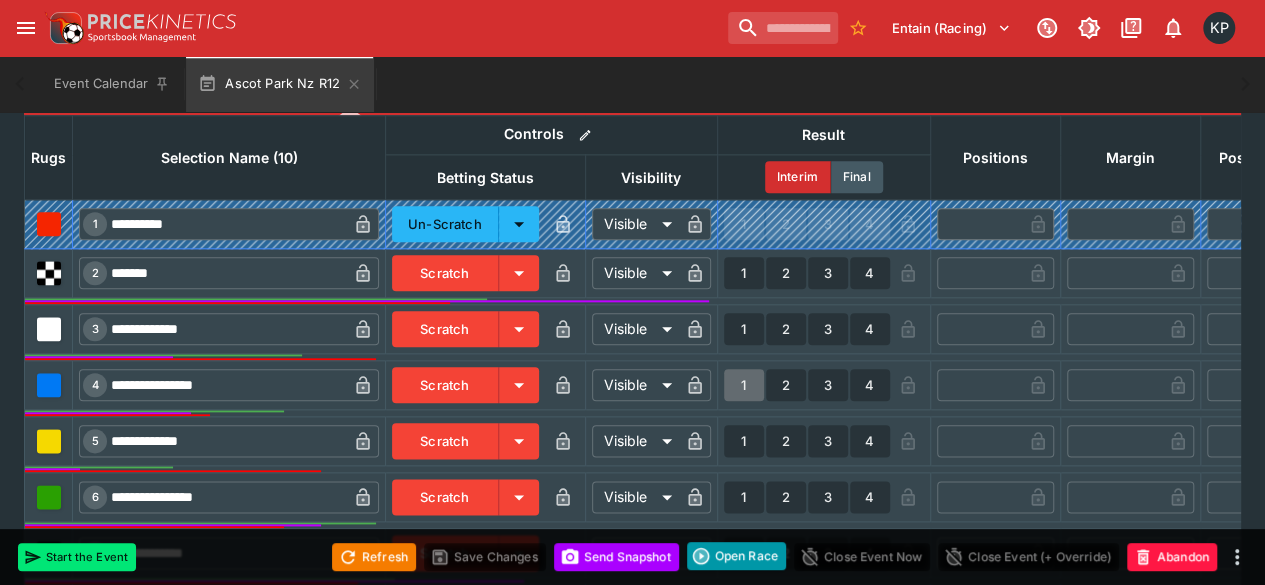 click on "1" at bounding box center [744, 385] 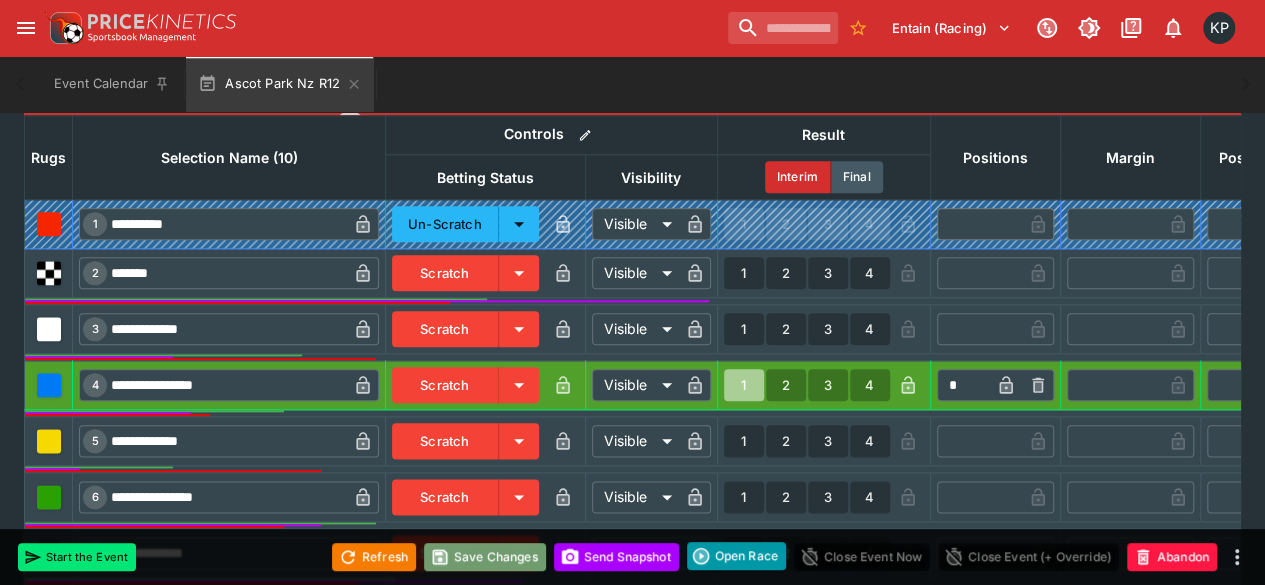 click on "Save Changes" at bounding box center (485, 557) 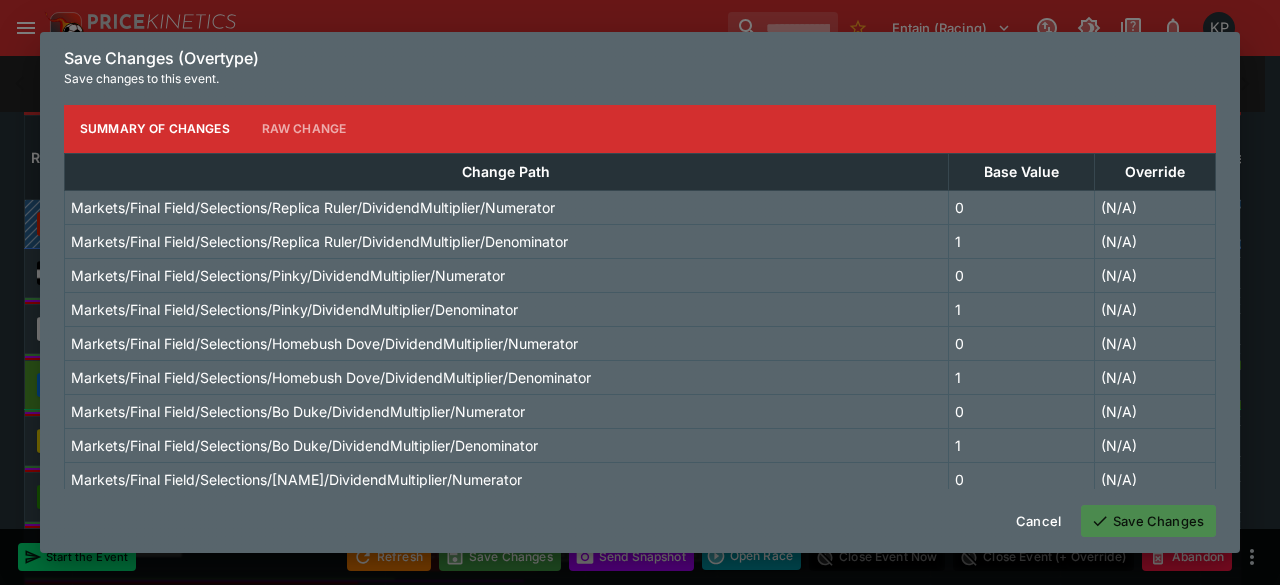 click on "Save Changes" at bounding box center [1148, 521] 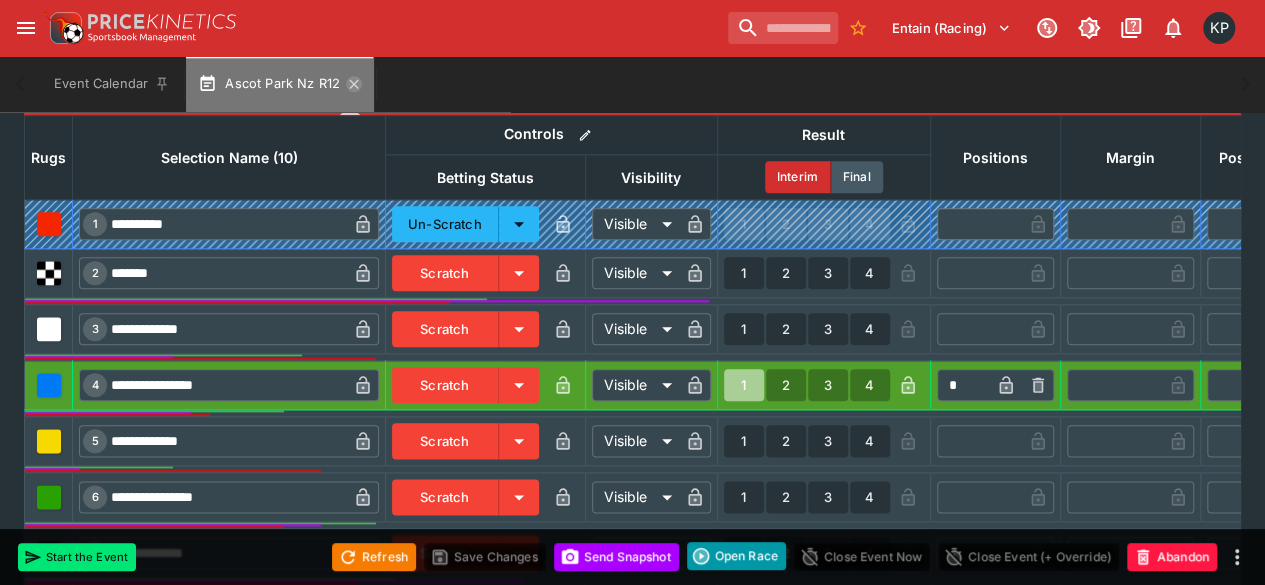click 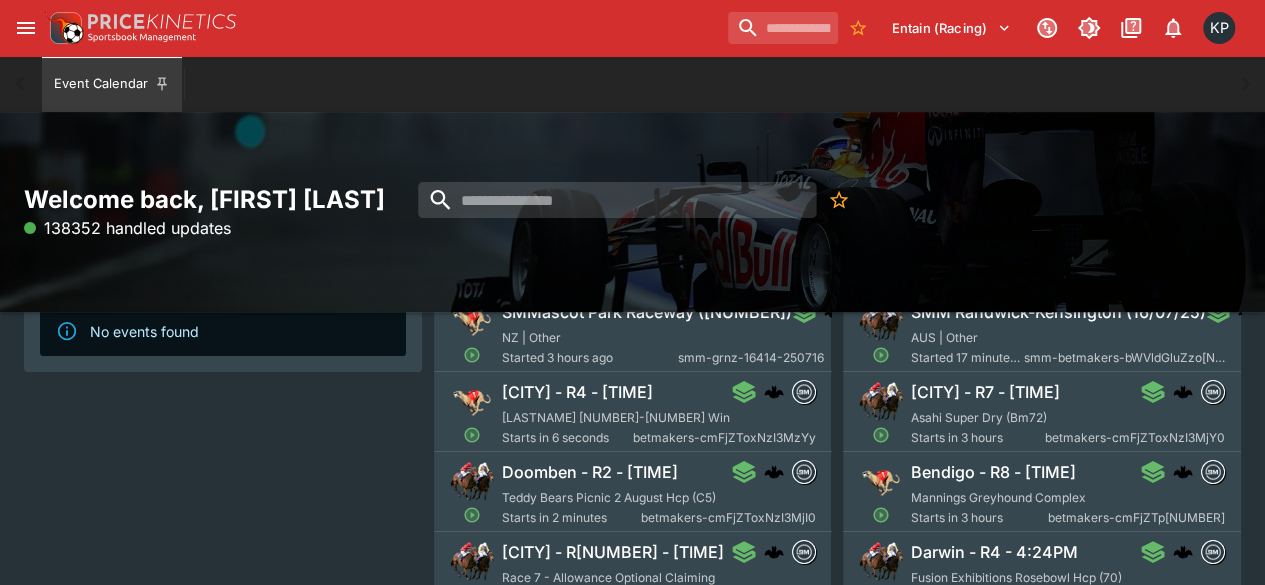 click on "[LASTNAME] [NUMBER]-[NUMBER] Win" at bounding box center (616, 417) 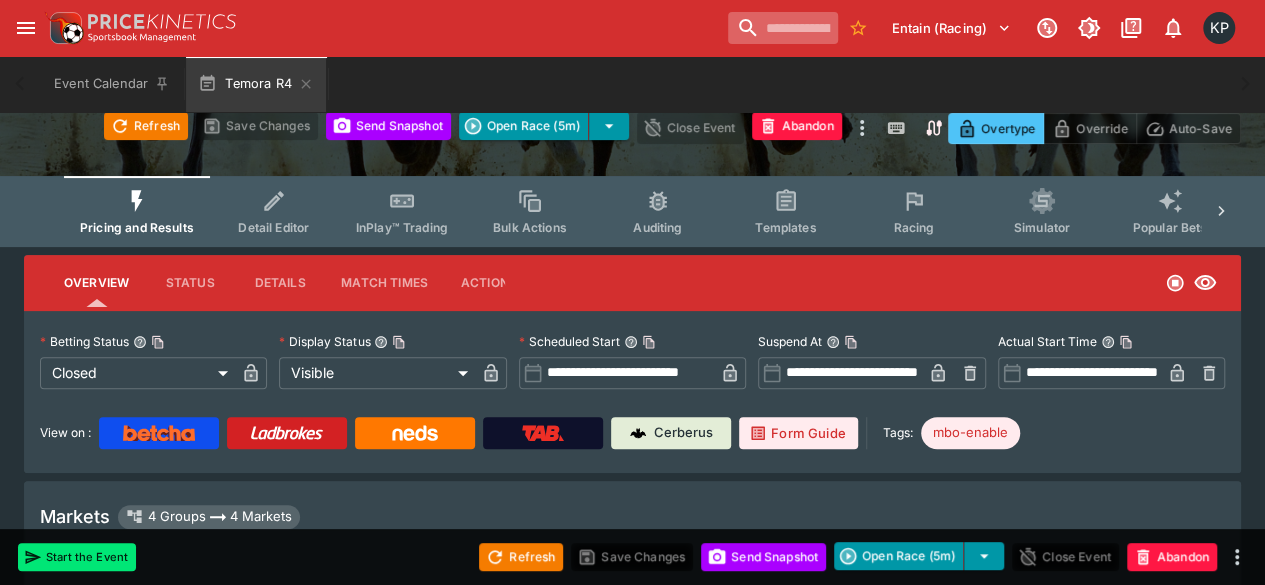 scroll, scrollTop: 177, scrollLeft: 0, axis: vertical 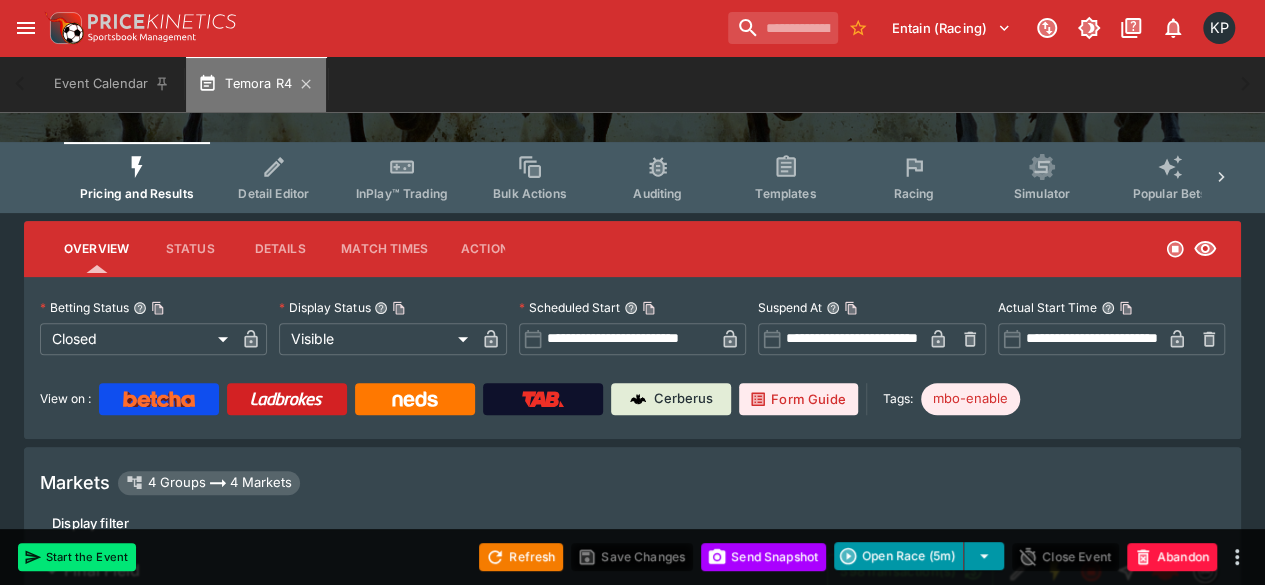 click on "Temora R4" at bounding box center [256, 84] 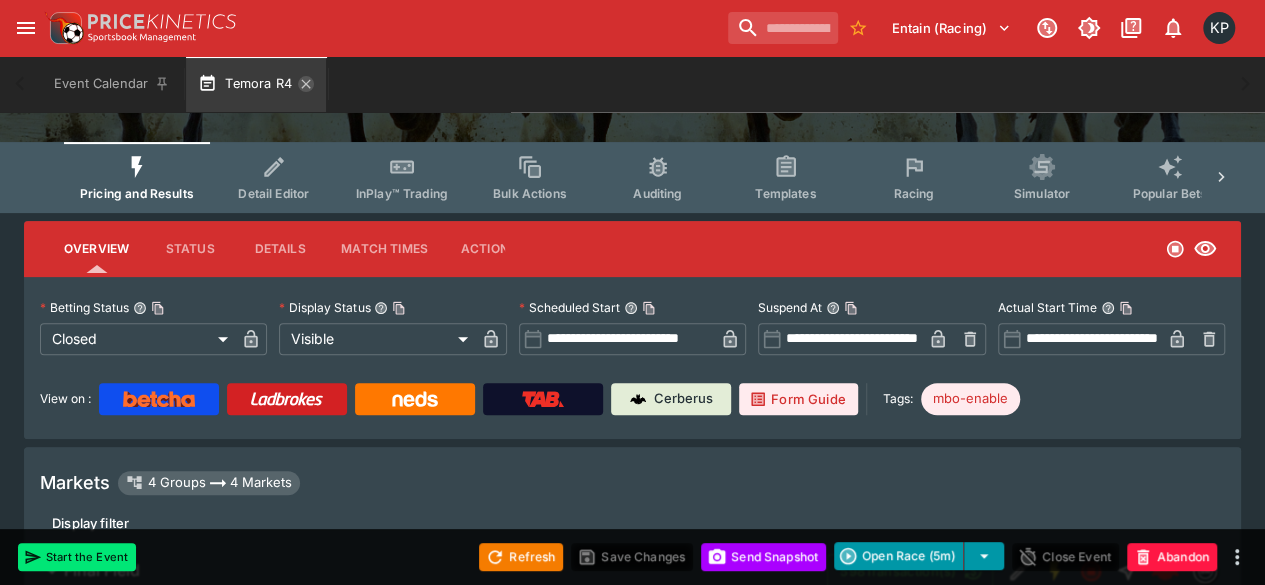 click 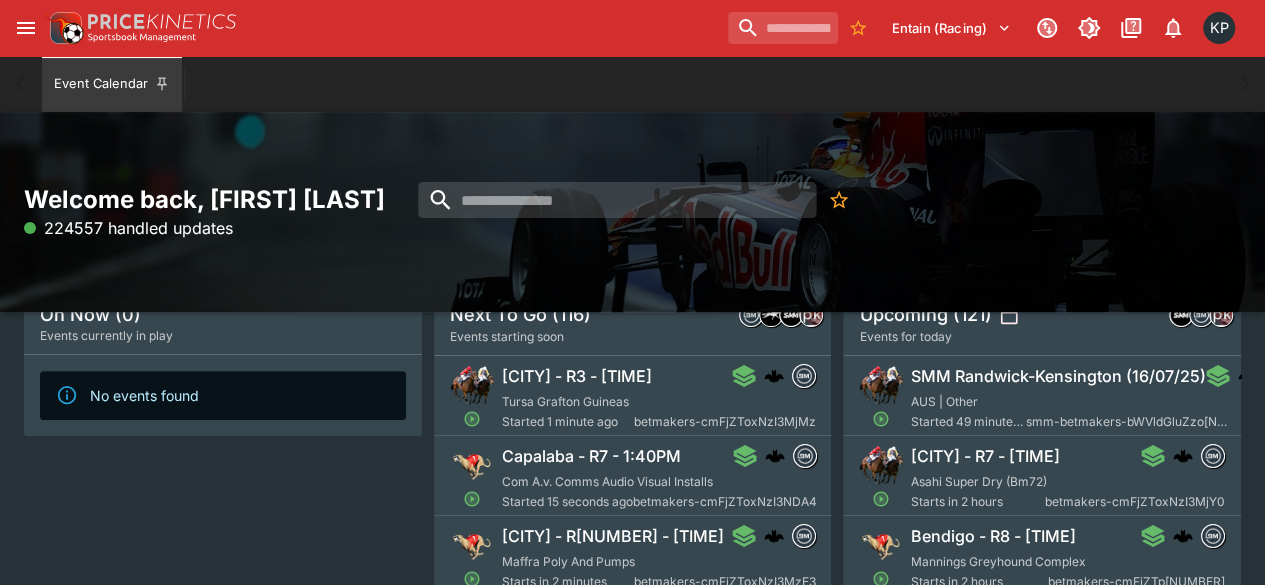 scroll, scrollTop: 122, scrollLeft: 0, axis: vertical 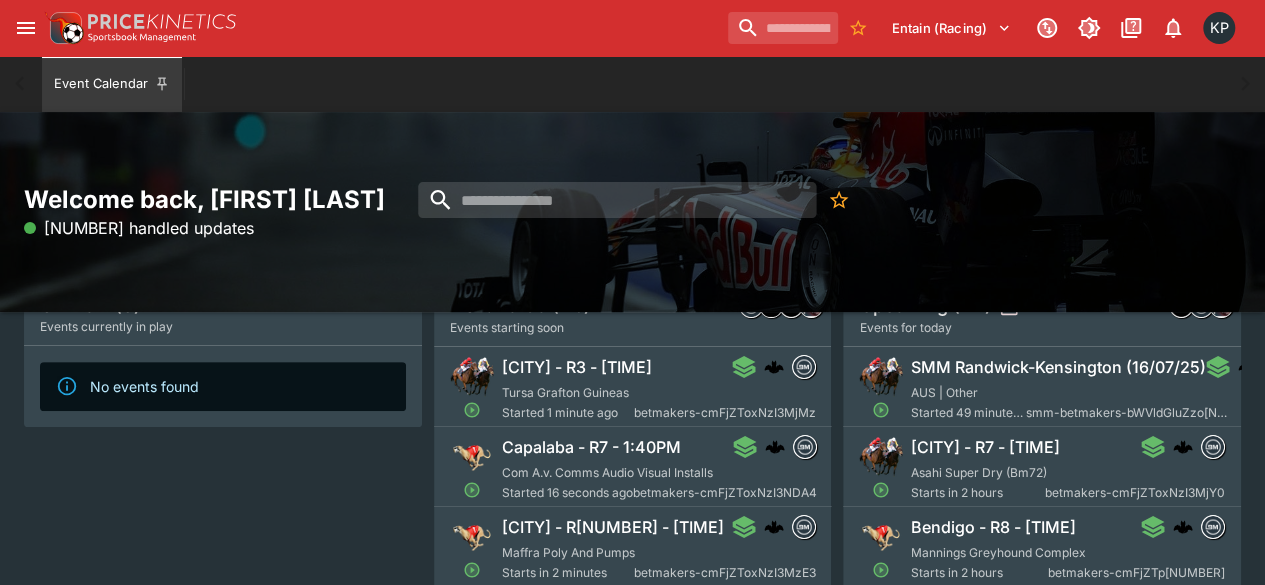 click on "Com A.v. Comms Audio Visual Installs" at bounding box center (607, 472) 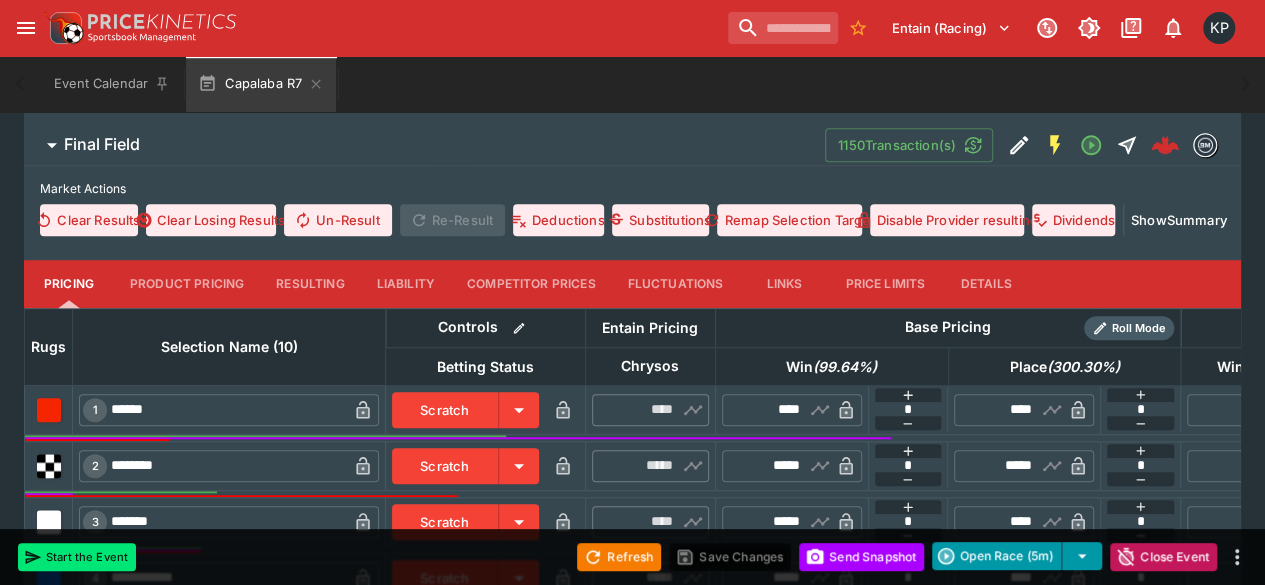 scroll, scrollTop: 614, scrollLeft: 0, axis: vertical 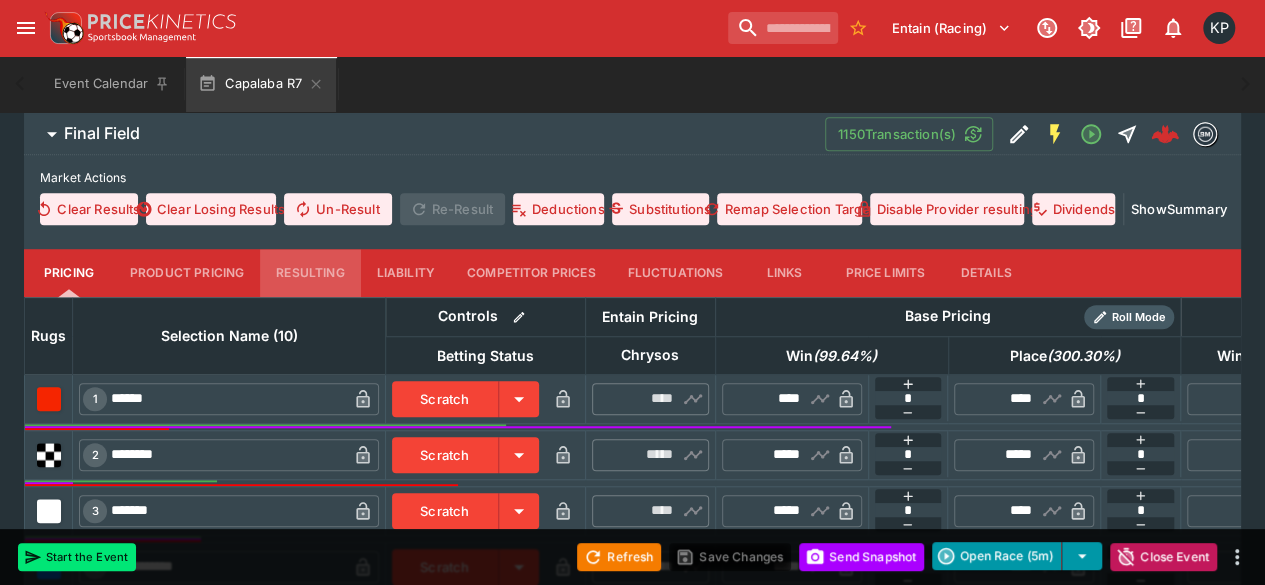 click on "Resulting" at bounding box center [310, 273] 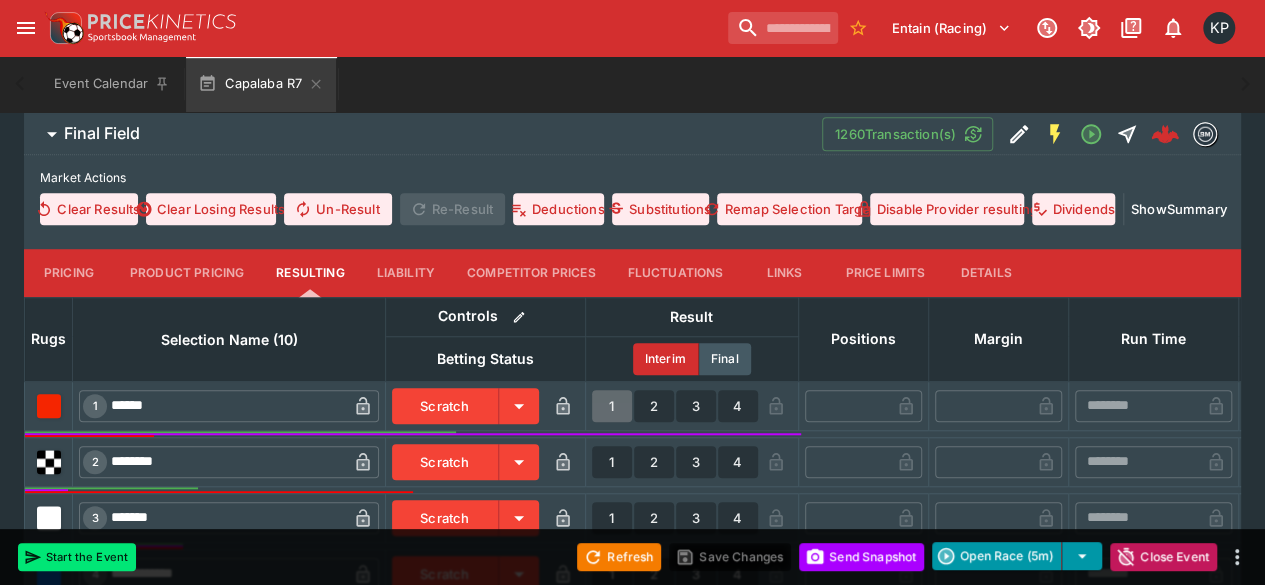 click on "1" at bounding box center (612, 406) 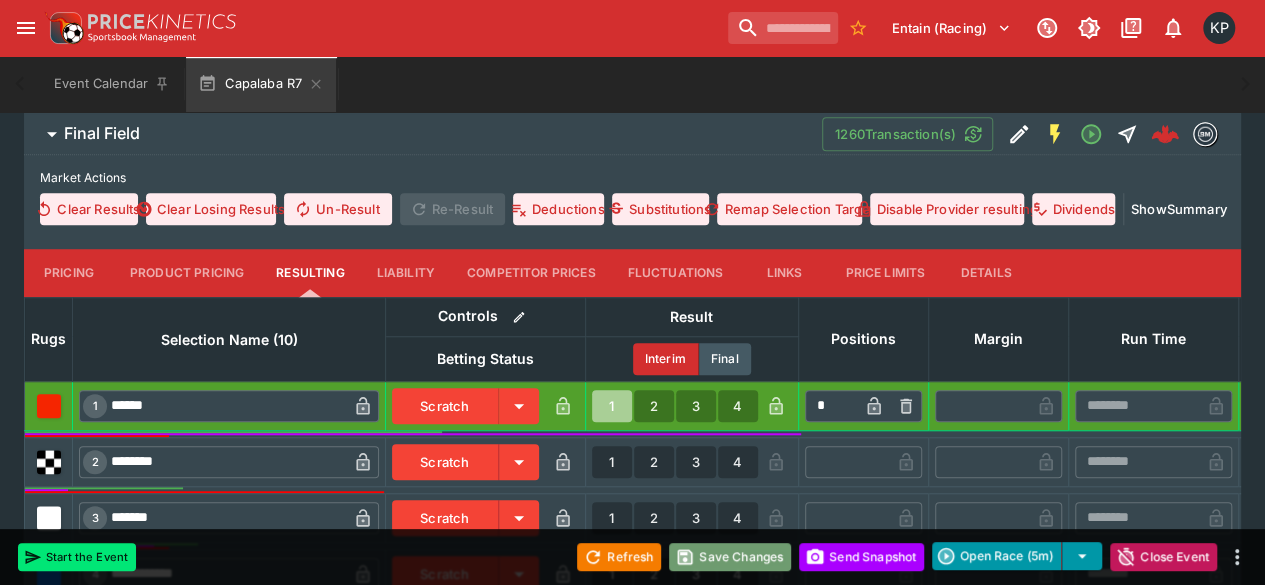 click on "Save Changes" at bounding box center [730, 557] 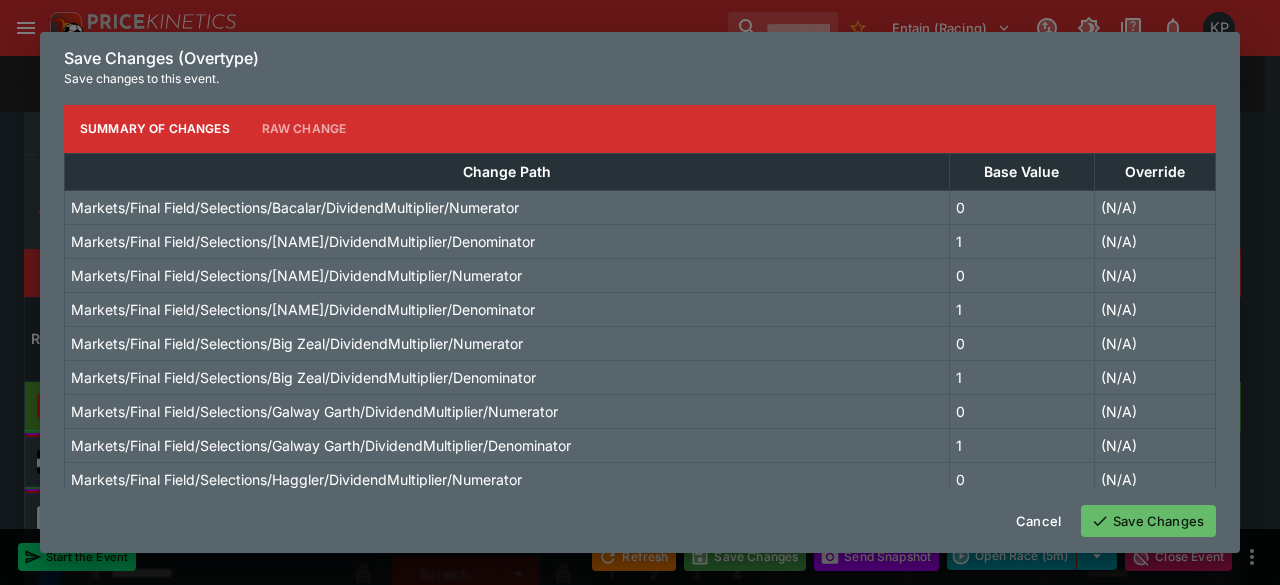 click on "Save Changes" at bounding box center [1148, 521] 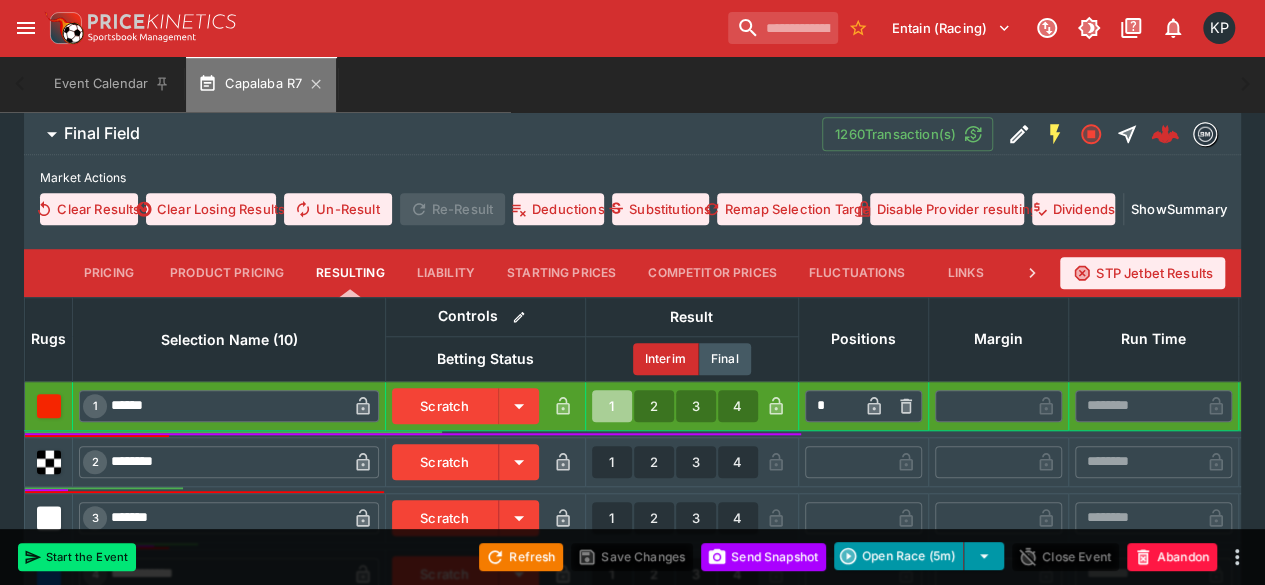 click on "Capalaba R7" at bounding box center [261, 84] 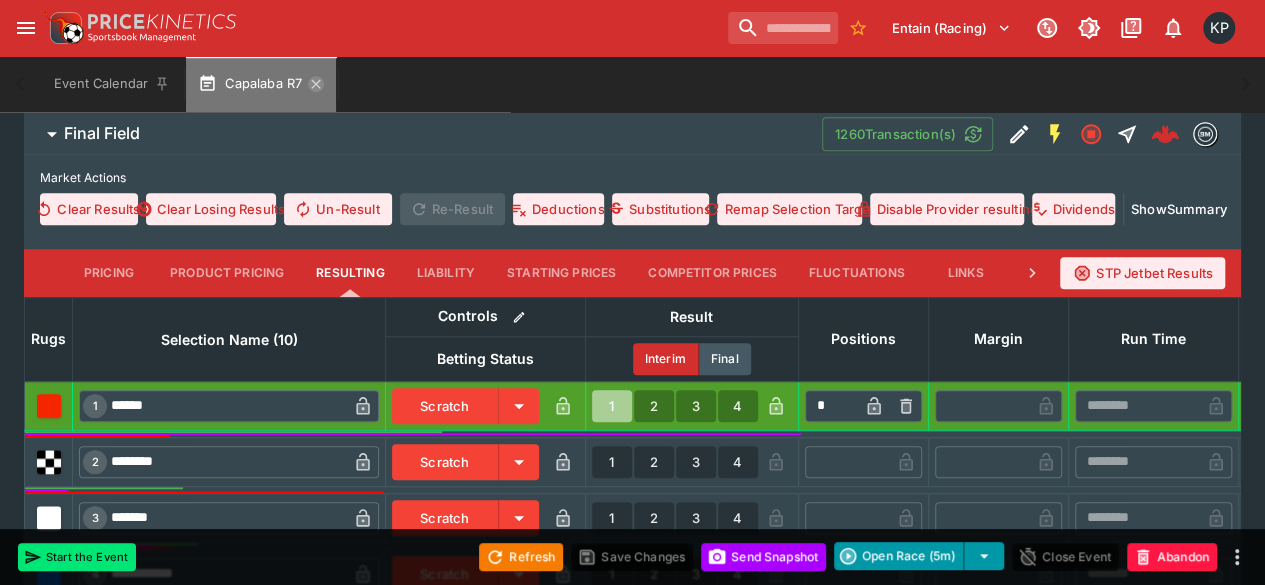 click 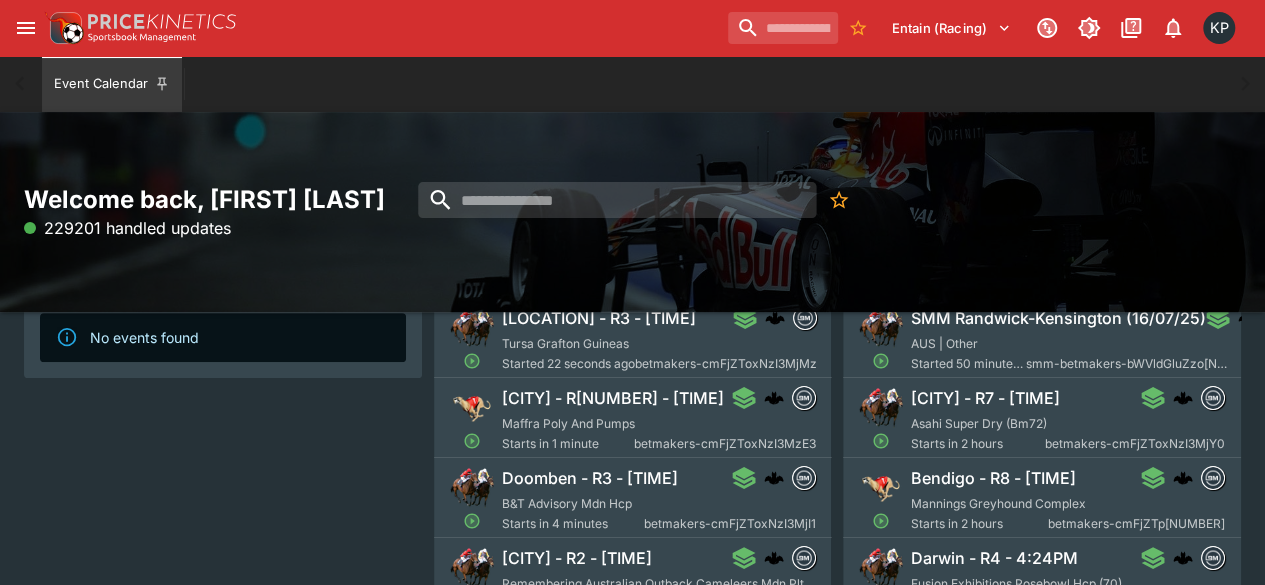 click on "[CITY] - R[NUMBER] - [TIME]" at bounding box center [613, 398] 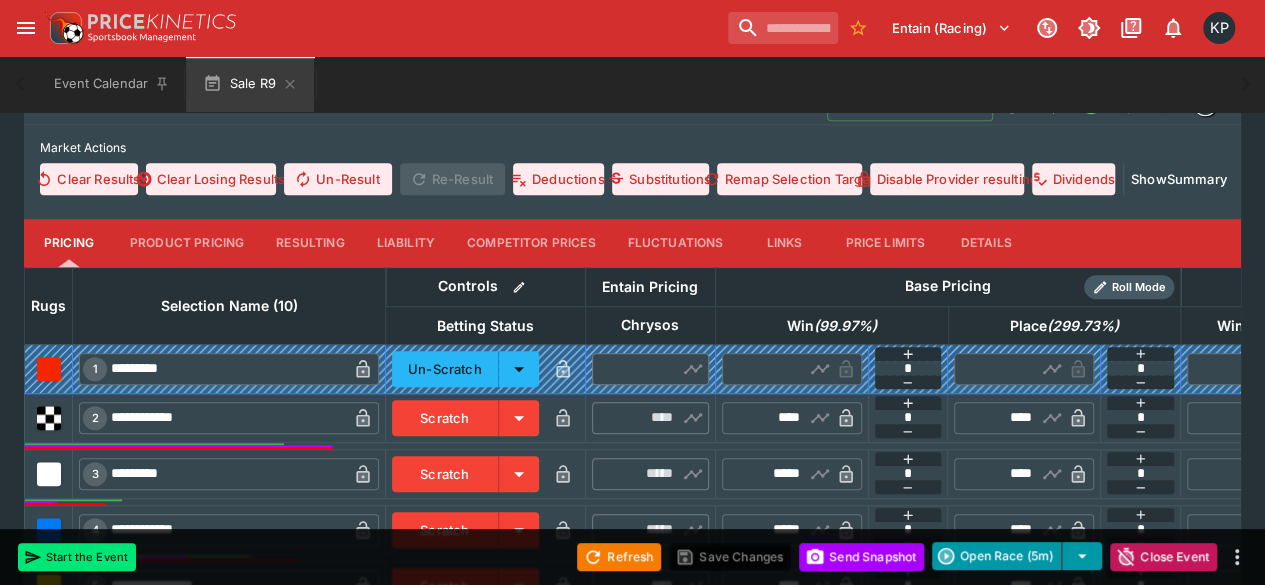 scroll, scrollTop: 648, scrollLeft: 0, axis: vertical 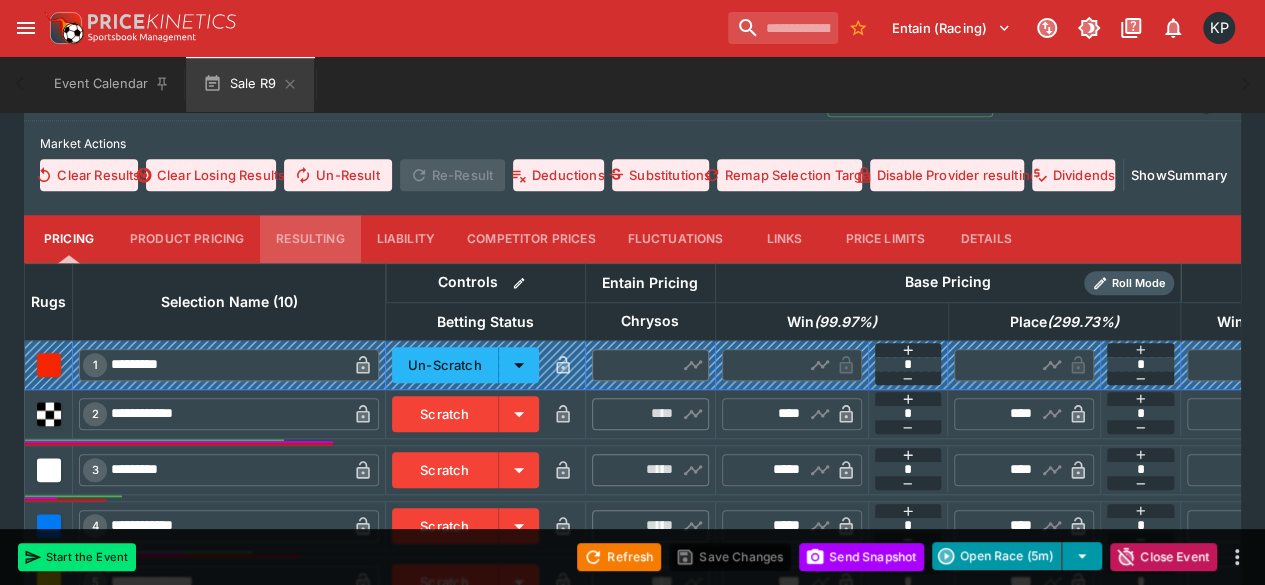 click on "Resulting" at bounding box center [310, 239] 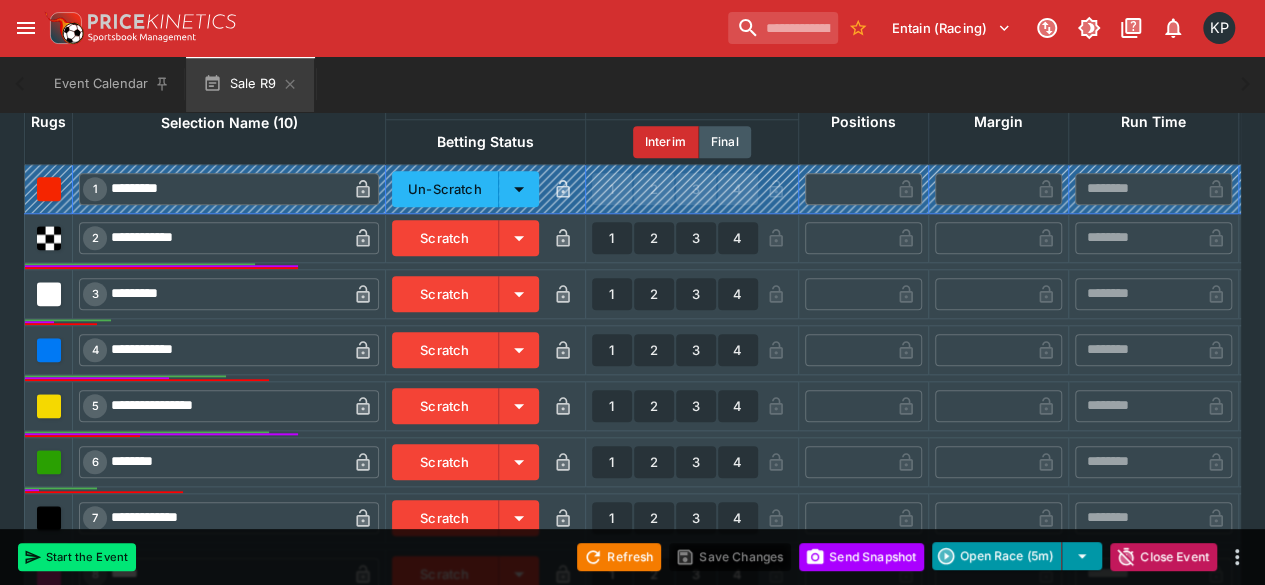 scroll, scrollTop: 836, scrollLeft: 0, axis: vertical 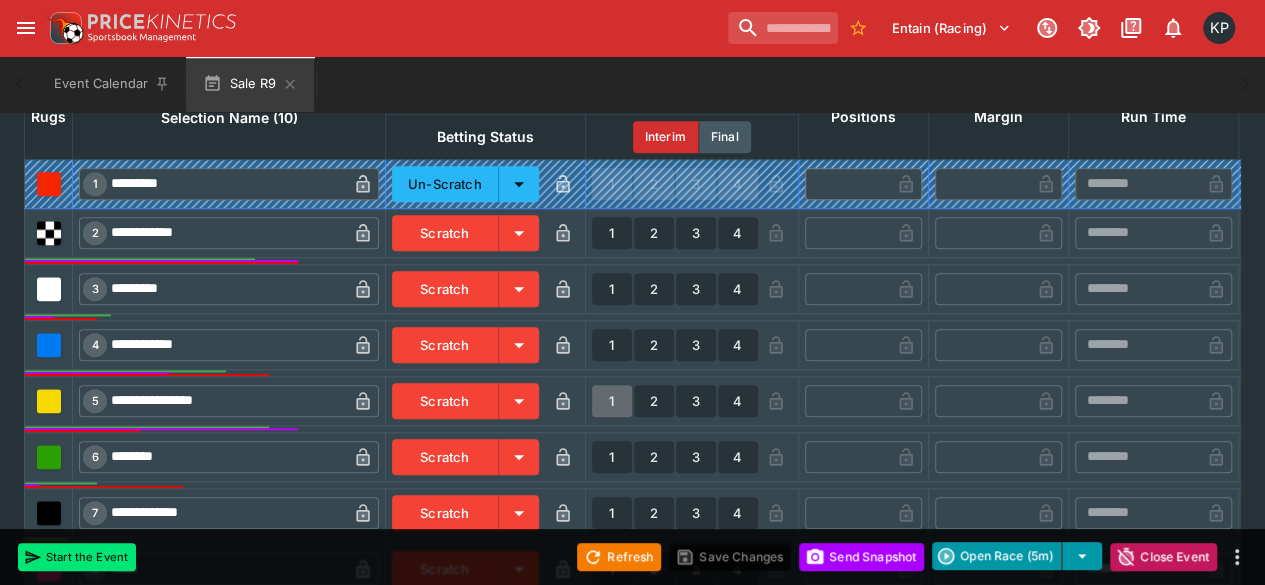 click on "1" at bounding box center (612, 401) 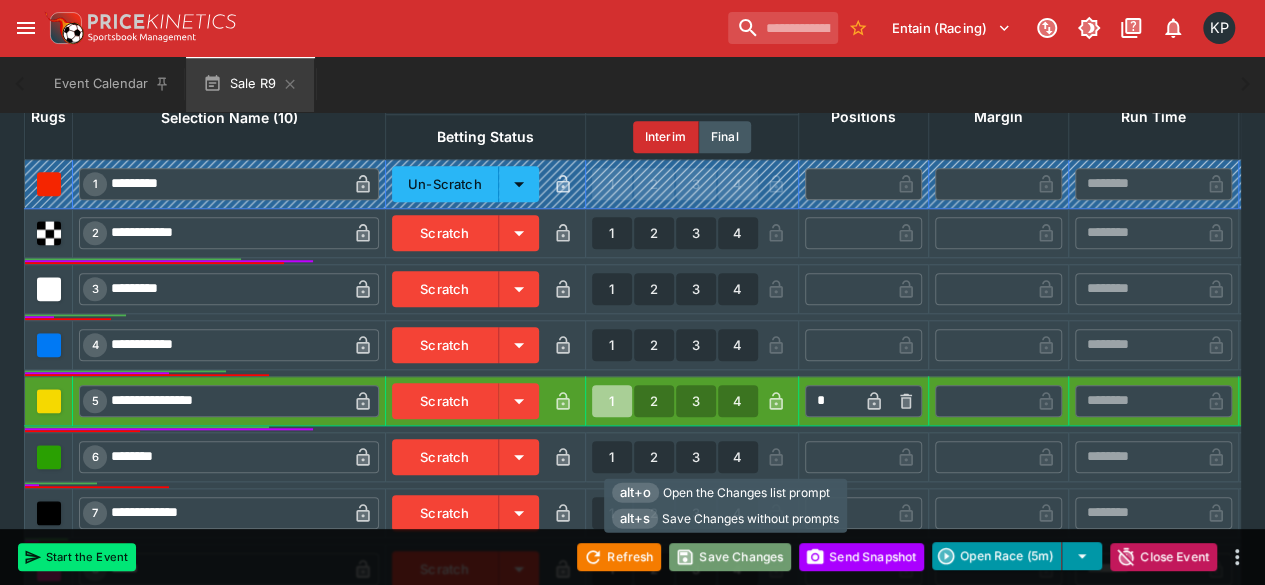click on "Save Changes" at bounding box center (730, 557) 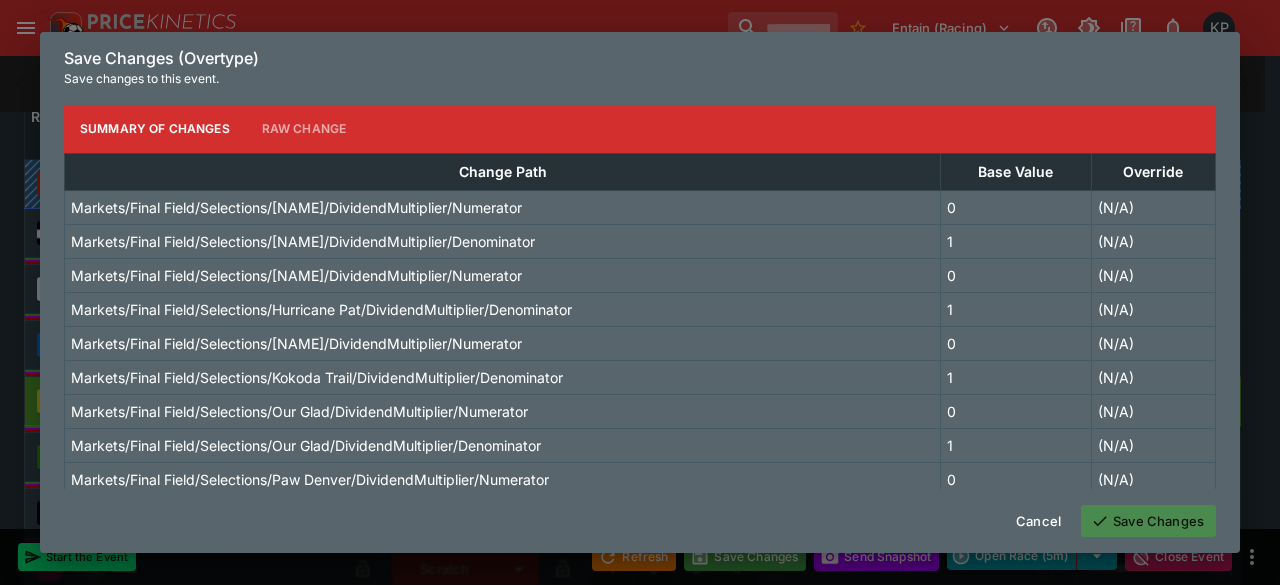 click on "Save Changes" at bounding box center (1148, 521) 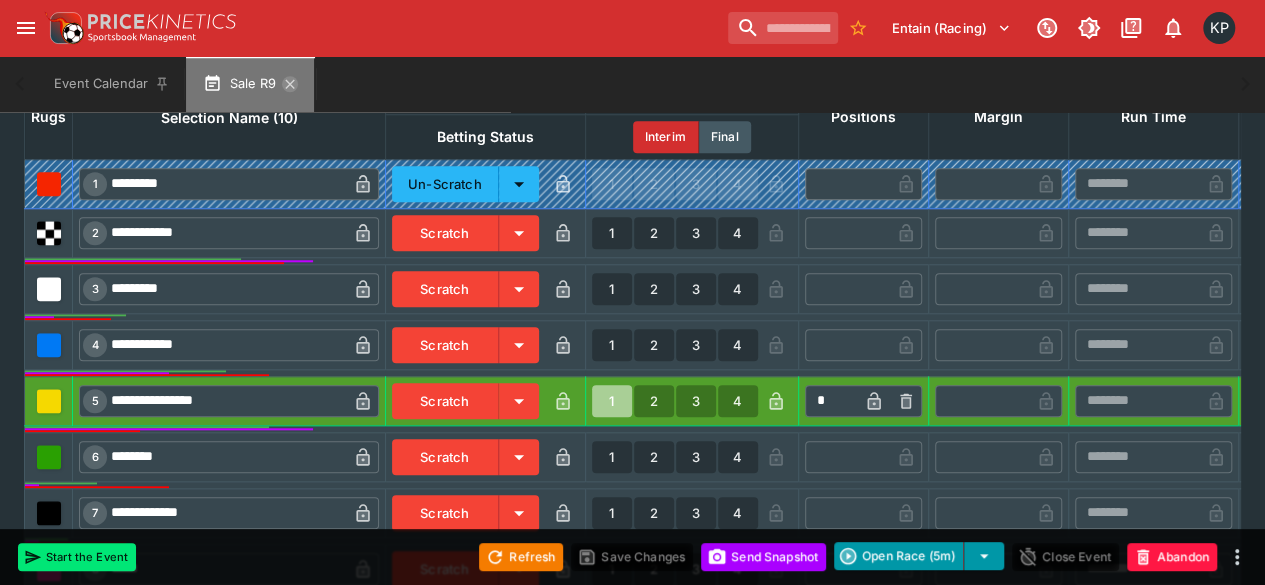 click 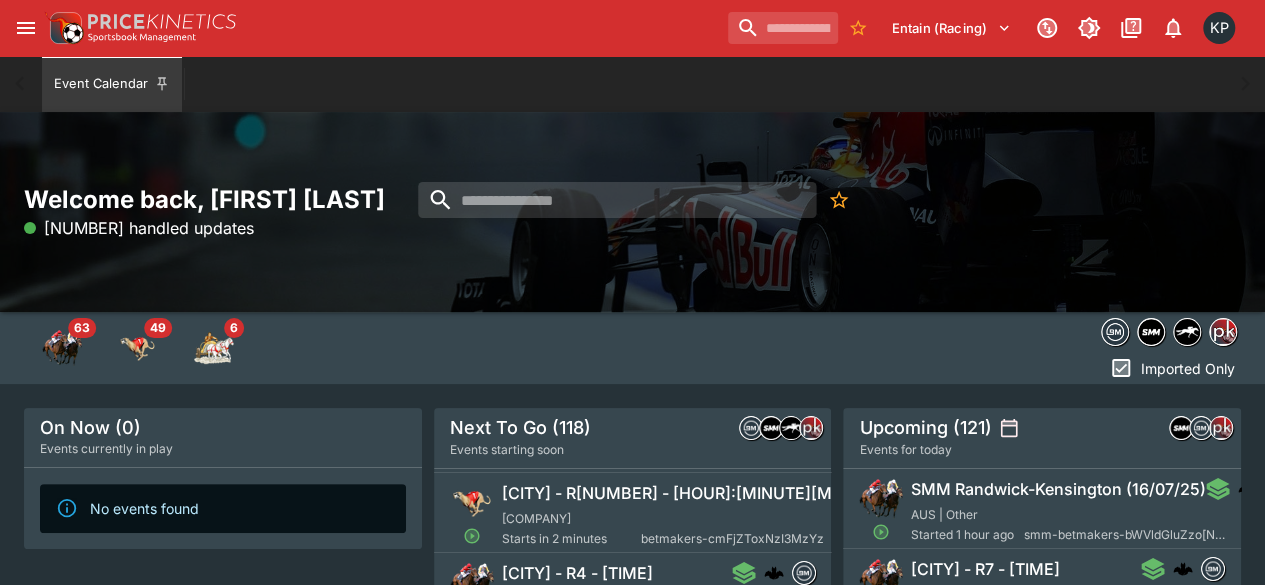 scroll, scrollTop: 65, scrollLeft: 0, axis: vertical 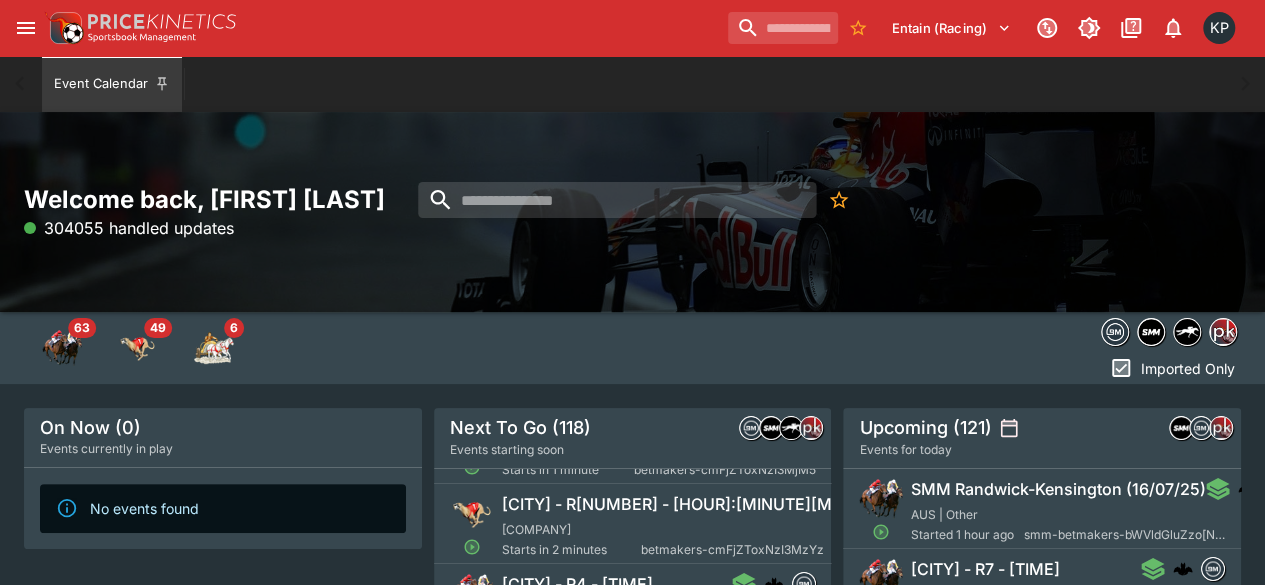 click on "Temora - R7 - [TIME] [NAME] [NAME] [NAME] betmakers-cmFjZToxNzI3MzYz" at bounding box center (663, 526) 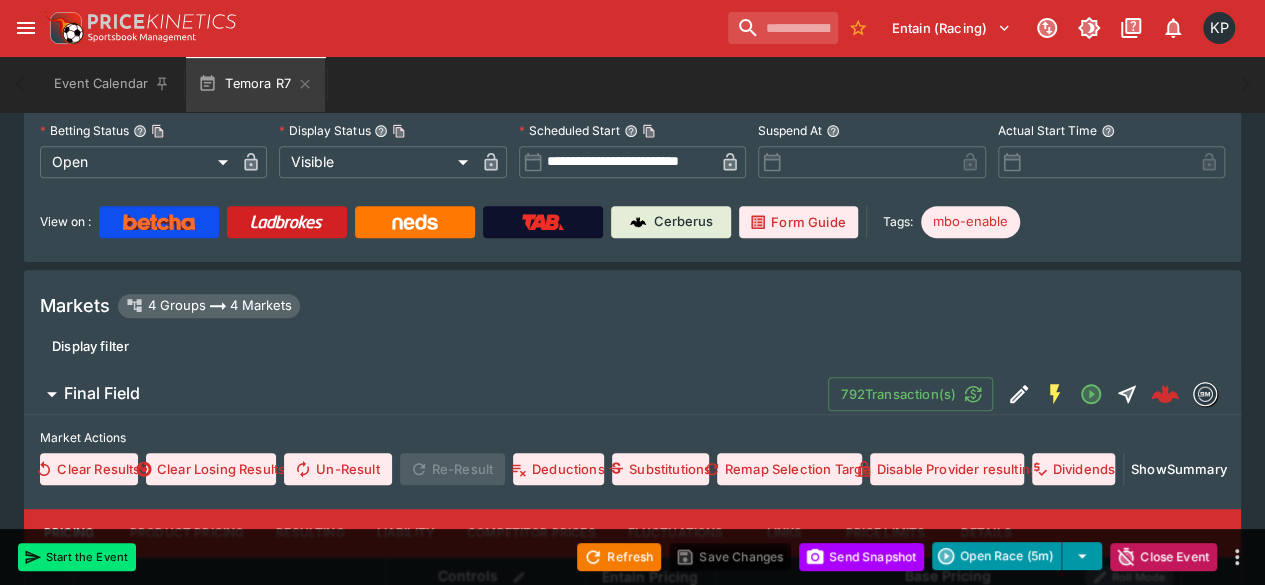 scroll, scrollTop: 371, scrollLeft: 0, axis: vertical 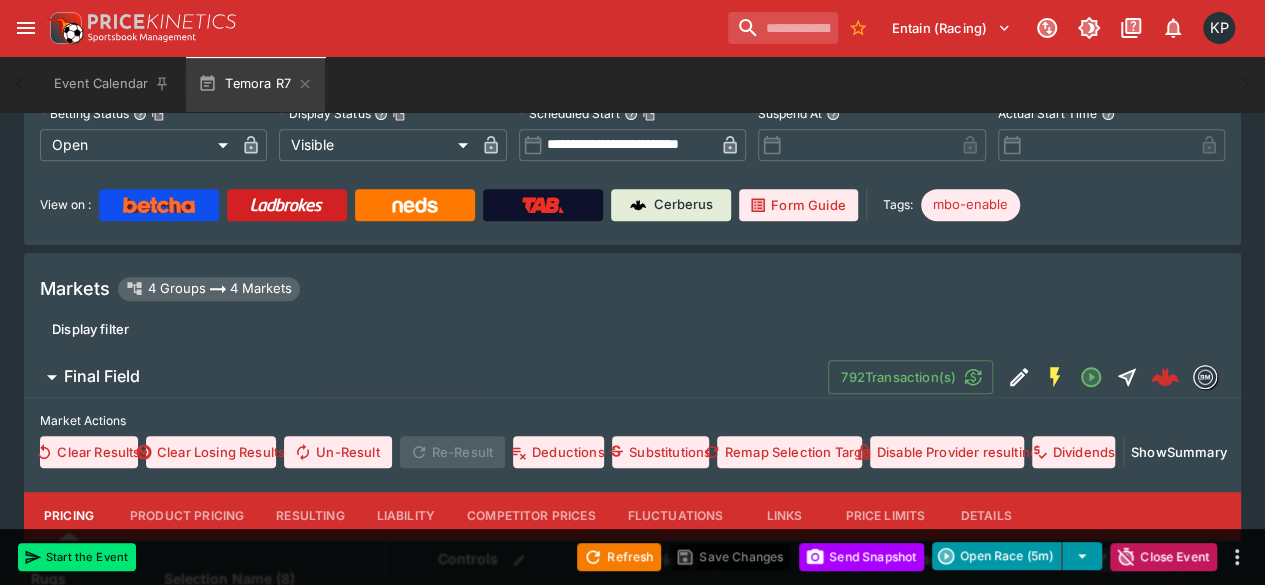 click on "Resulting" at bounding box center (310, 516) 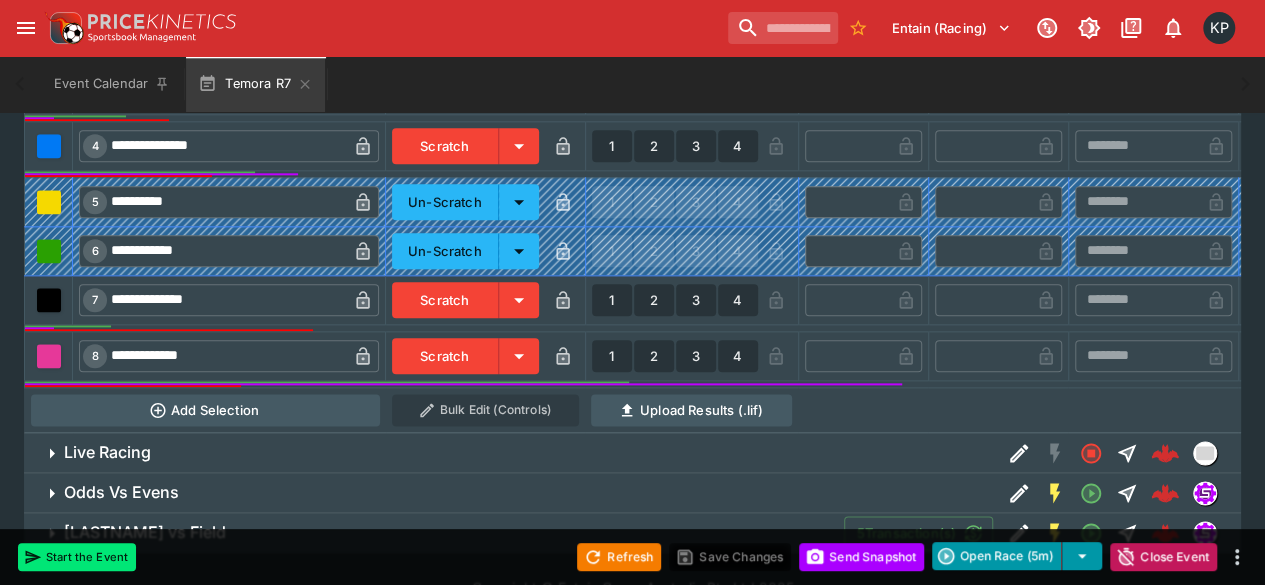 scroll, scrollTop: 1086, scrollLeft: 0, axis: vertical 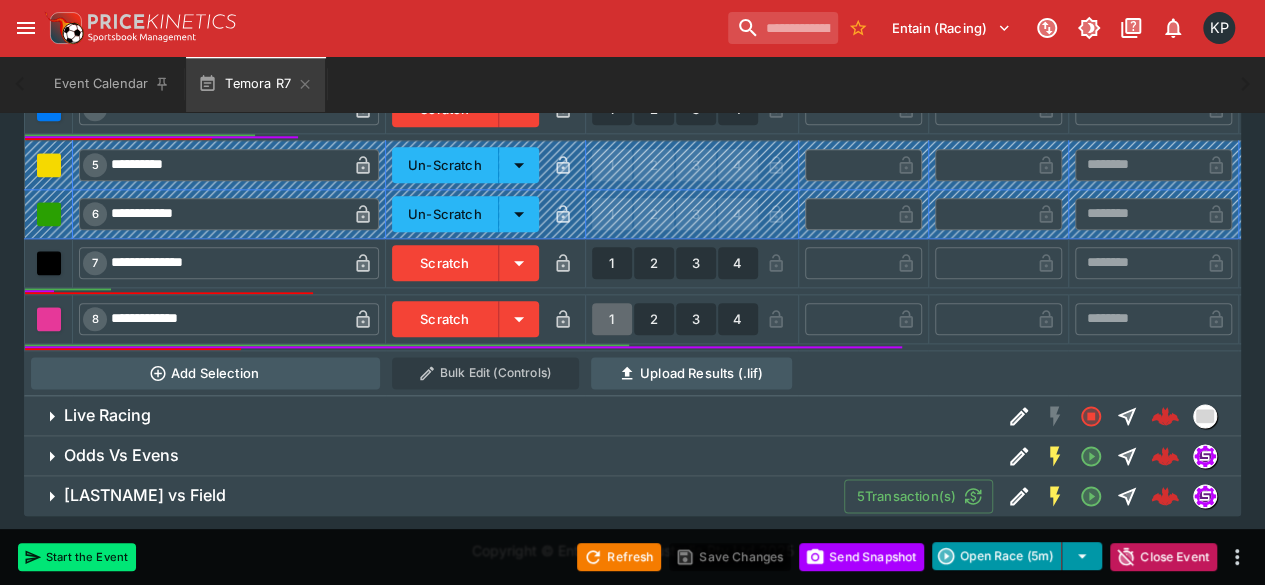 click on "1" at bounding box center (612, 319) 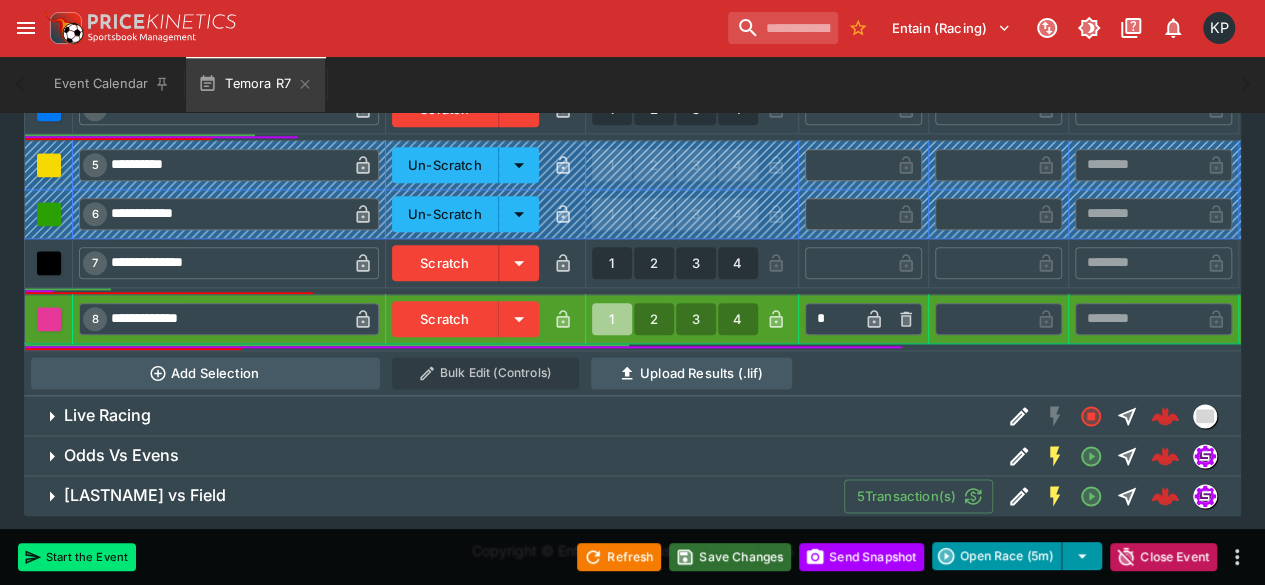 click on "Save Changes" at bounding box center [730, 557] 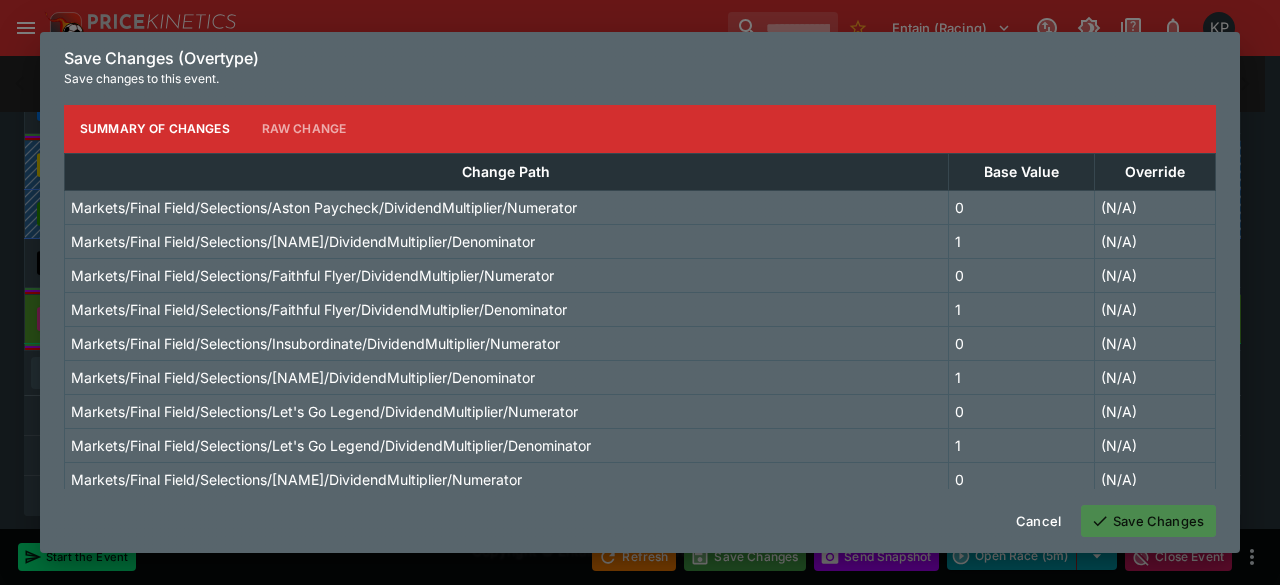click on "Save Changes" at bounding box center [1148, 521] 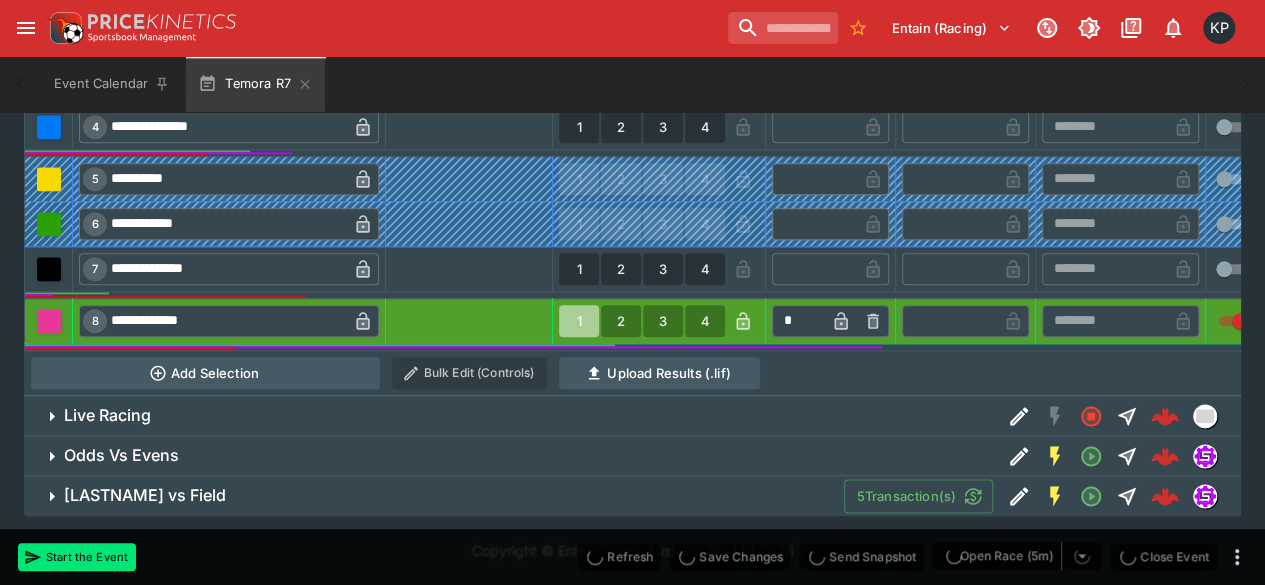 scroll, scrollTop: 1086, scrollLeft: 0, axis: vertical 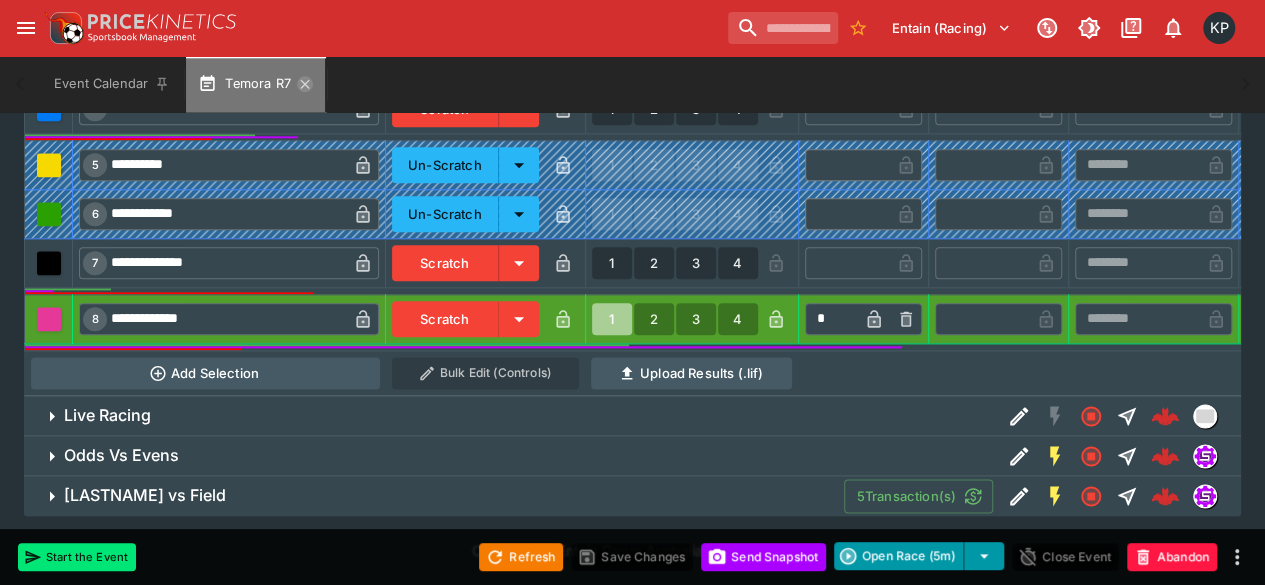 click 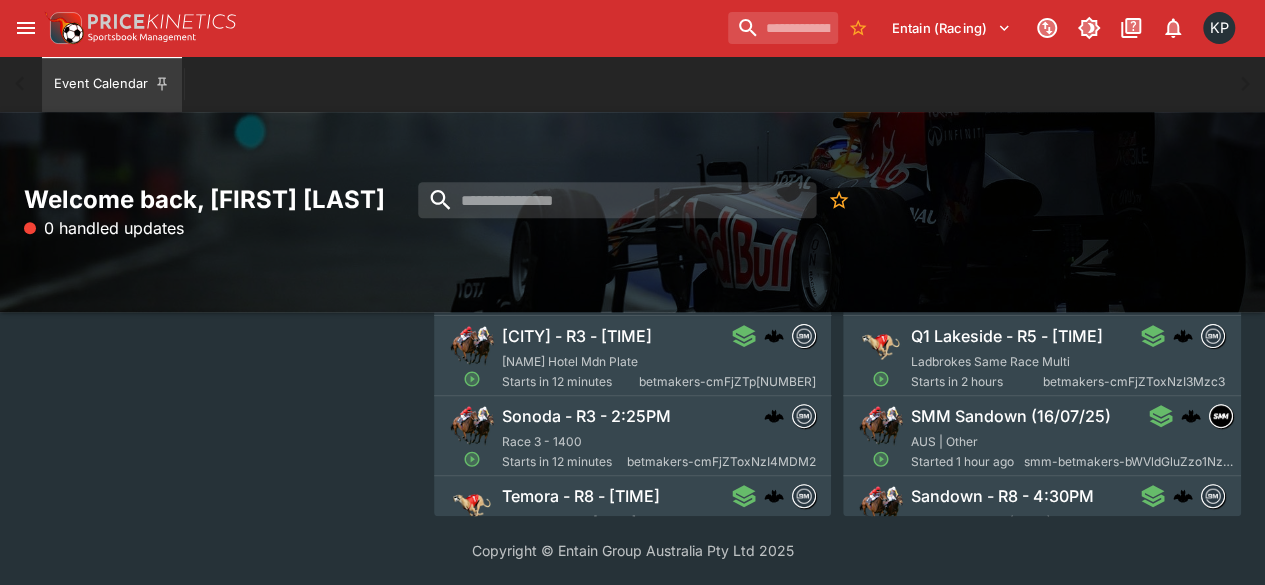 scroll, scrollTop: 0, scrollLeft: 0, axis: both 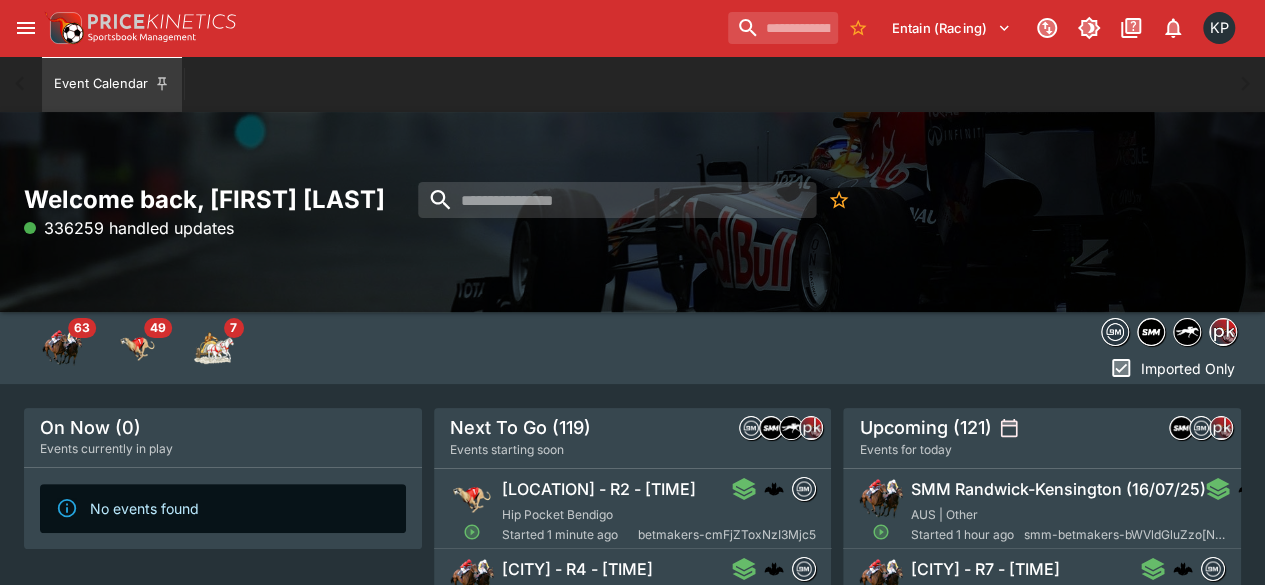 click on "[LOCATION] - R2 - [TIME]" at bounding box center (599, 489) 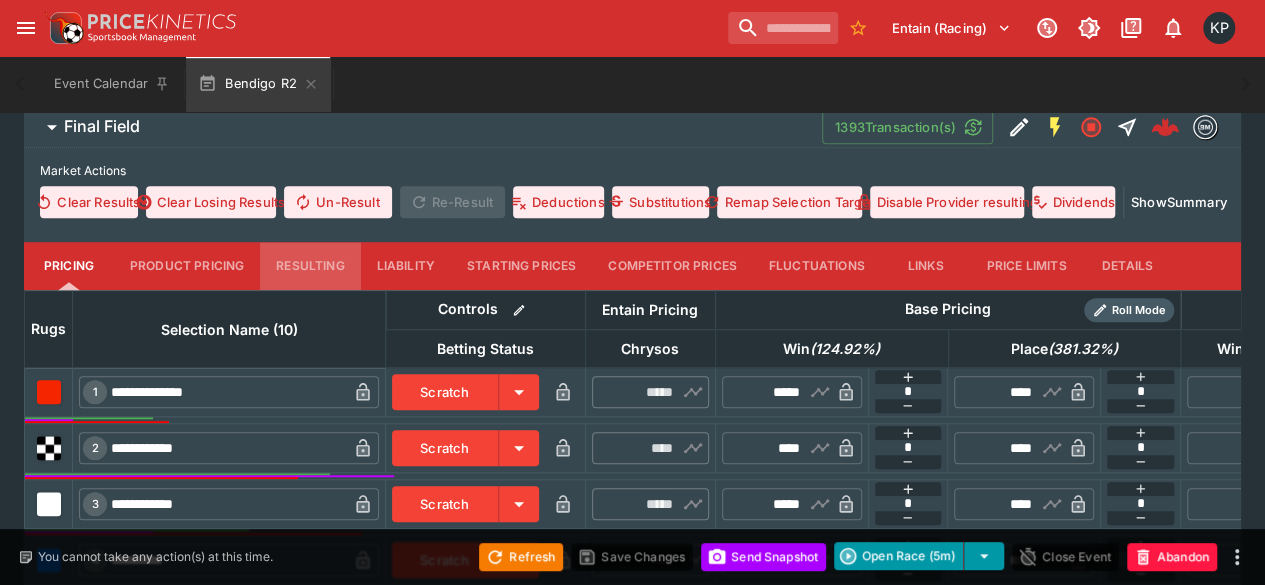 click on "Resulting" at bounding box center [310, 266] 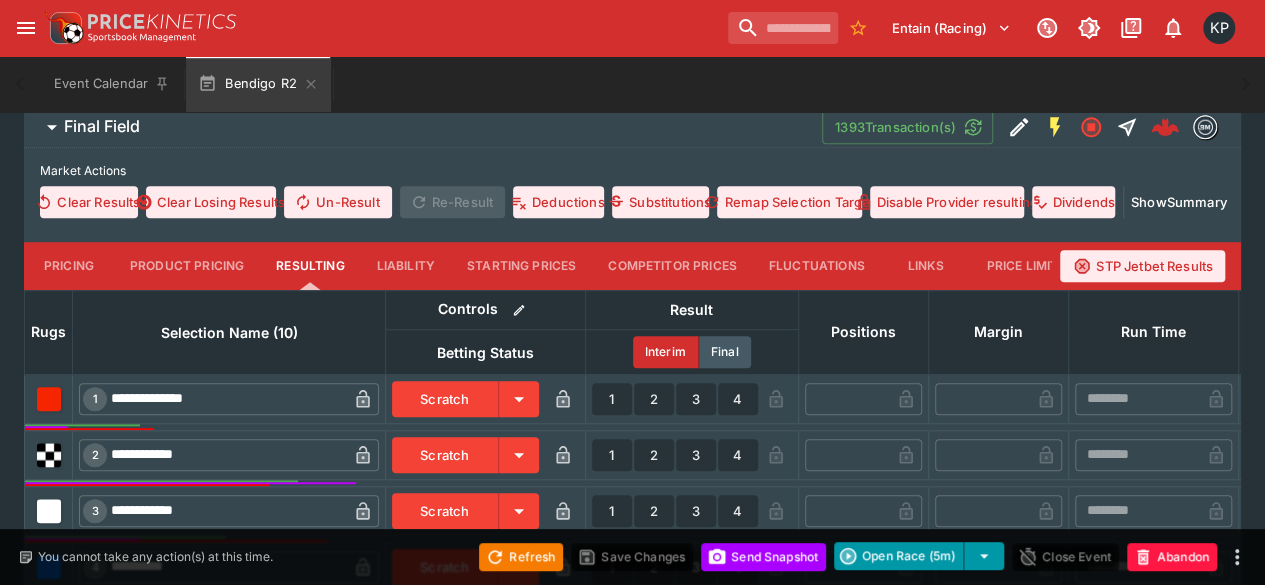 scroll, scrollTop: 620, scrollLeft: 0, axis: vertical 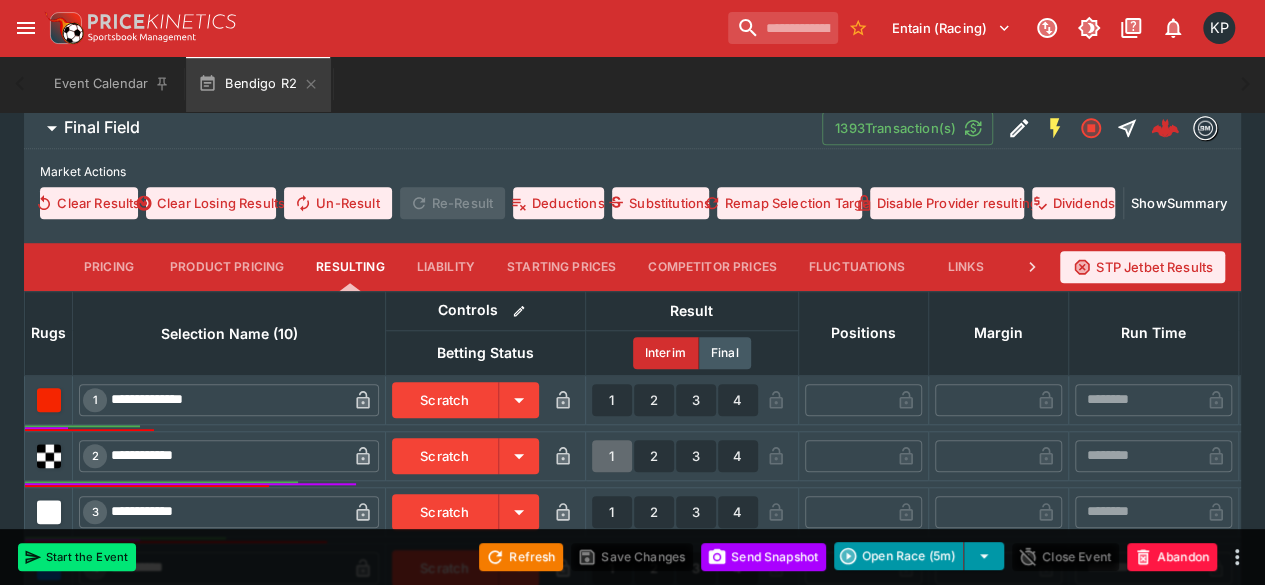 click on "1" at bounding box center [612, 456] 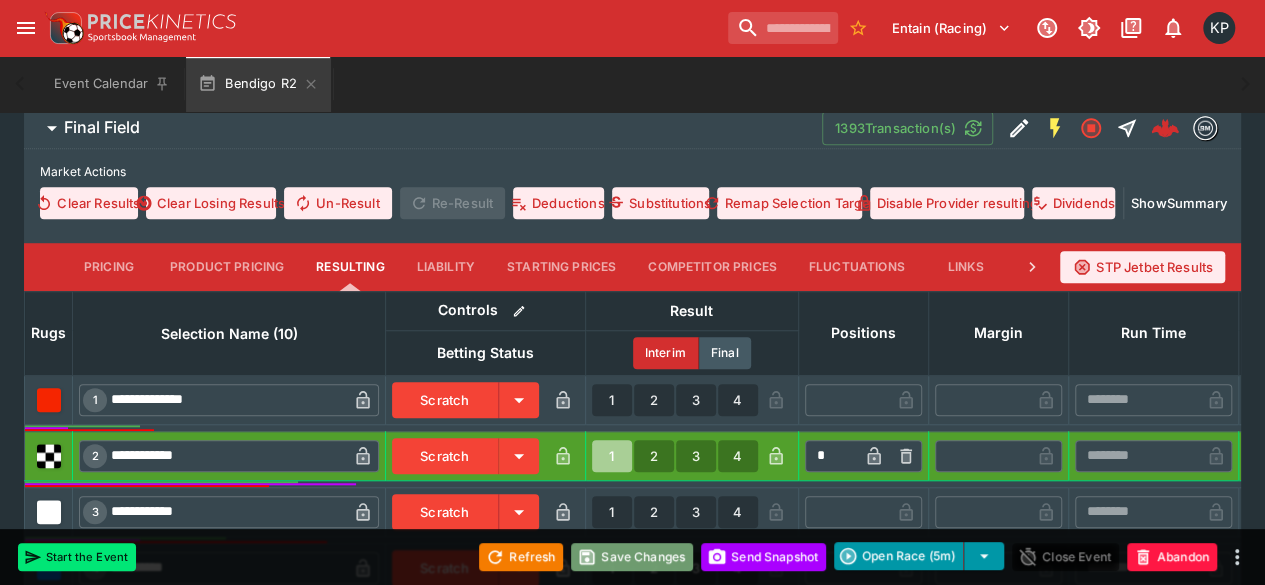 click on "Save Changes" at bounding box center (632, 557) 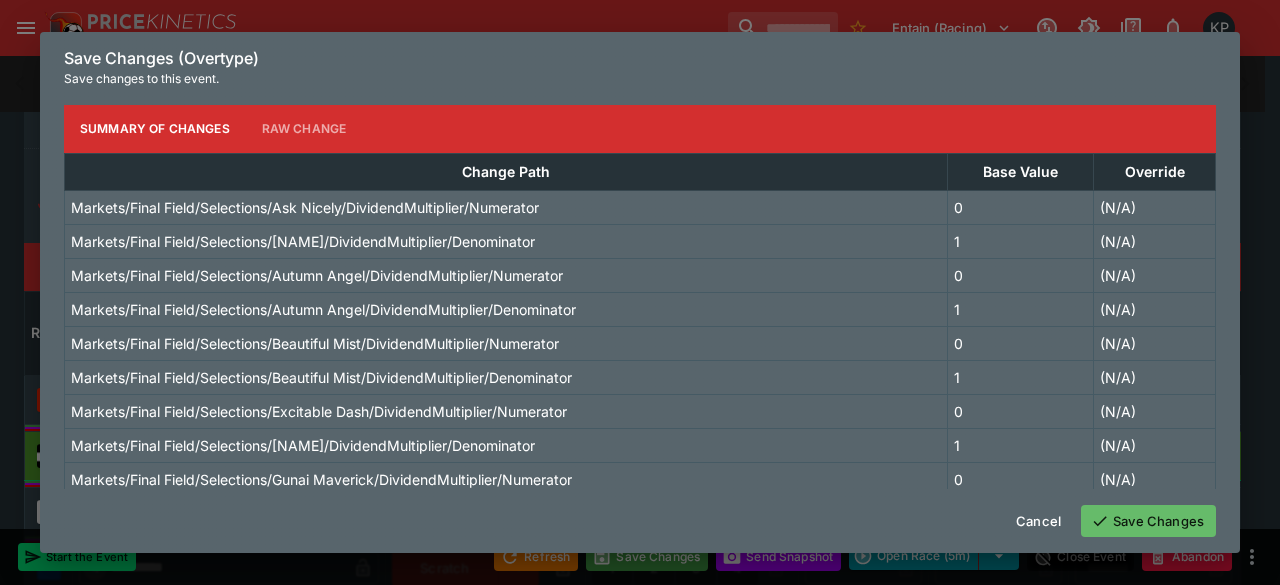 click on "Save Changes" at bounding box center [1148, 521] 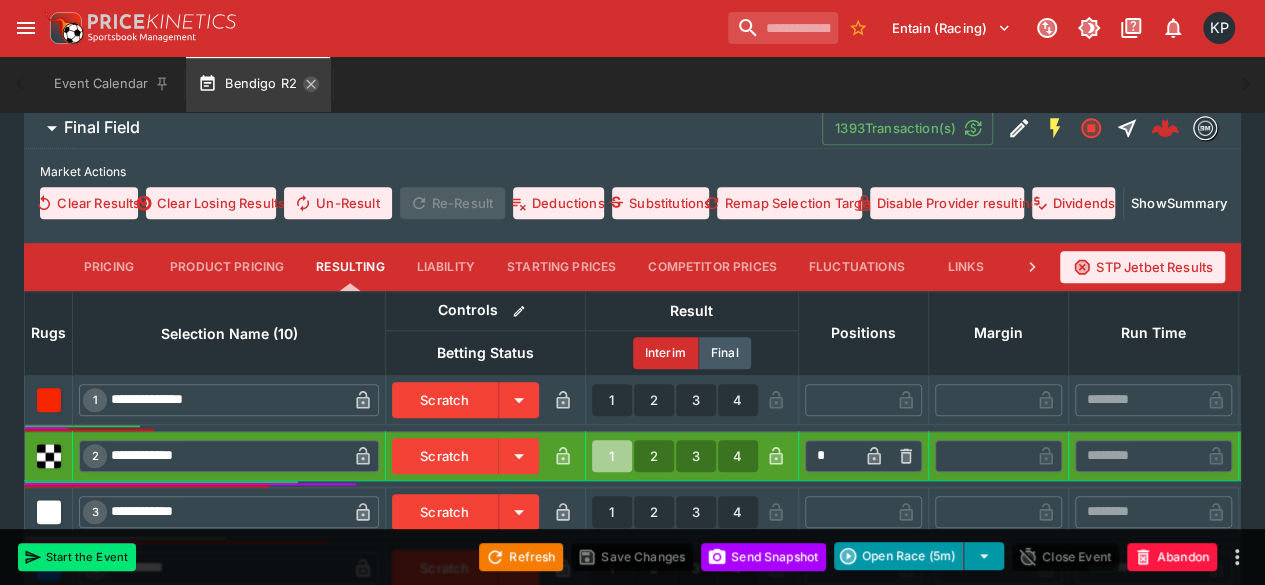 click 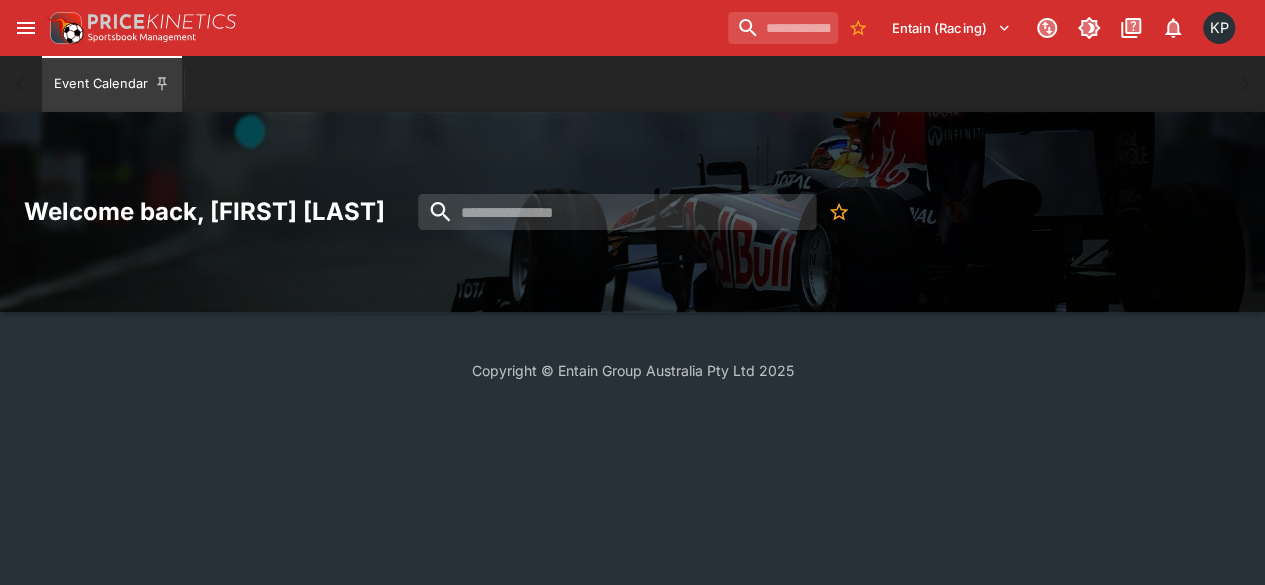 scroll, scrollTop: 0, scrollLeft: 0, axis: both 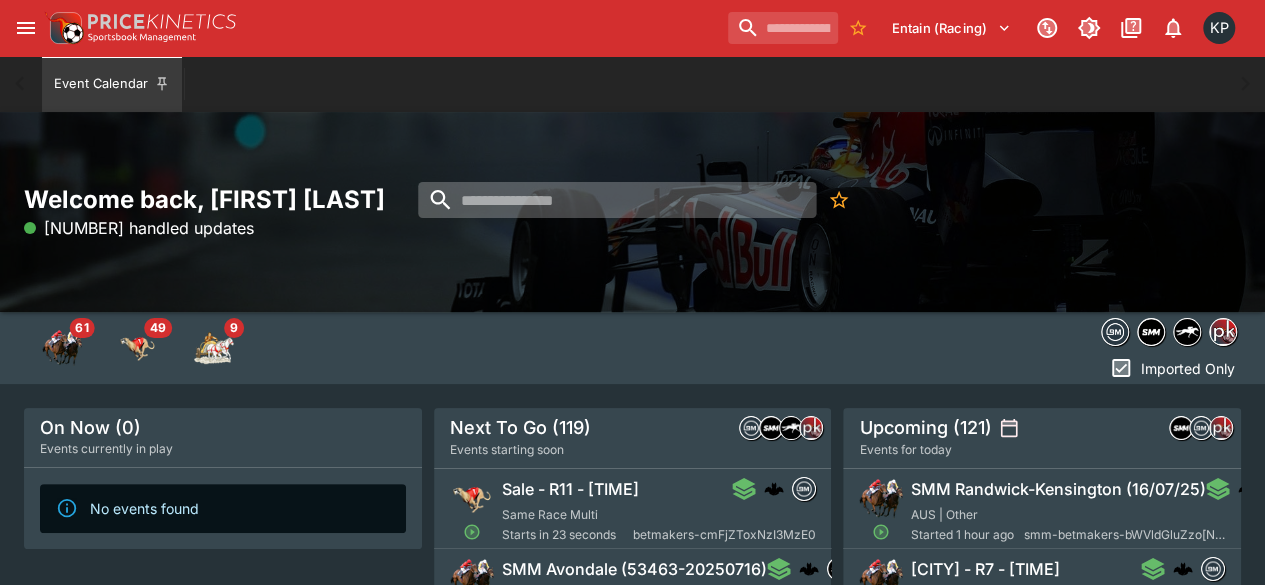click at bounding box center (617, 200) 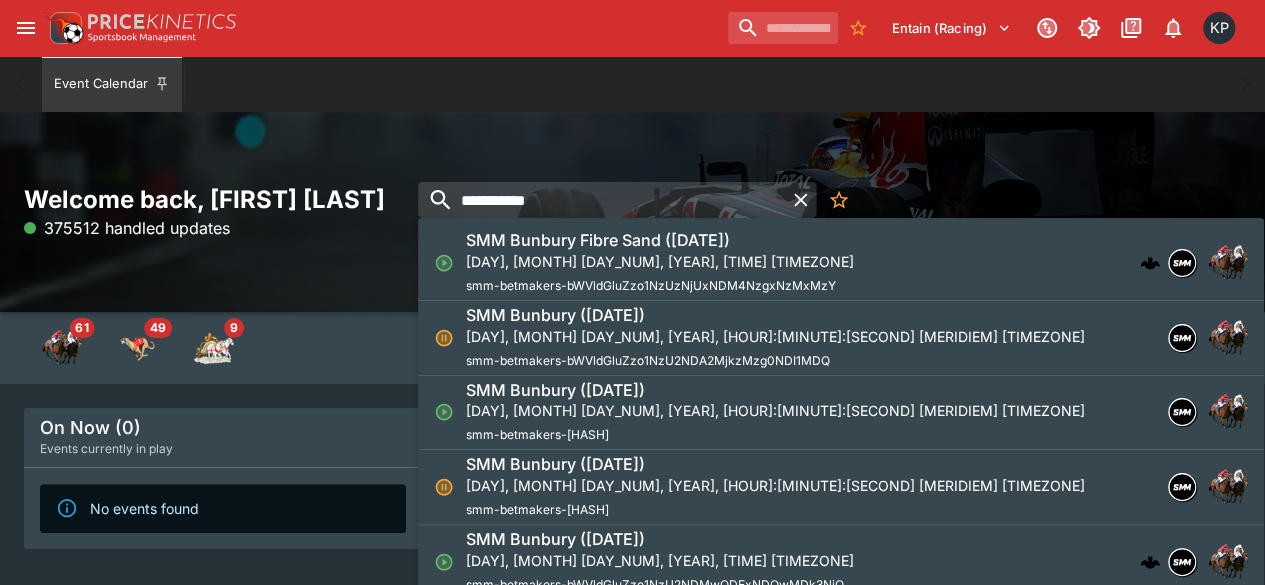 click on "SMM Bunbury ([DATE])  [DAY], [MONTH] [DAY_NUM], [YEAR], [TIME] GMT[TIMEZONE] smm-betmakers-bWVldGluZzo1NzU2NDA2MjkzMzg0NDI1MDQ" at bounding box center (775, 338) 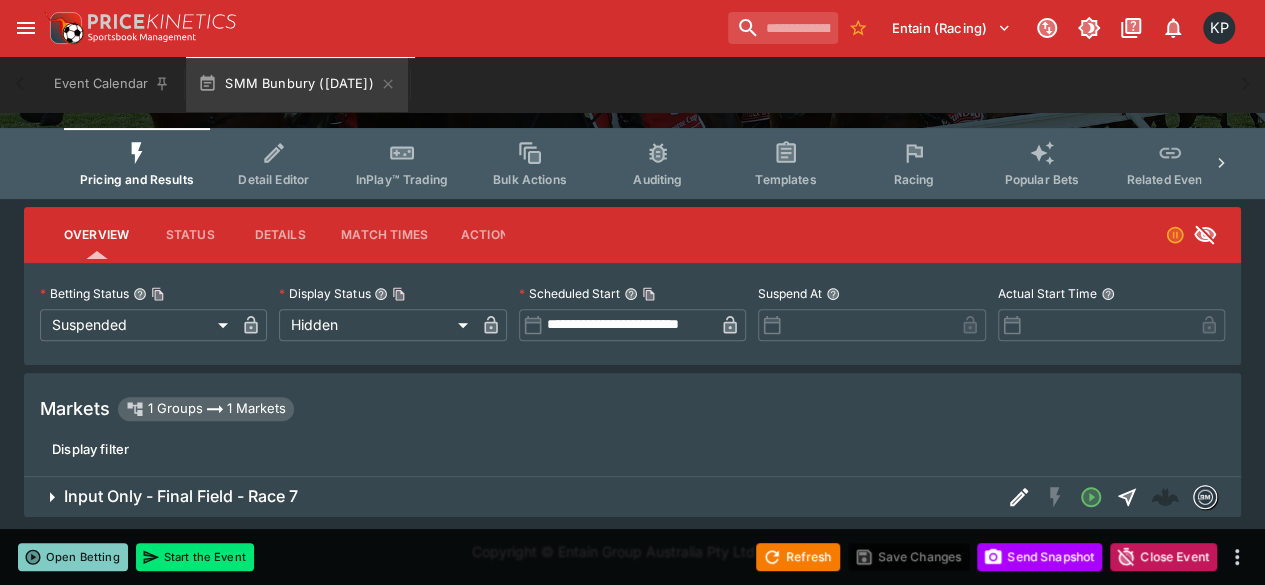 scroll, scrollTop: 0, scrollLeft: 0, axis: both 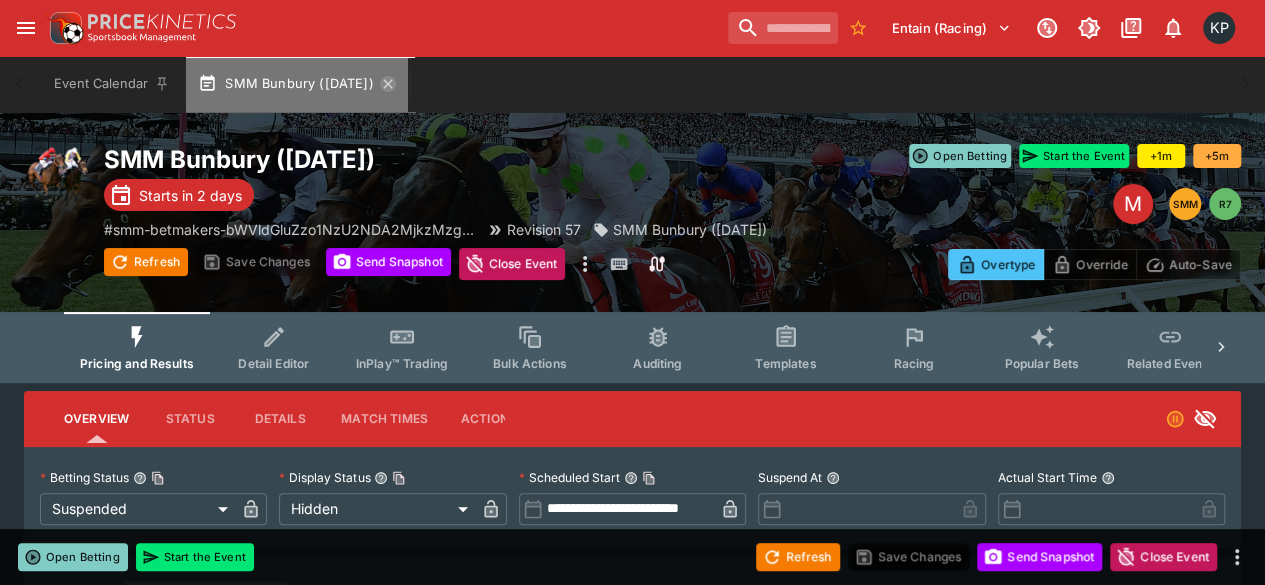 click 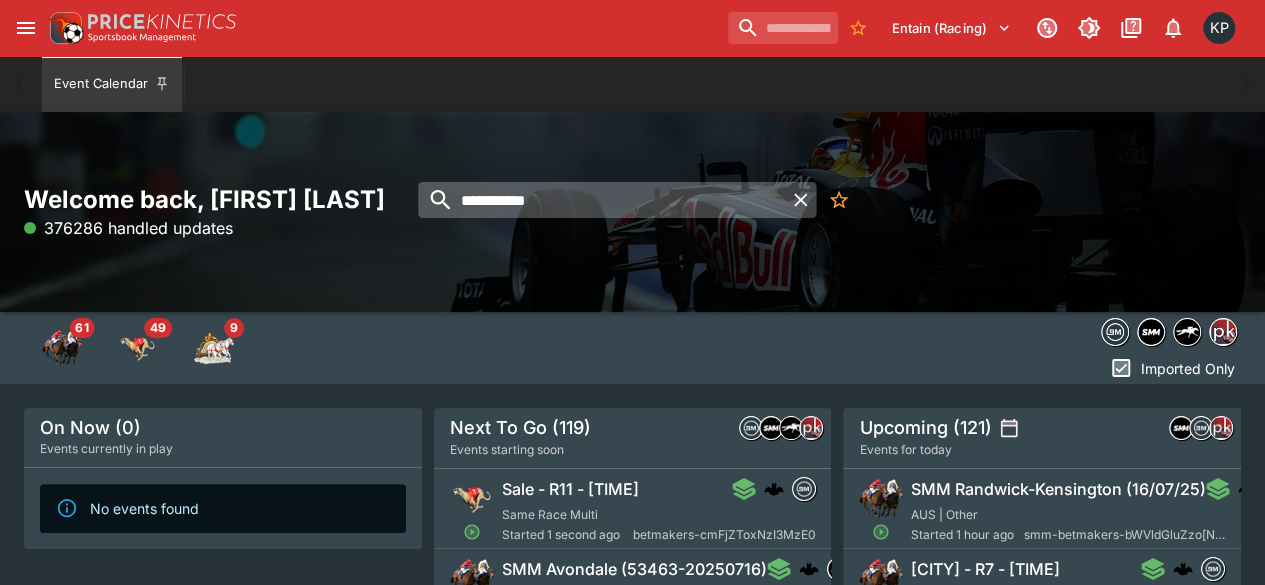 click on "**********" at bounding box center [601, 200] 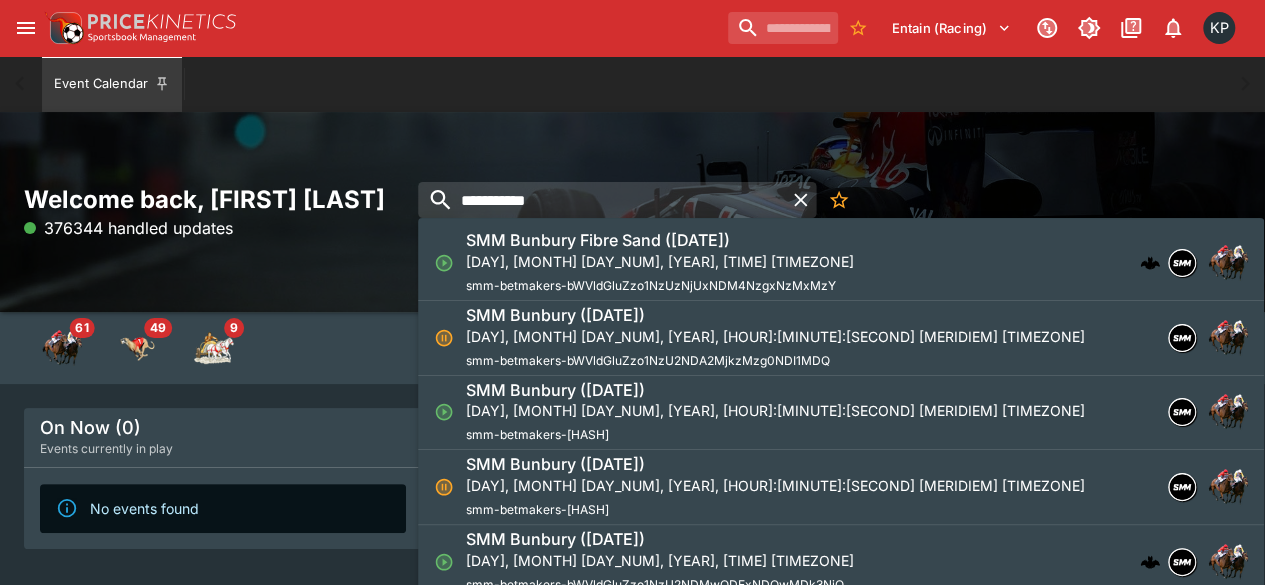 click on "[DAY], [MONTH] [DAY_NUM], [YEAR], [HOUR]:[MINUTE]:[SECOND] [MERIDIEM] [TIMEZONE]" at bounding box center [775, 410] 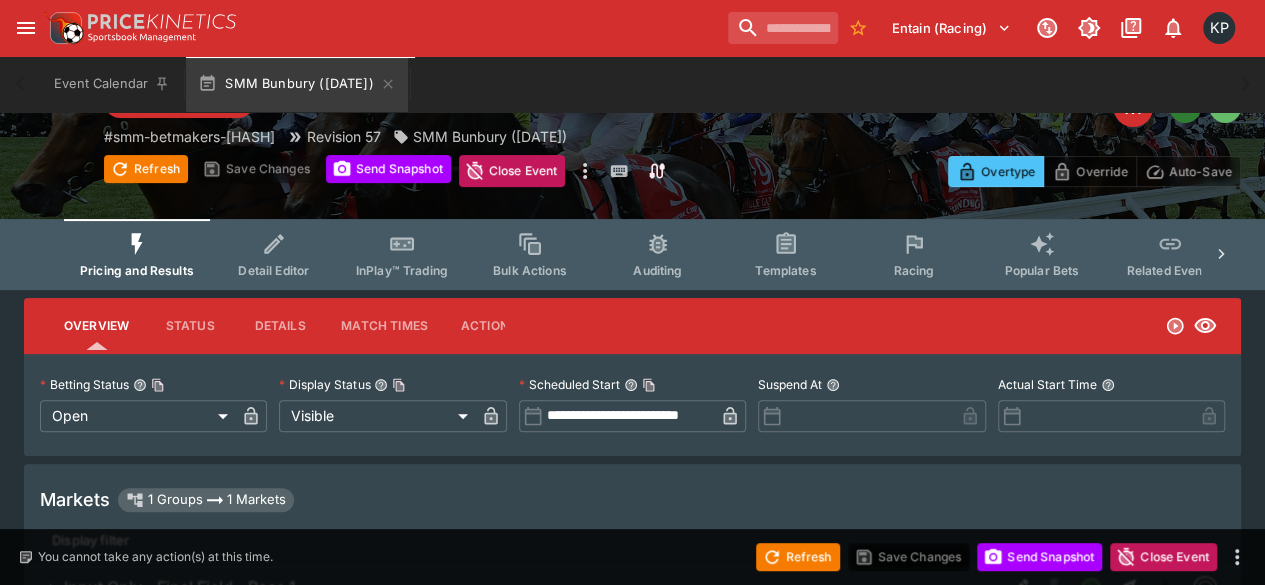 scroll, scrollTop: 94, scrollLeft: 0, axis: vertical 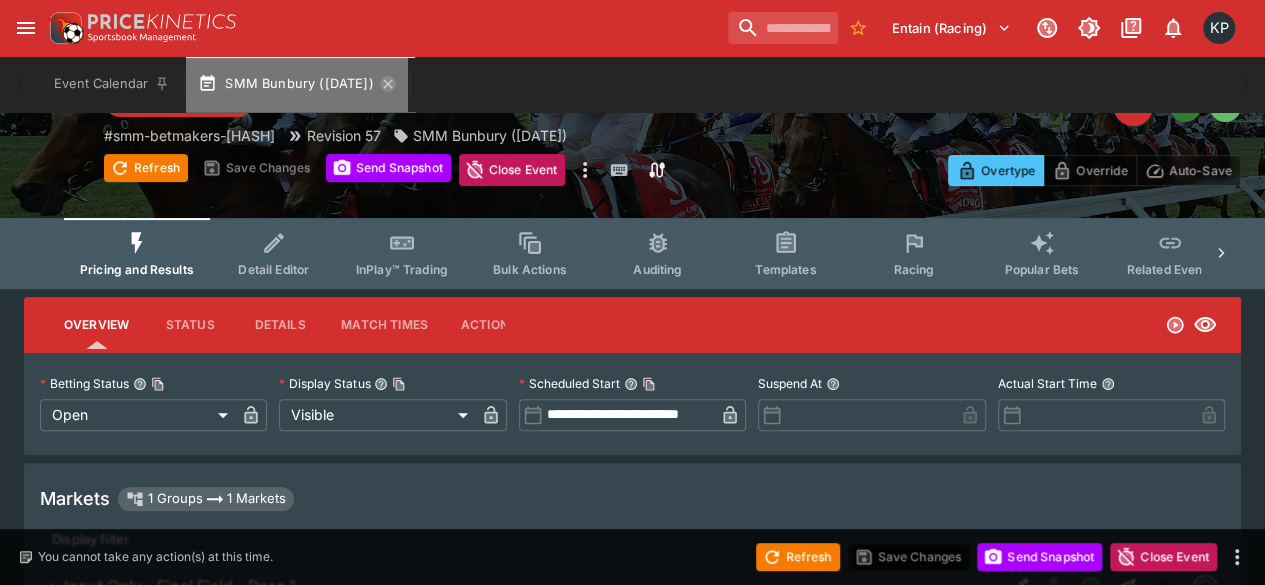 click 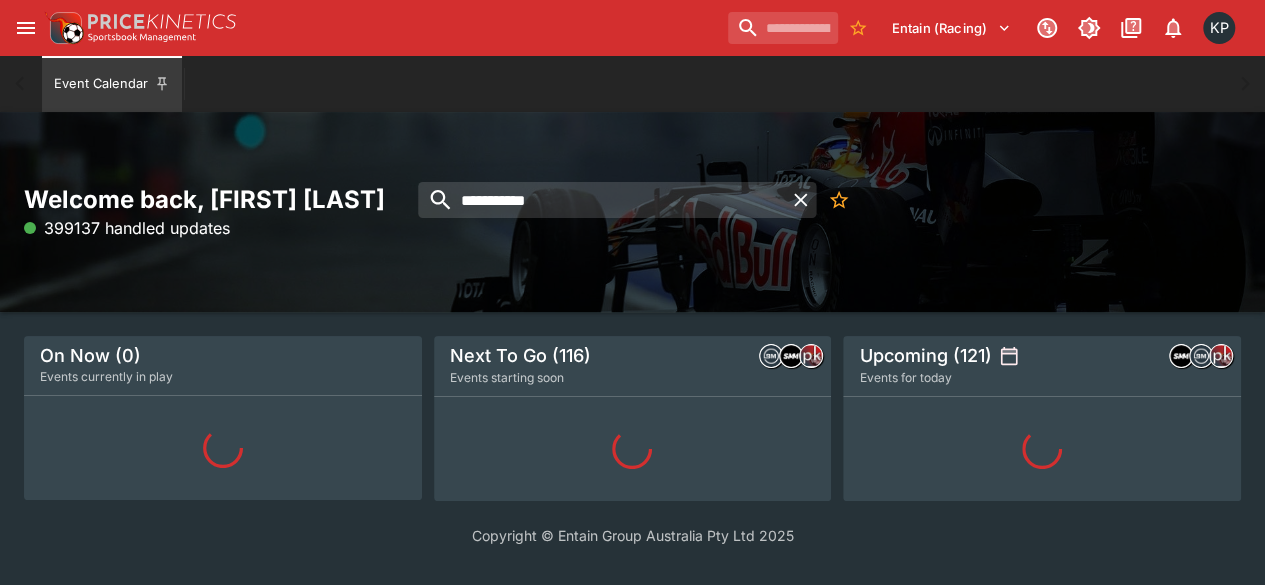 scroll, scrollTop: 0, scrollLeft: 0, axis: both 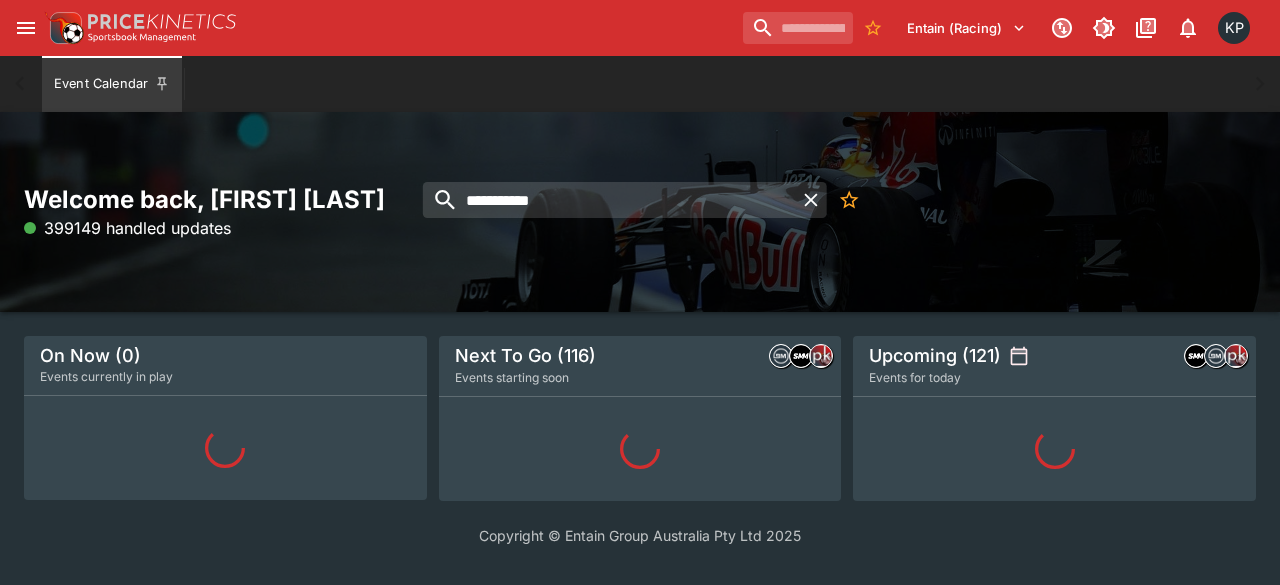 click 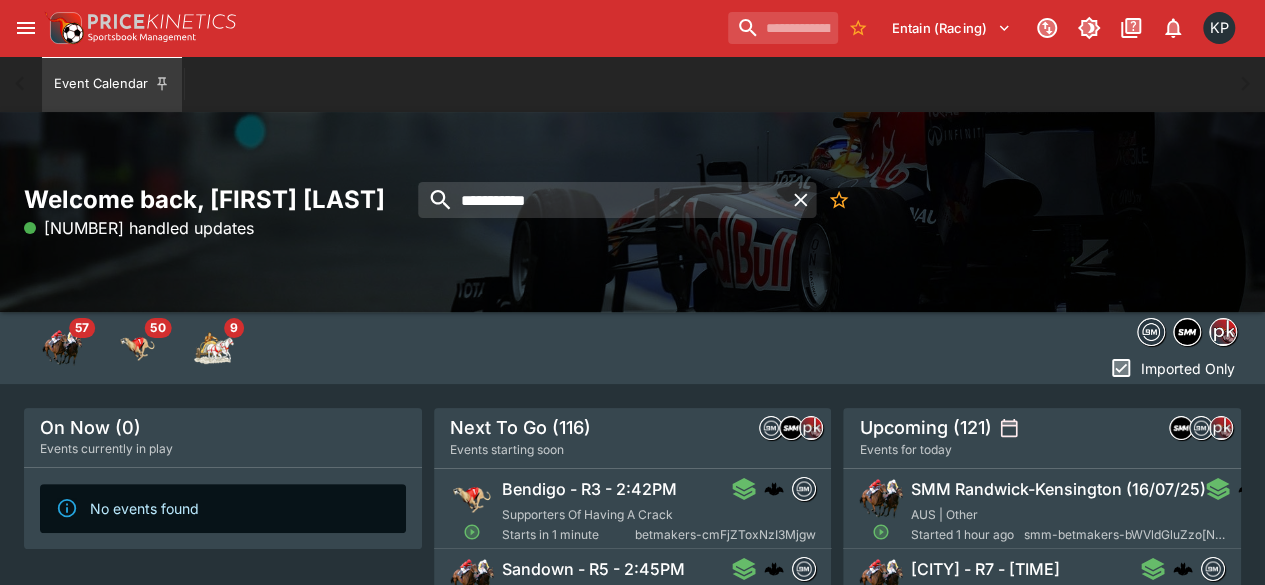 click on "Supporters Of Having A Crack" at bounding box center [587, 514] 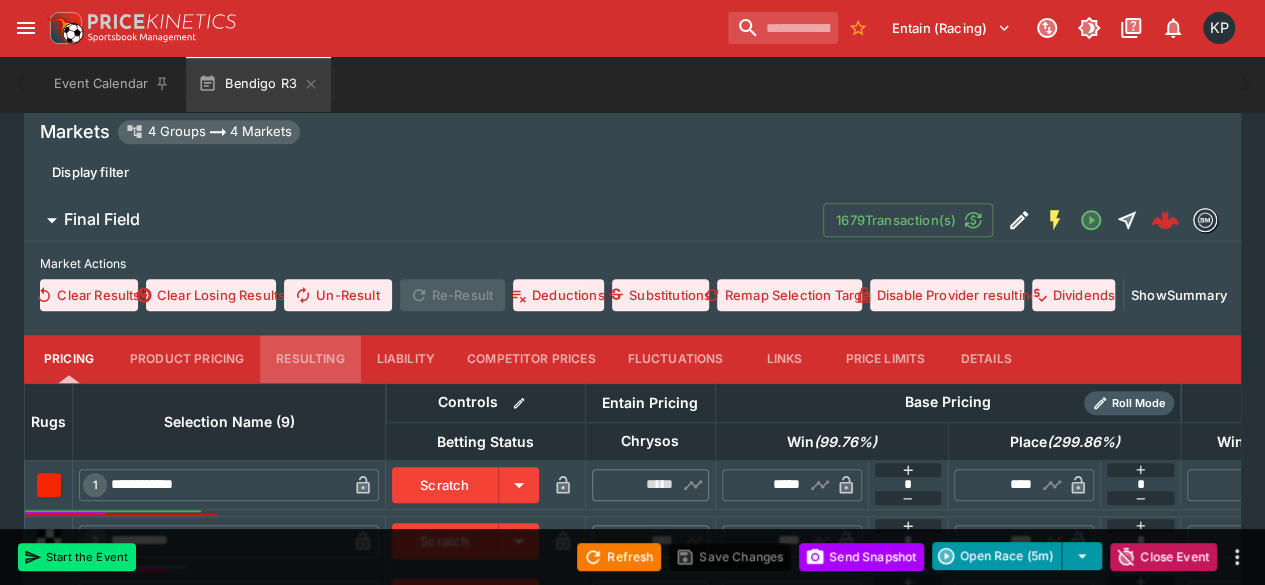 click on "Resulting" at bounding box center (310, 359) 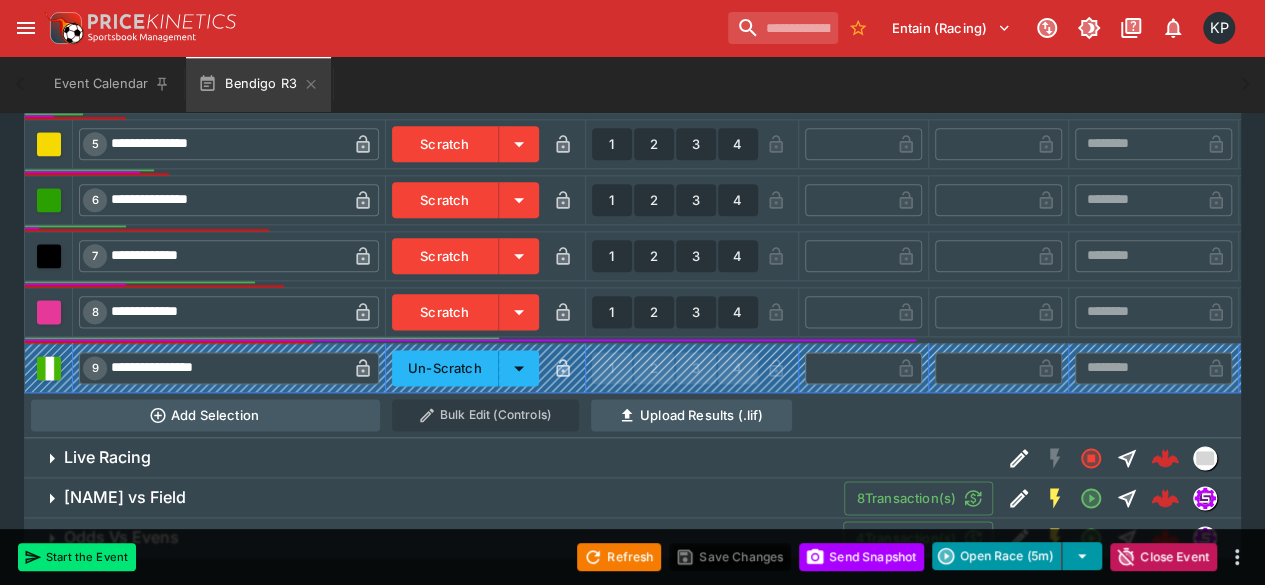 scroll, scrollTop: 1115, scrollLeft: 0, axis: vertical 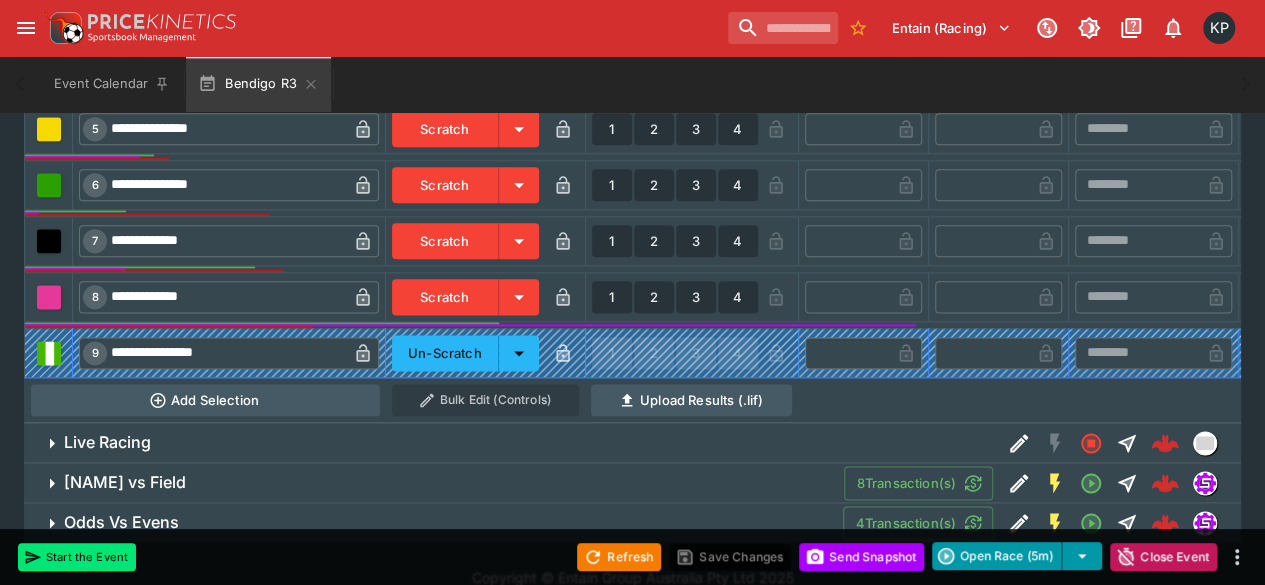 click on "1" at bounding box center (612, 297) 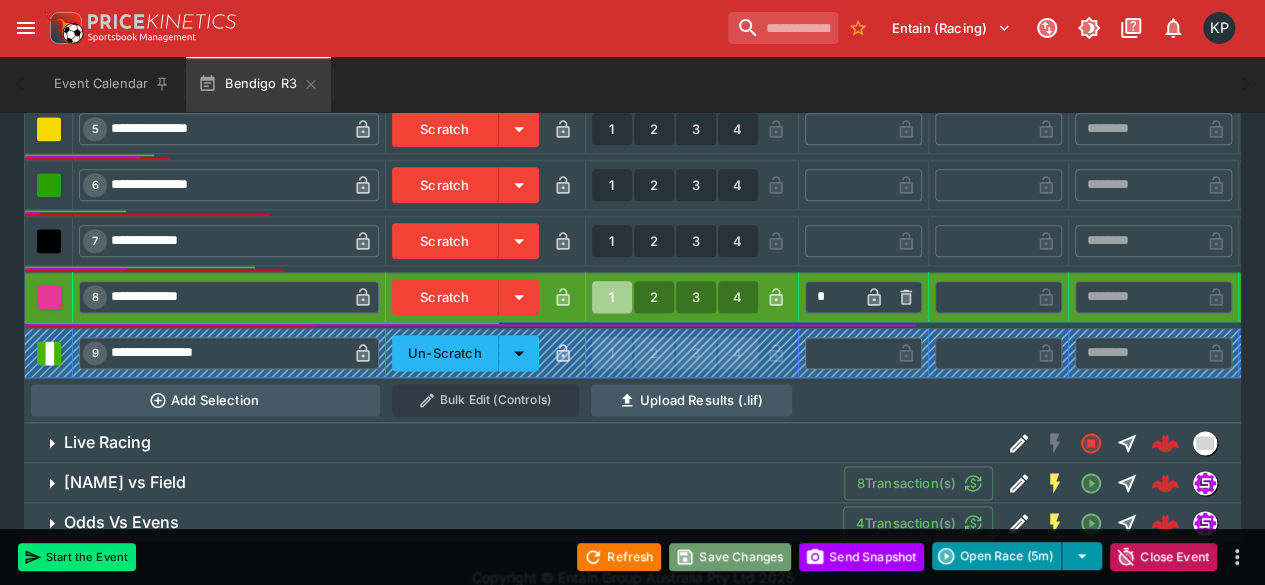 click on "Save Changes" at bounding box center (730, 557) 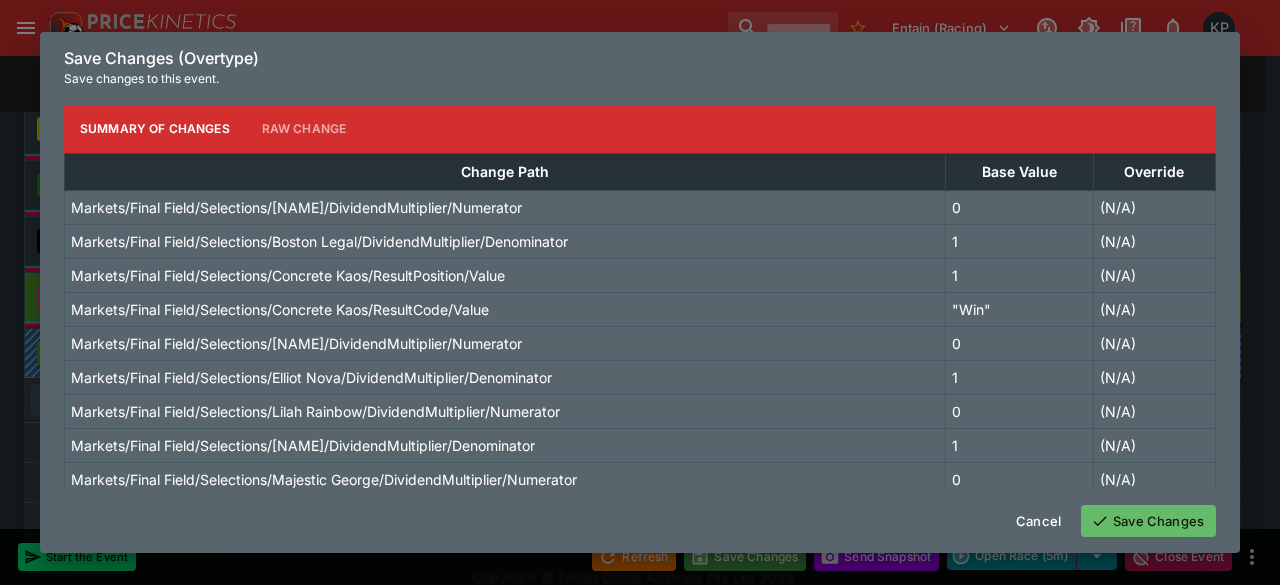 click on "Save Changes" at bounding box center [1148, 521] 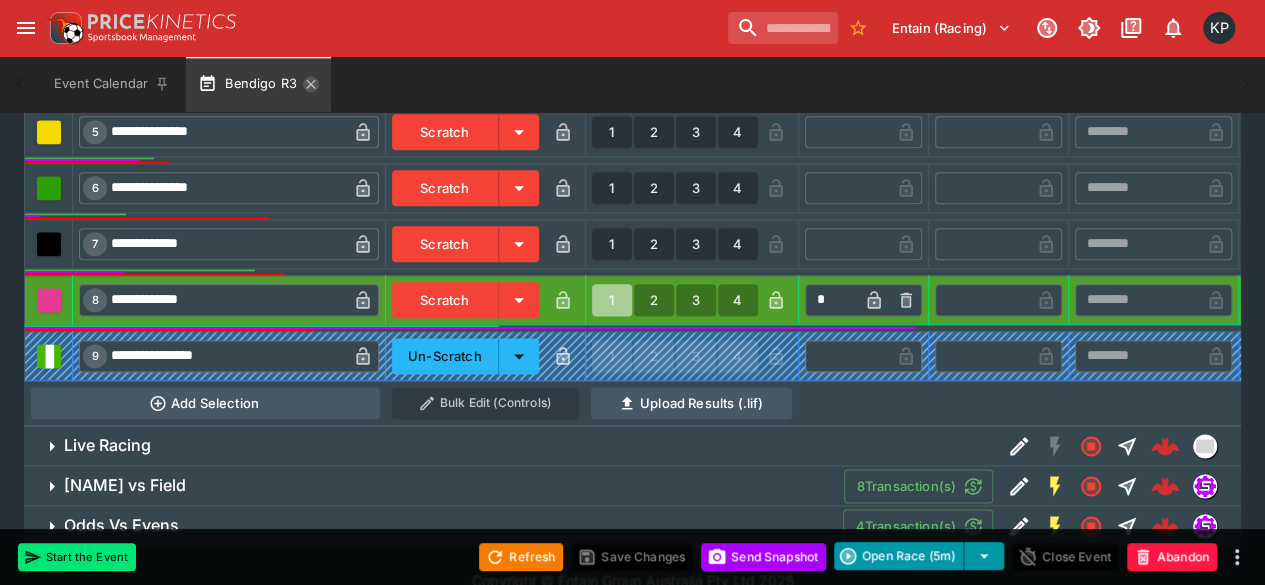 scroll, scrollTop: 1115, scrollLeft: 0, axis: vertical 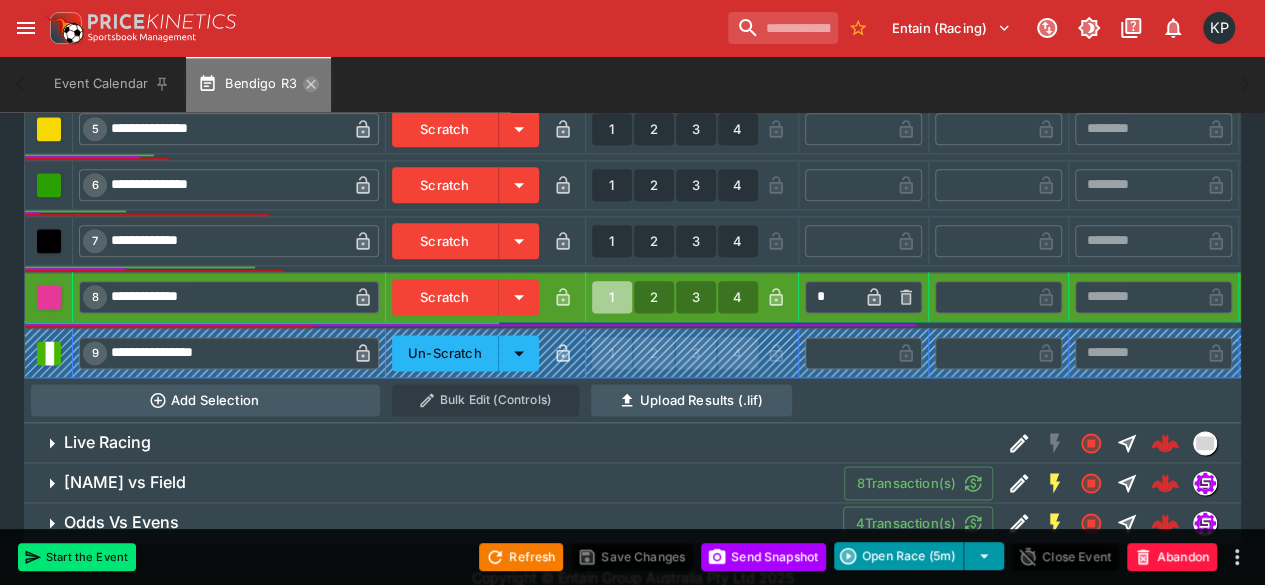 click 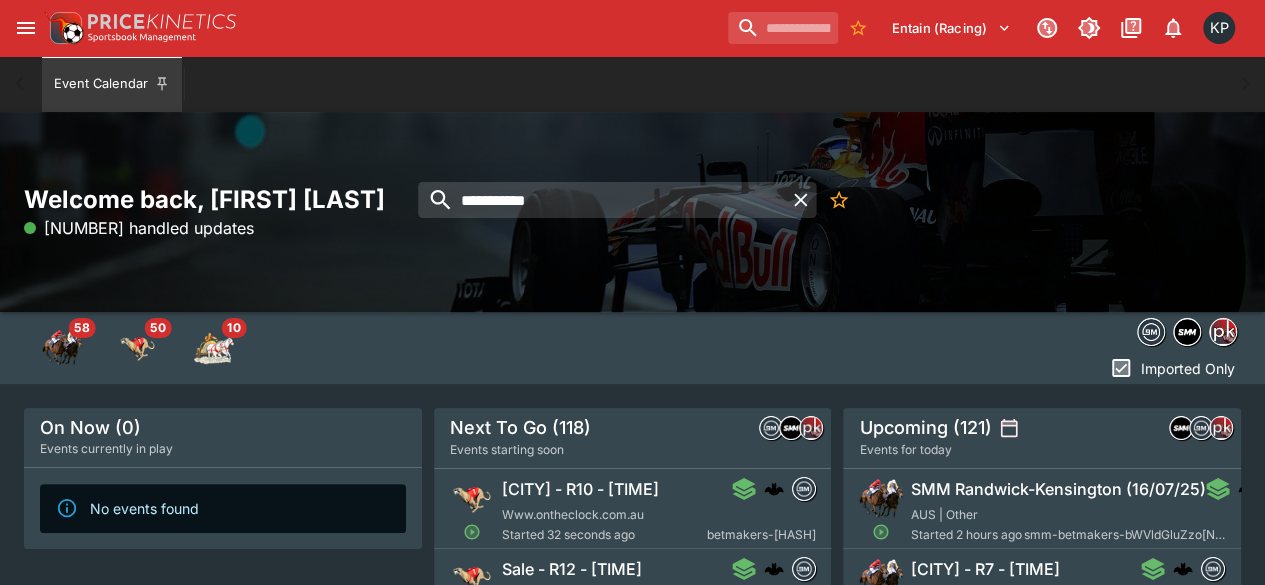 click on "[CITY] - R10 - [TIME]" at bounding box center (580, 489) 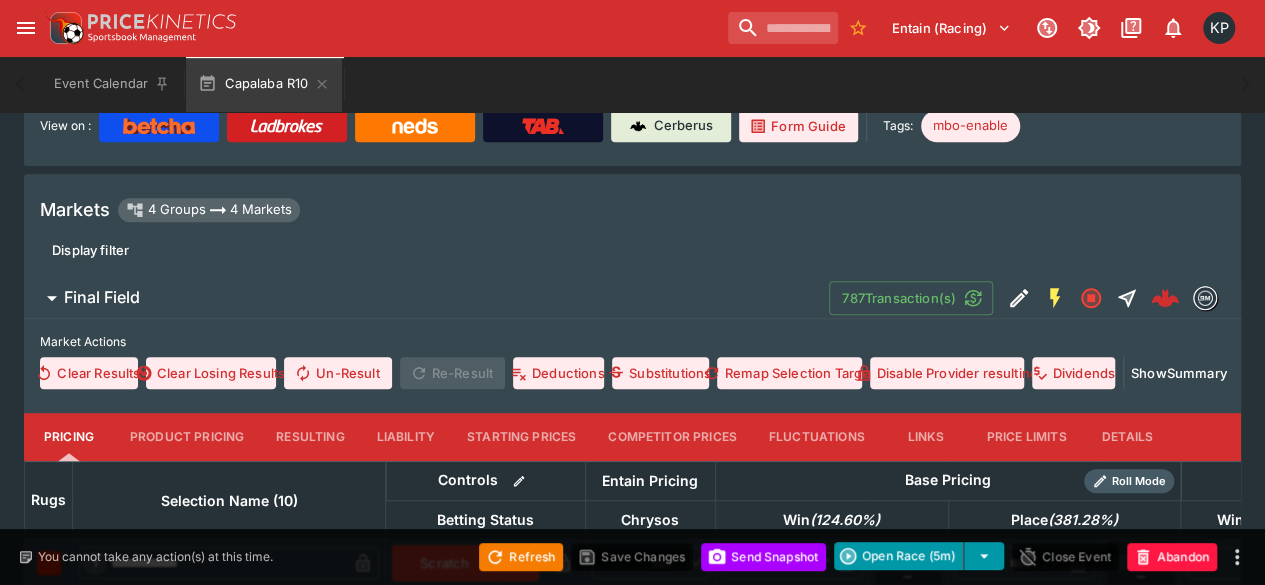 scroll, scrollTop: 446, scrollLeft: 0, axis: vertical 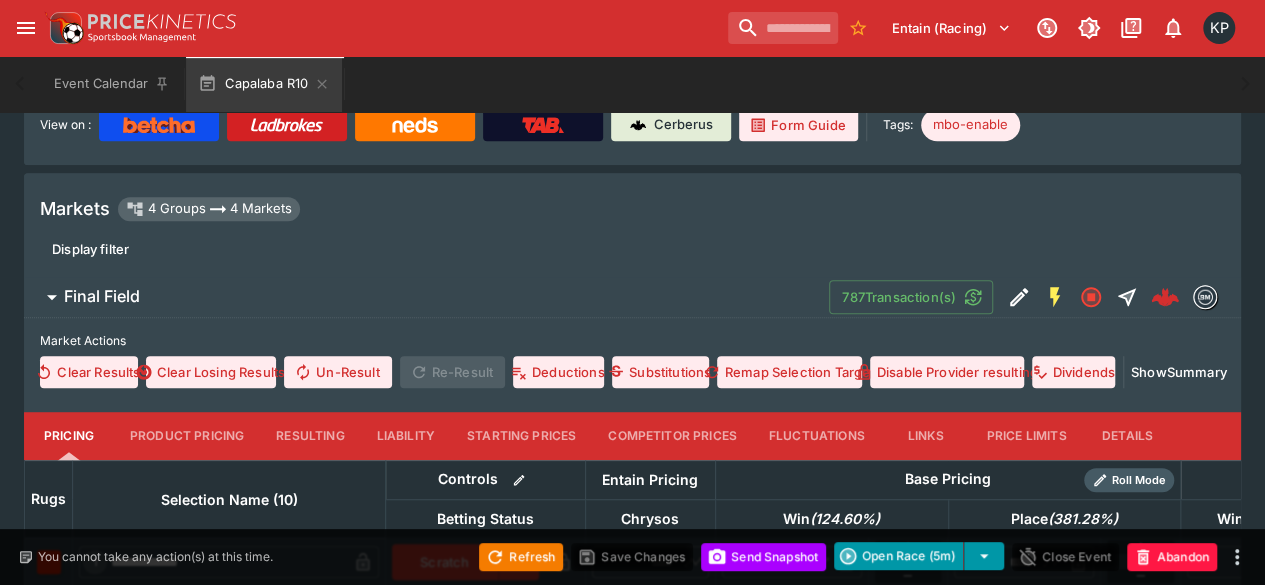 click on "Resulting" at bounding box center [310, 436] 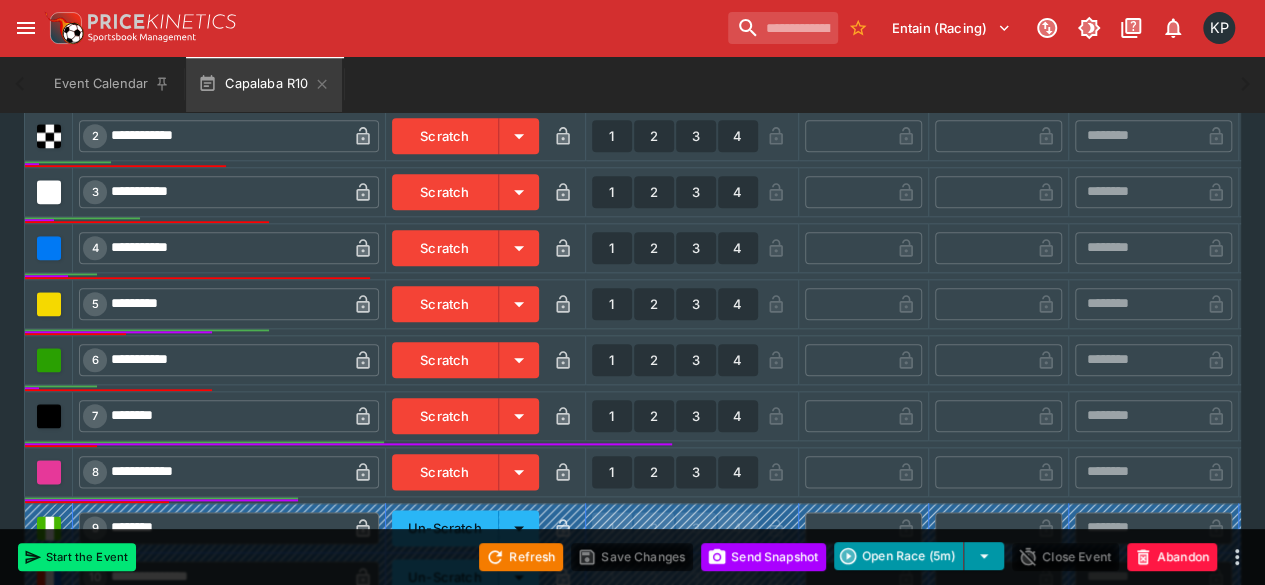 scroll, scrollTop: 944, scrollLeft: 0, axis: vertical 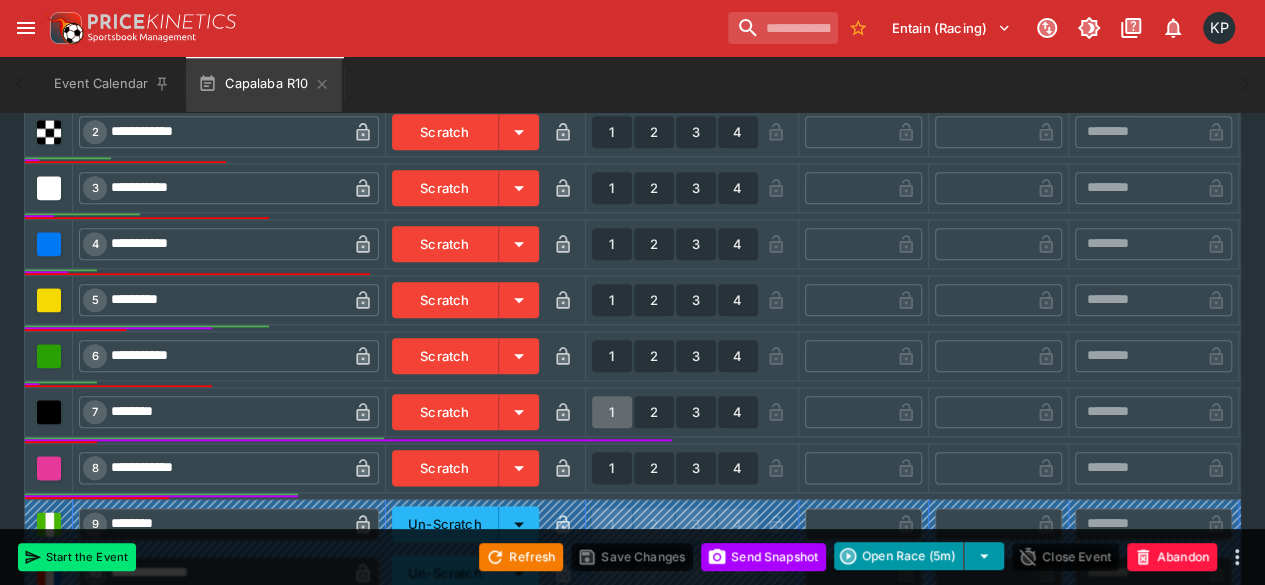 click on "1" at bounding box center [612, 412] 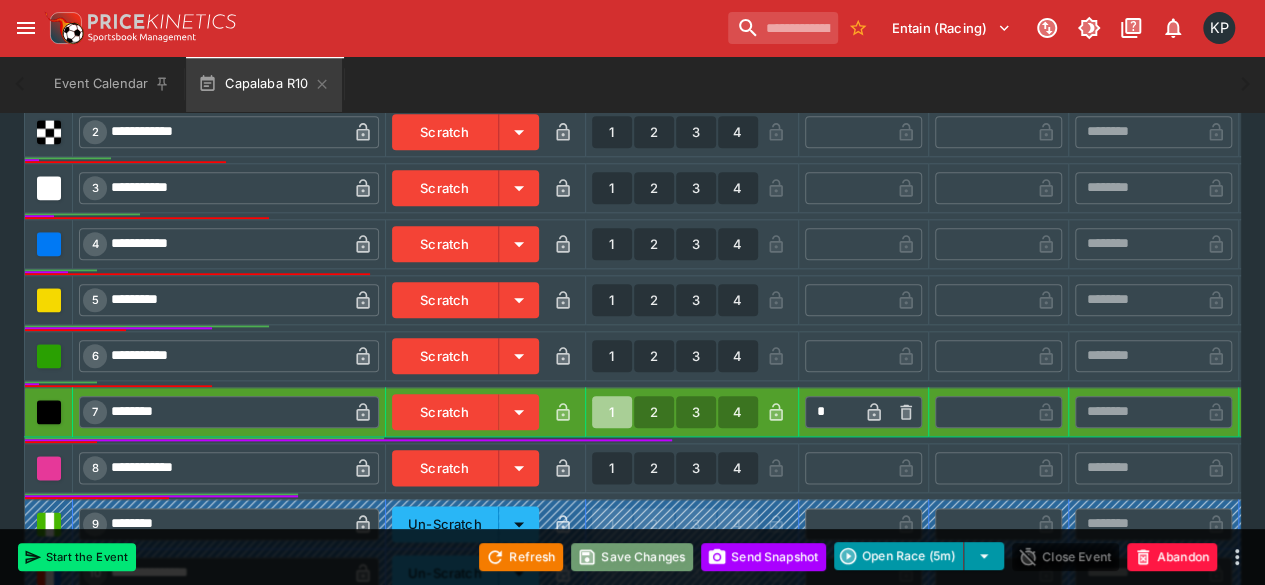 click on "Save Changes" at bounding box center [632, 557] 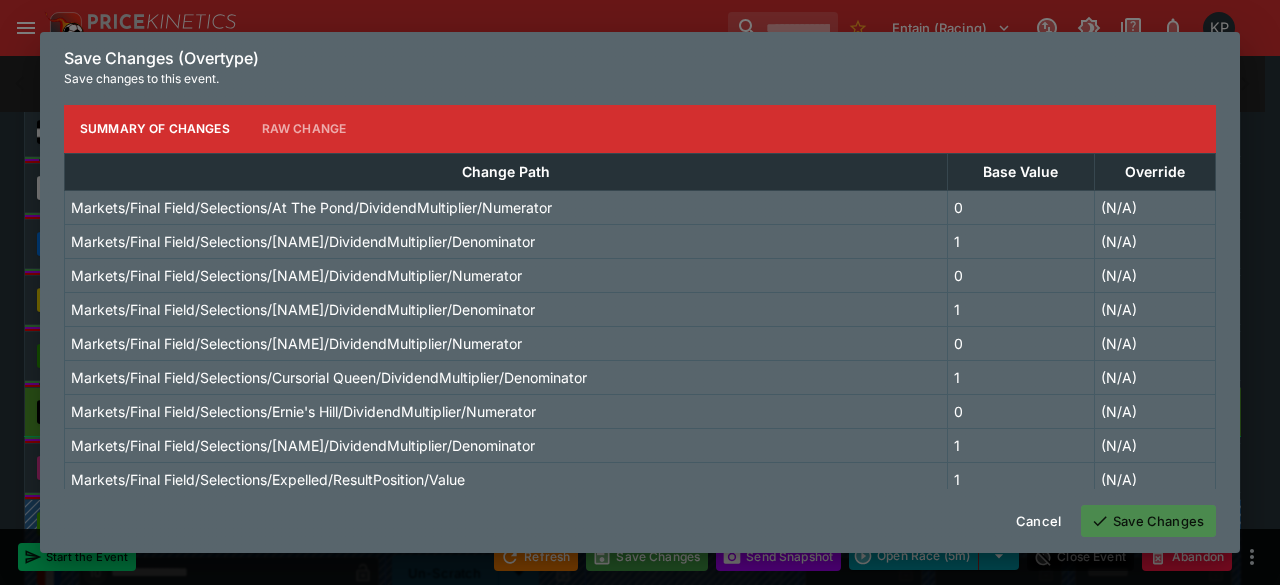 click on "Save Changes" at bounding box center [1148, 521] 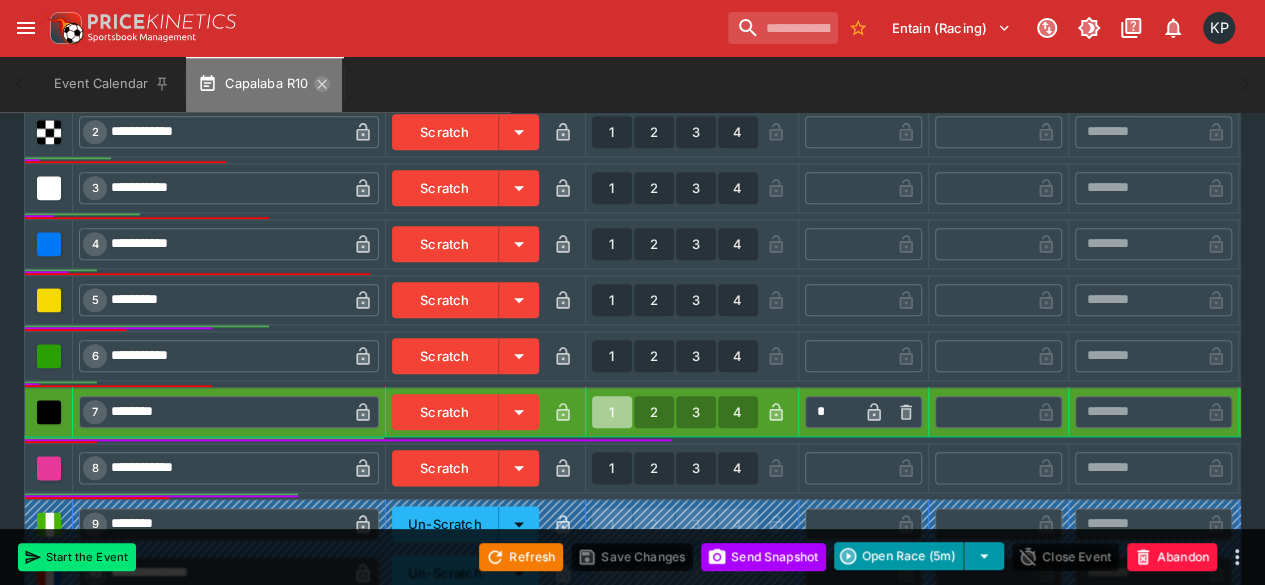 click 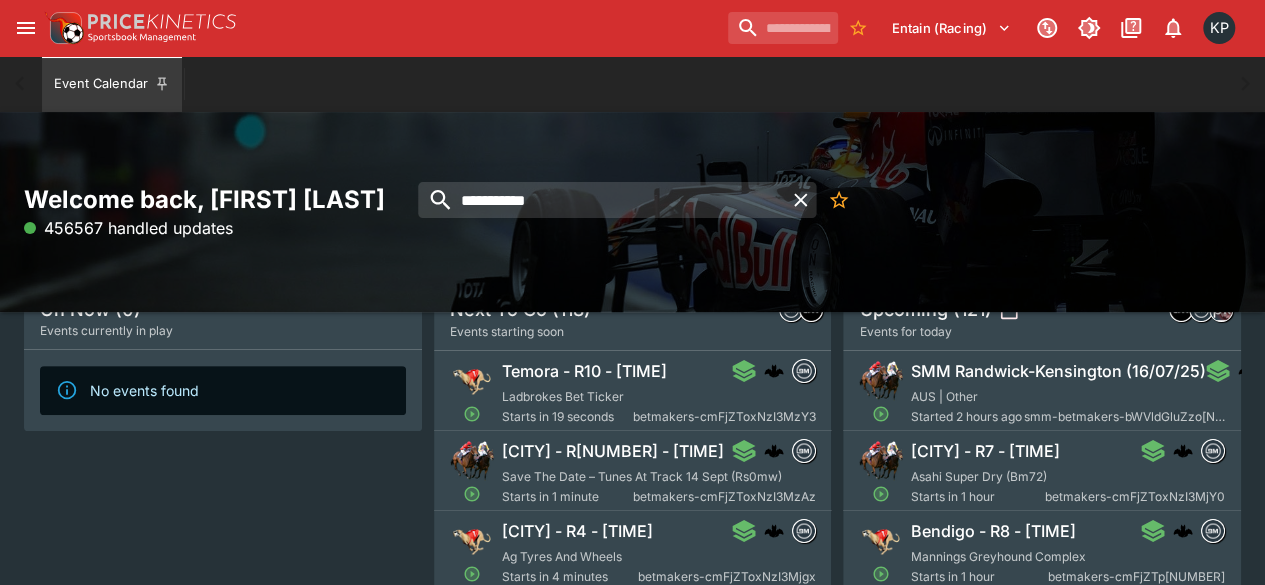 scroll, scrollTop: 120, scrollLeft: 0, axis: vertical 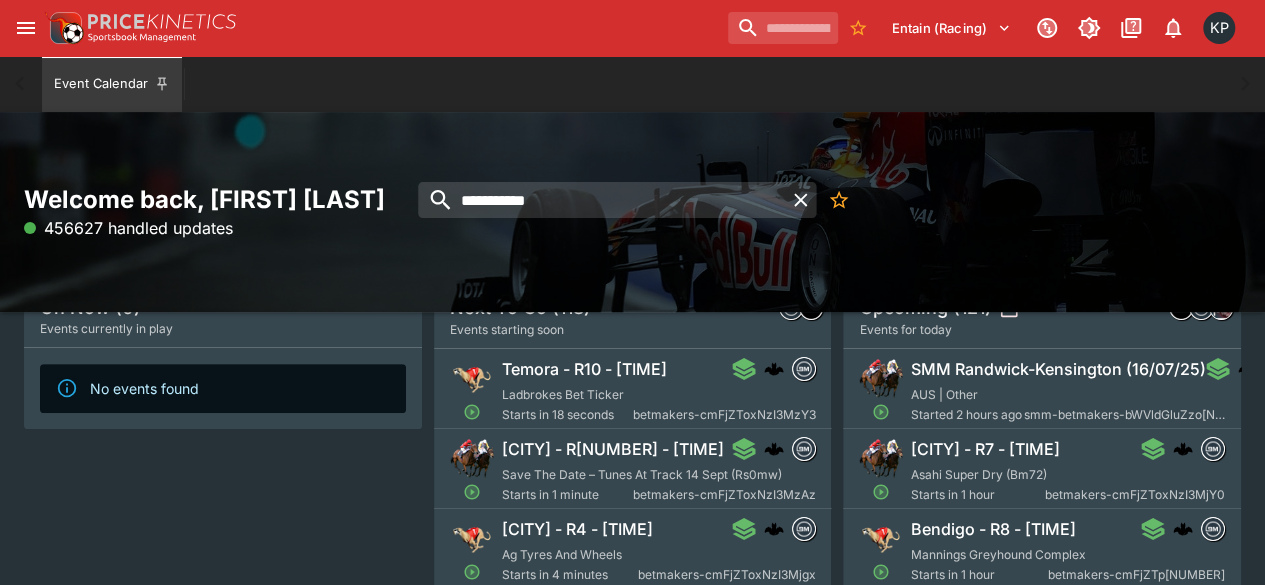click on "Ladbrokes Bet Ticker" at bounding box center (563, 394) 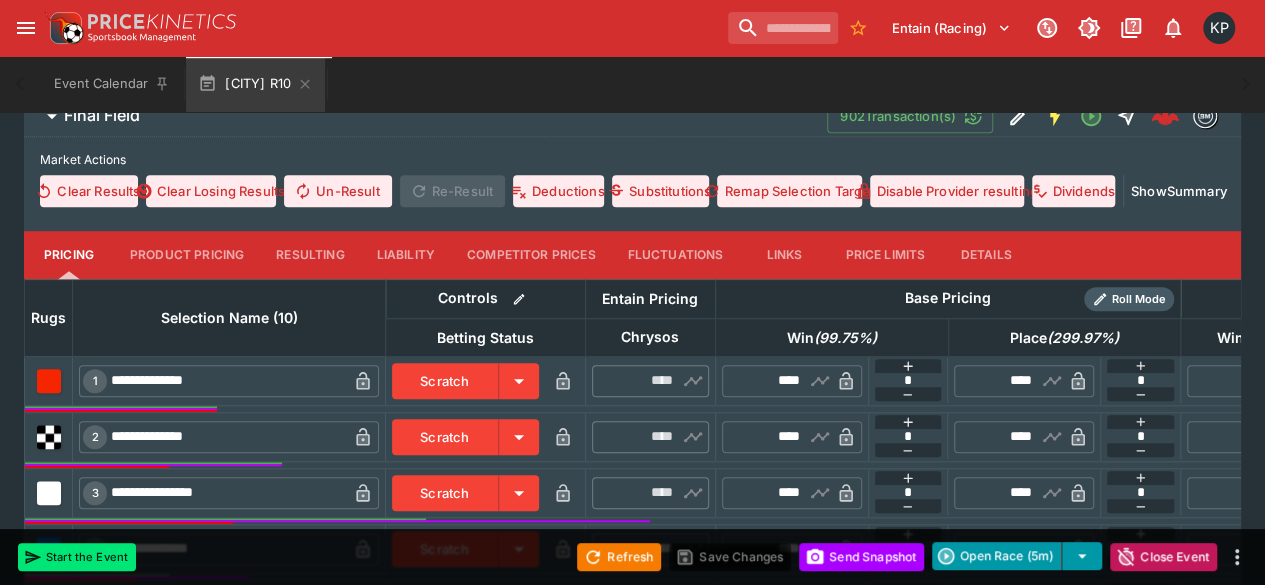 scroll, scrollTop: 636, scrollLeft: 0, axis: vertical 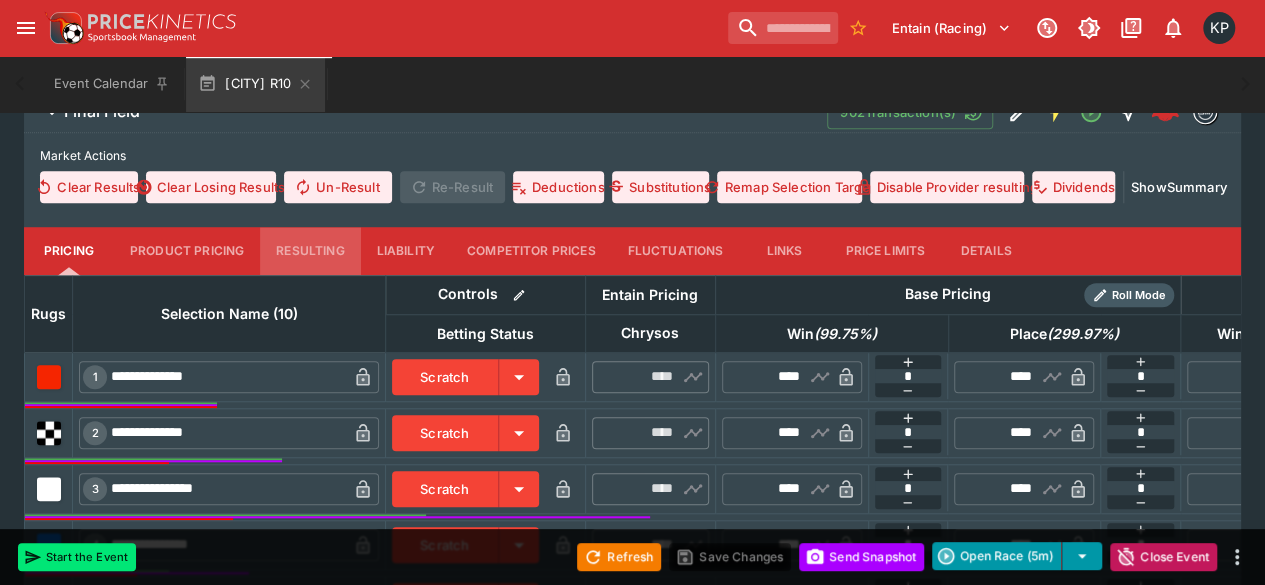 click on "Resulting" at bounding box center (310, 251) 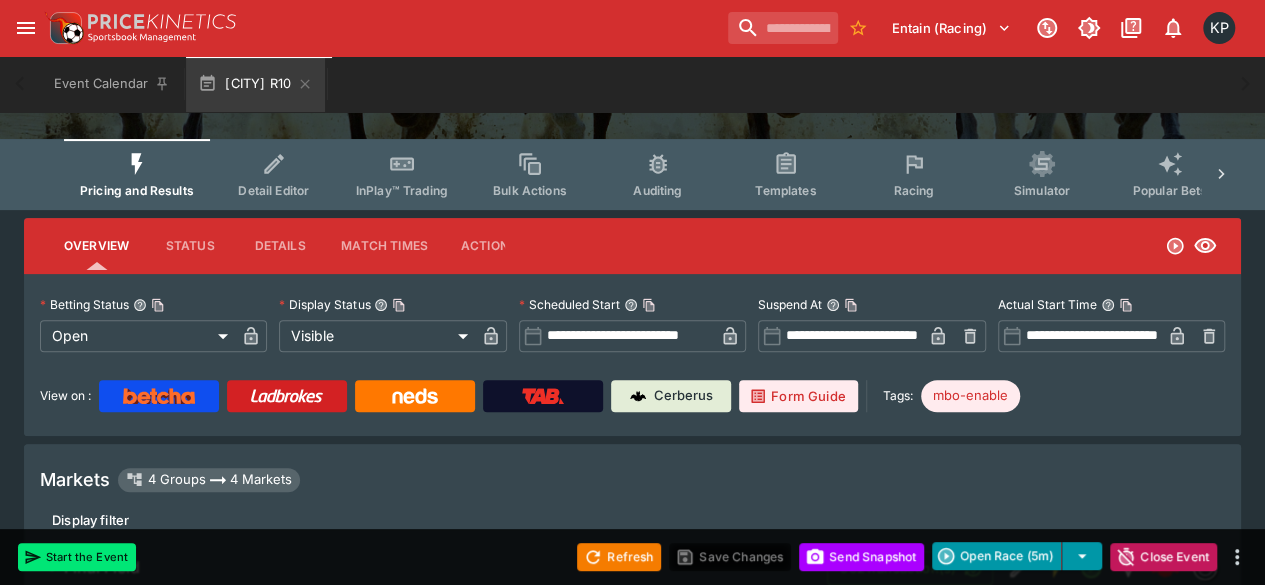 scroll, scrollTop: 119, scrollLeft: 0, axis: vertical 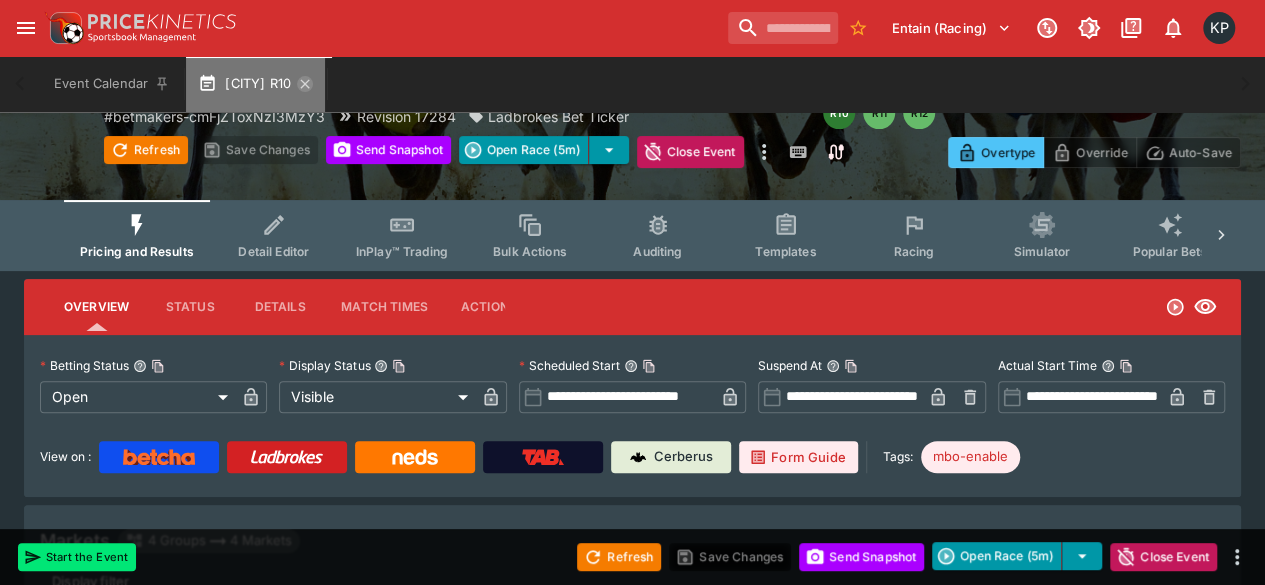 click 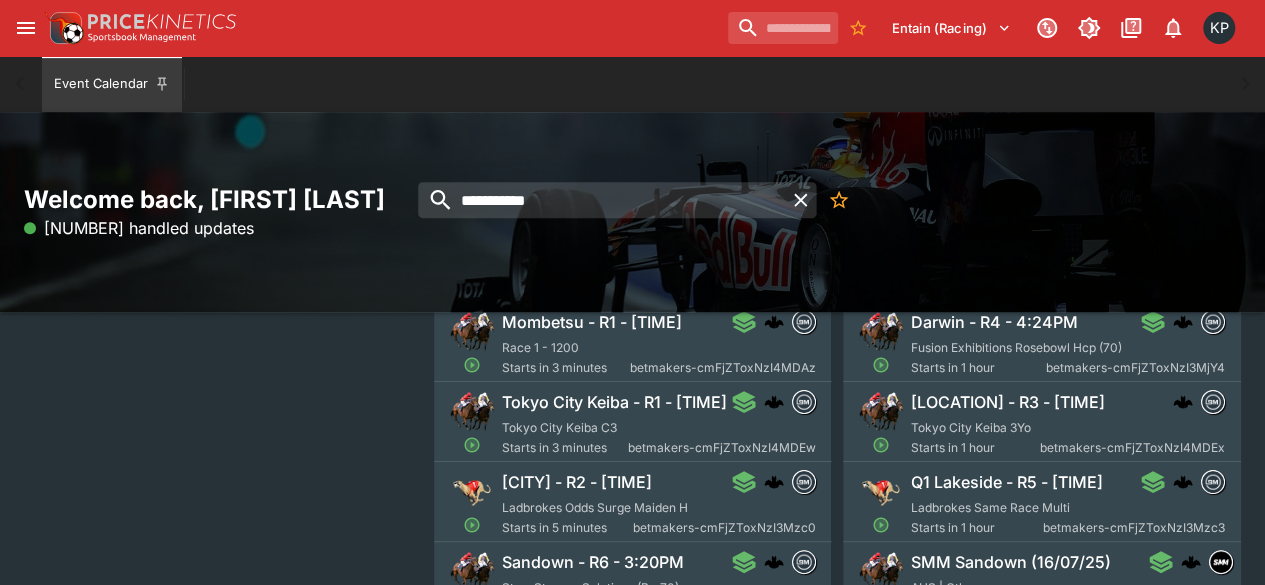scroll, scrollTop: 552, scrollLeft: 0, axis: vertical 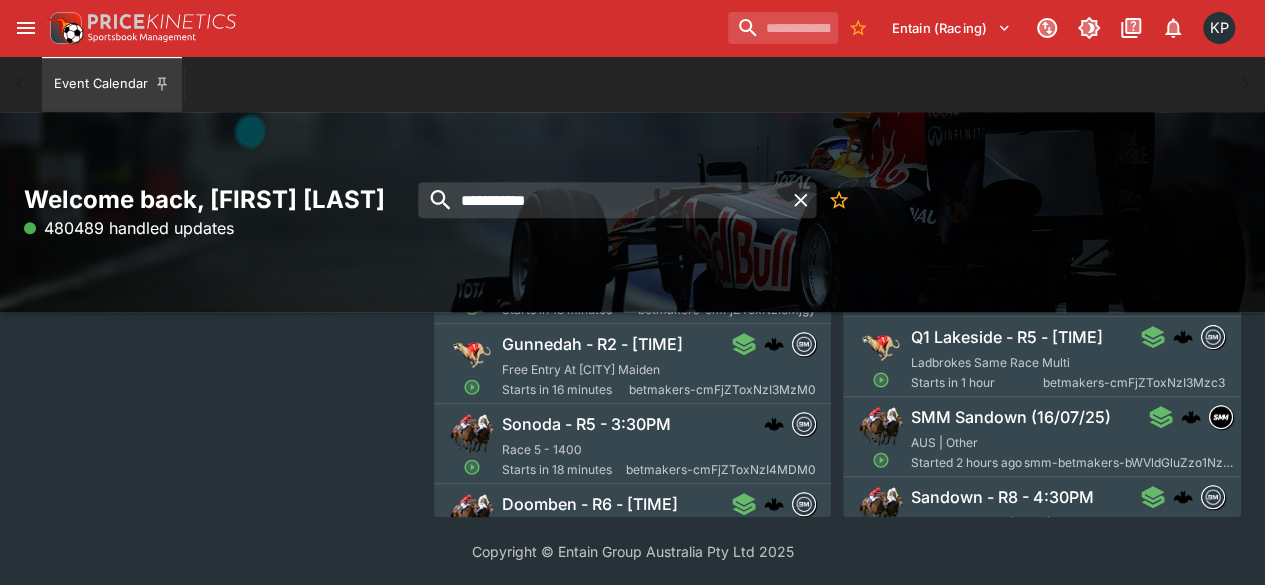 click on "[CITY] - R2 - [TIME] [GENERAL_TEXT] [GENERAL_TEXT] [GENERAL_TEXT] [GENERAL_TEXT] betmakers-cmFjZToxNzI3MzM0" at bounding box center (659, 366) 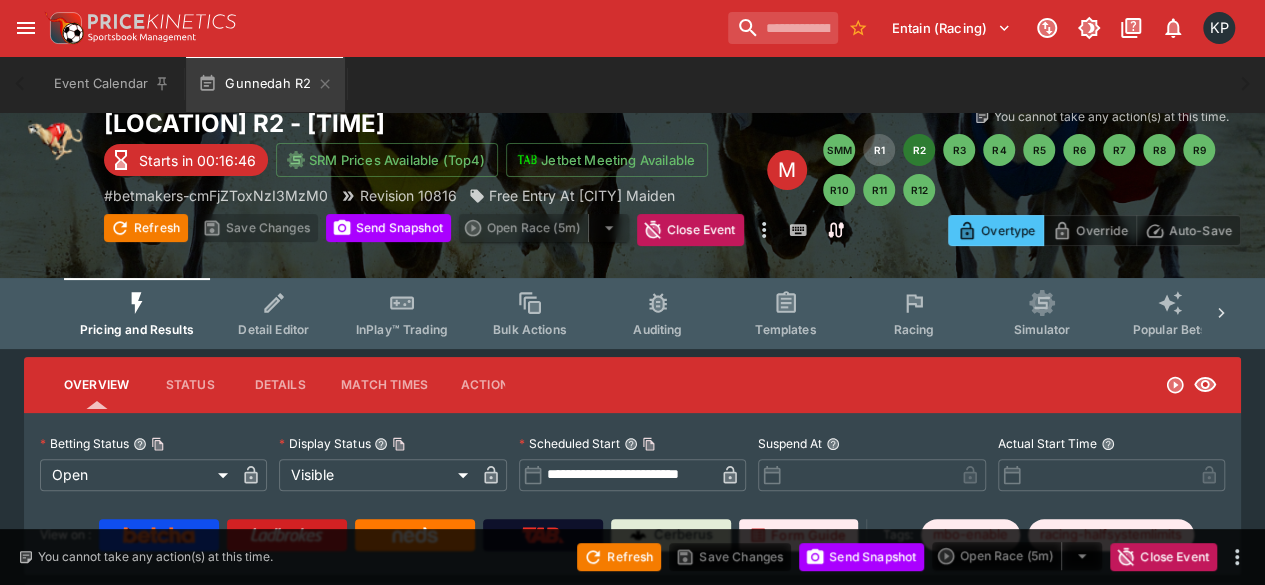 scroll, scrollTop: 0, scrollLeft: 0, axis: both 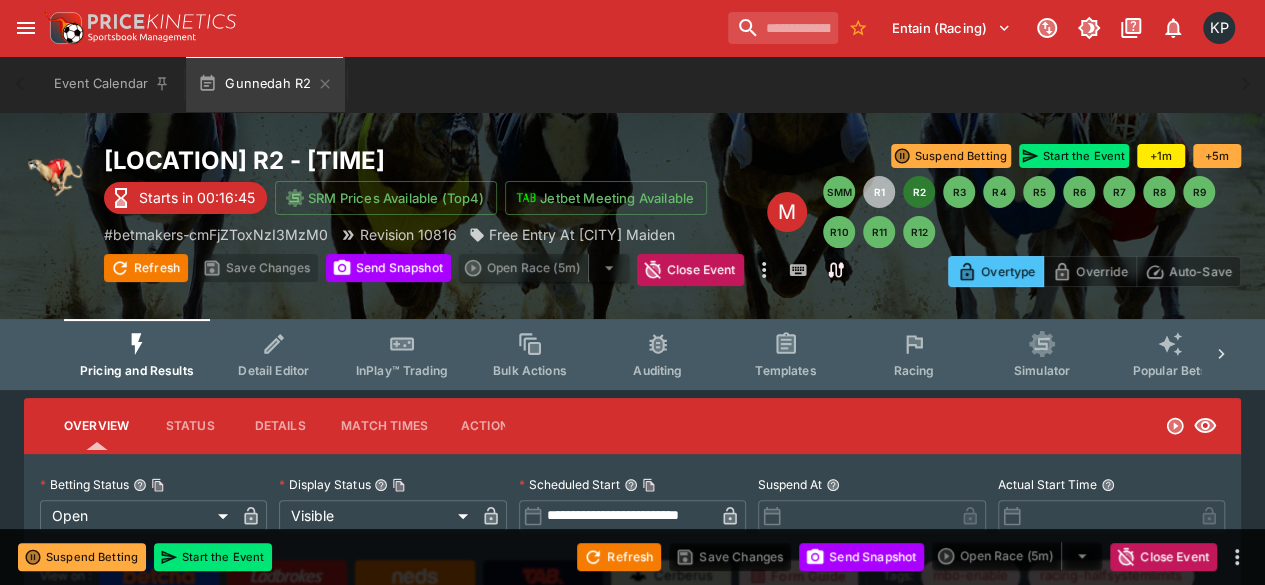 click on "Suspend Betting Start the Event +1m +5m Suspend Betting Start the Event M SMM R1 R2 R3 R4 R5 R6 R7 R8 R9 R10 R11 R12 Overtype Override Auto-Save" at bounding box center (1004, 215) 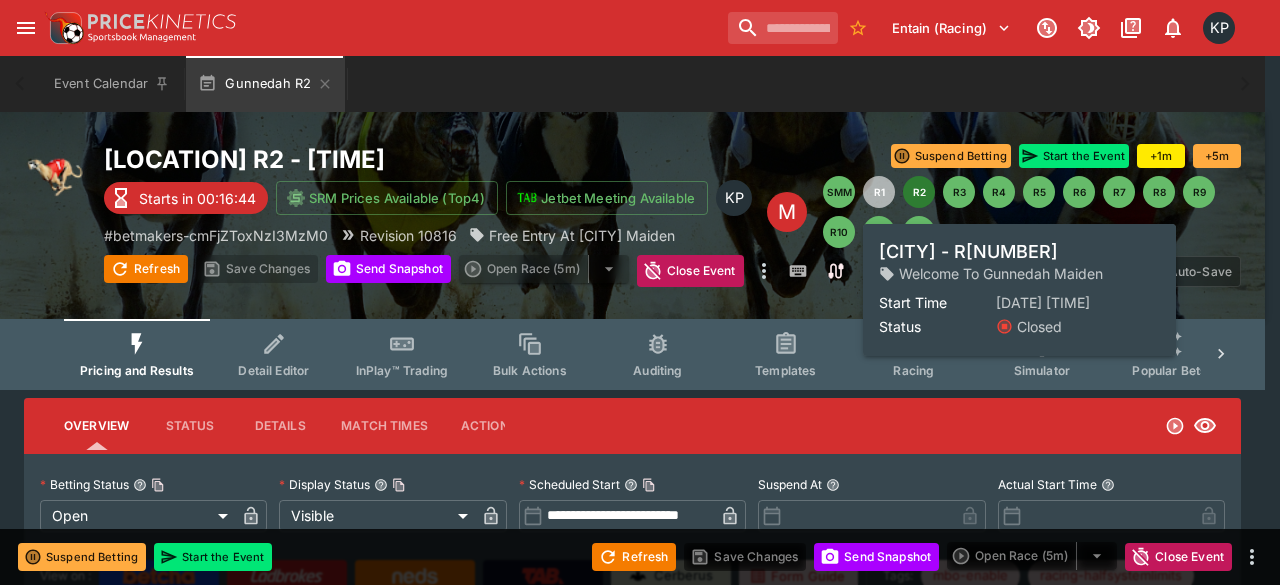 click on "R1" at bounding box center (879, 192) 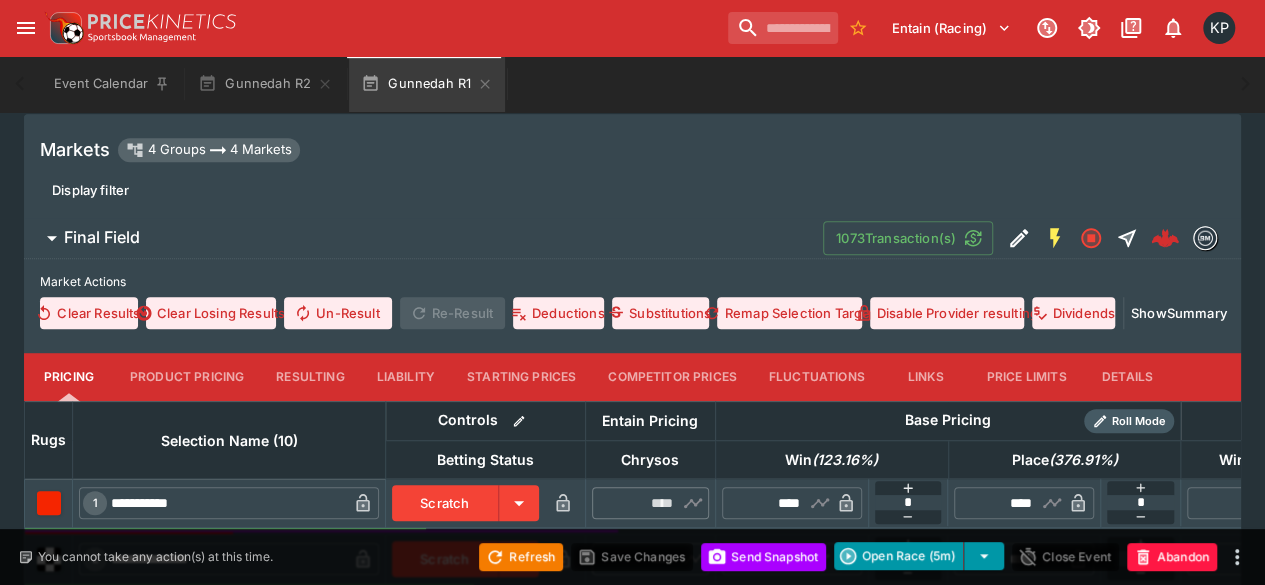 scroll, scrollTop: 507, scrollLeft: 0, axis: vertical 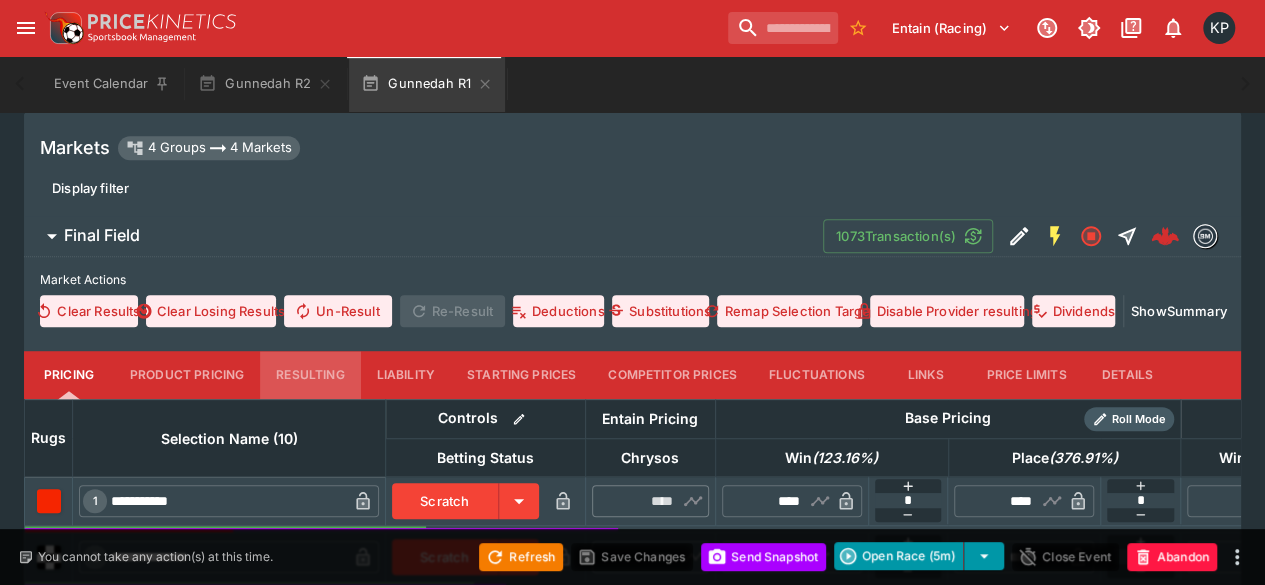click on "Resulting" at bounding box center (310, 375) 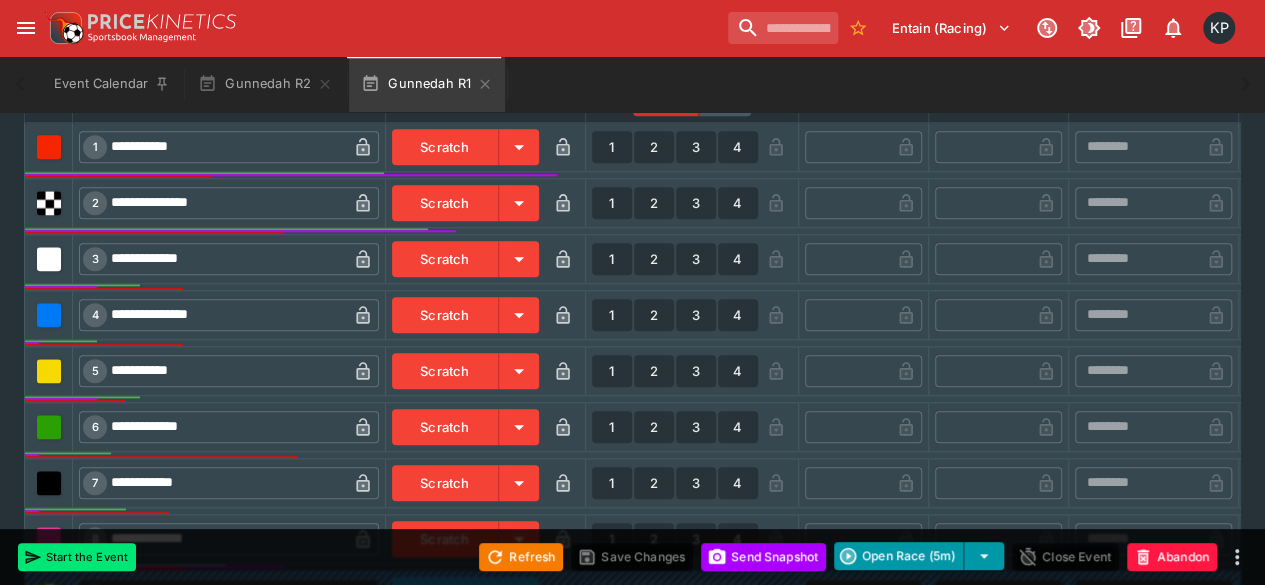 scroll, scrollTop: 878, scrollLeft: 0, axis: vertical 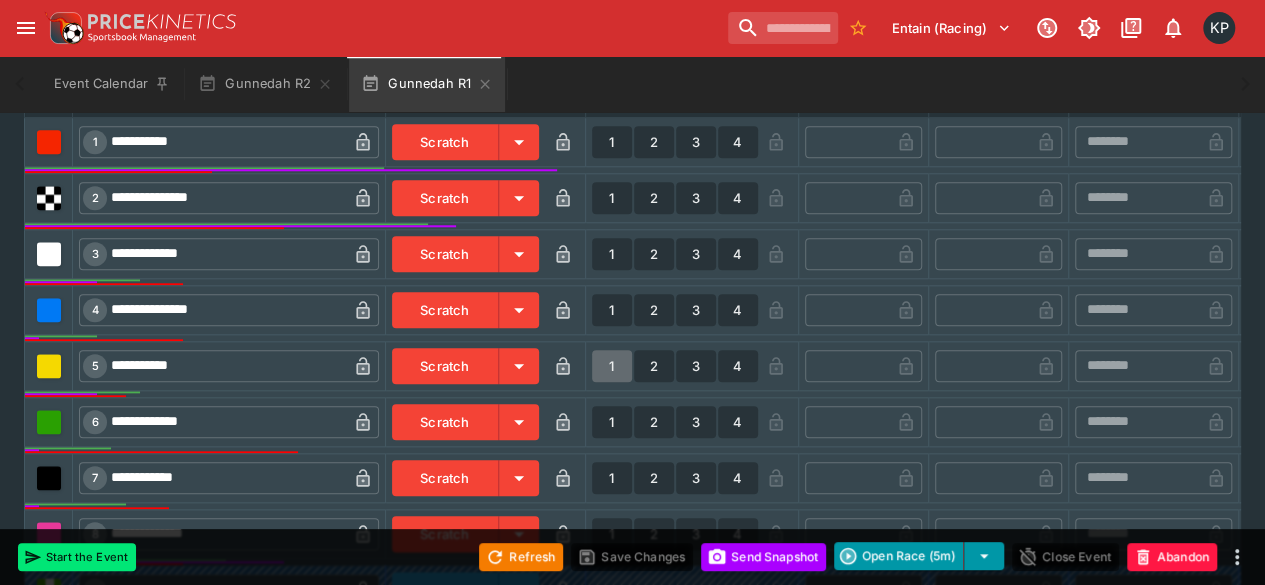 click on "1" at bounding box center [612, 366] 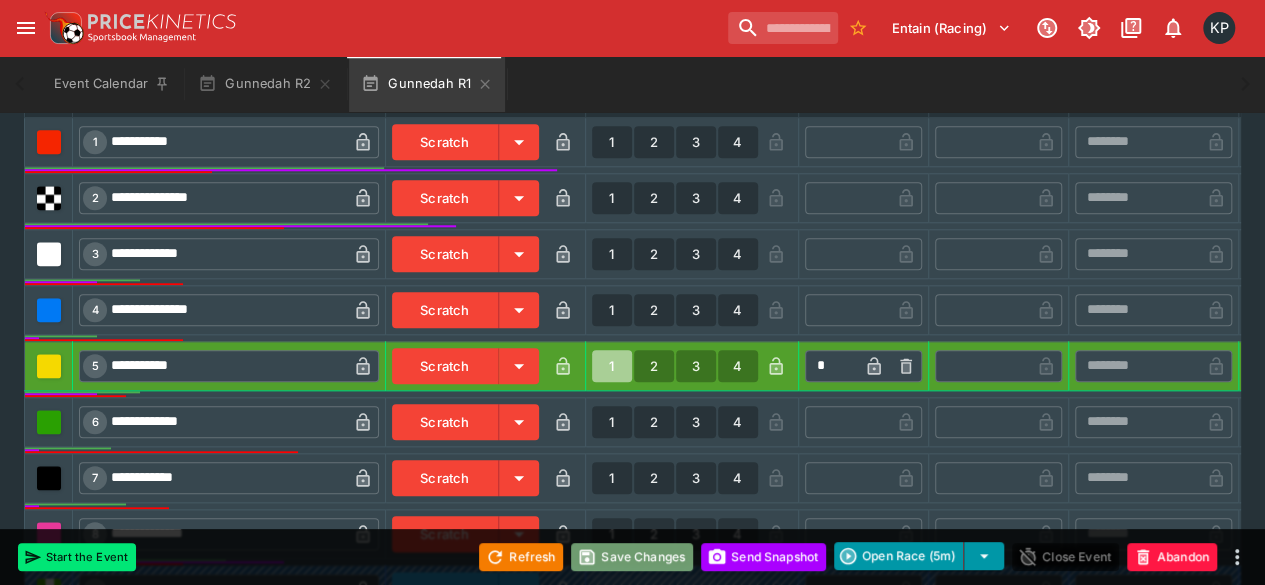 click on "Save Changes" at bounding box center [632, 557] 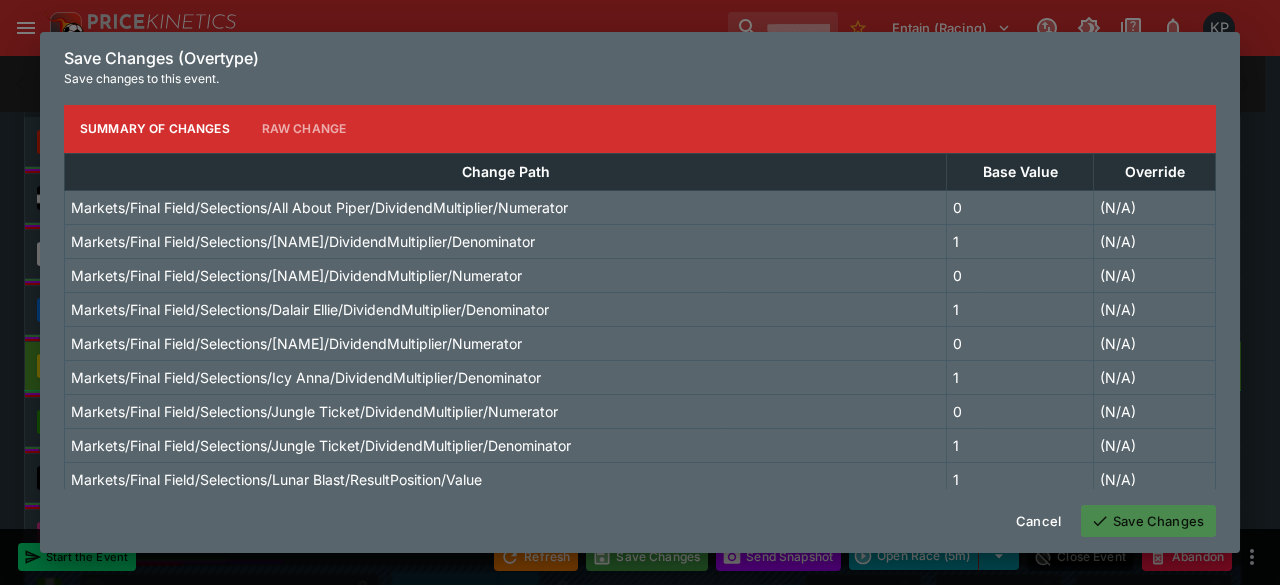 click 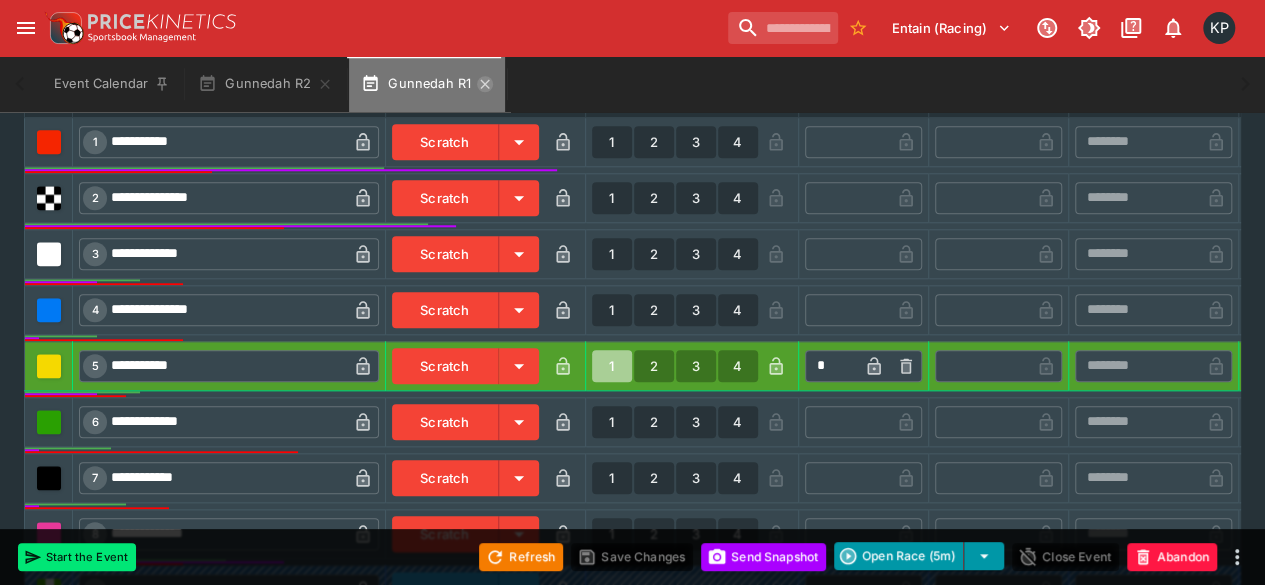 click 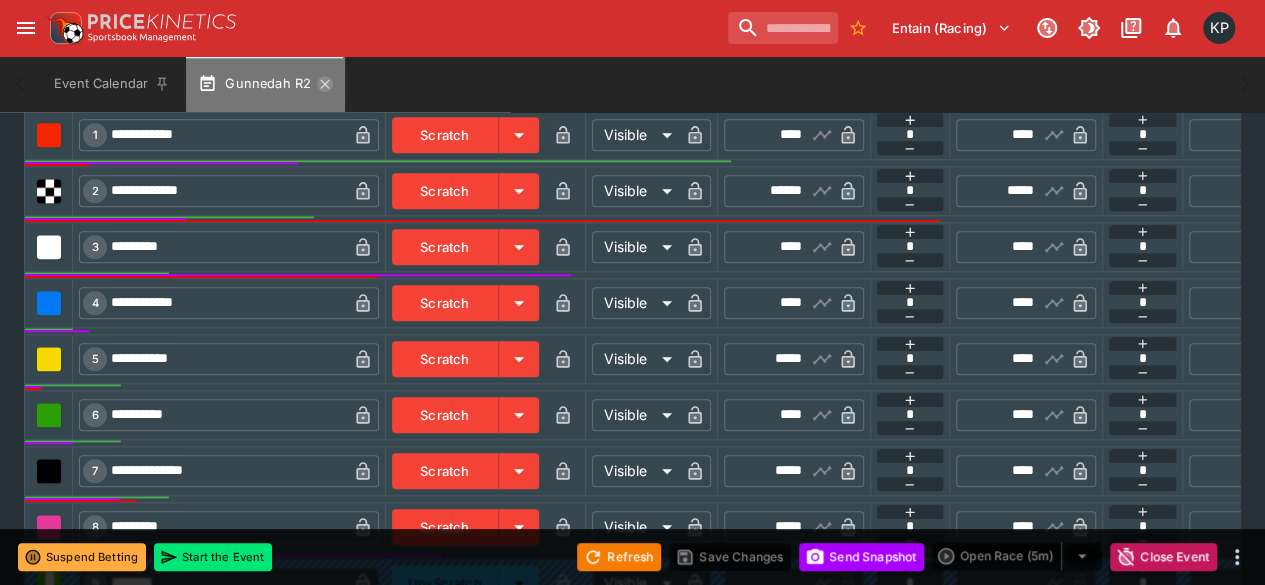 click 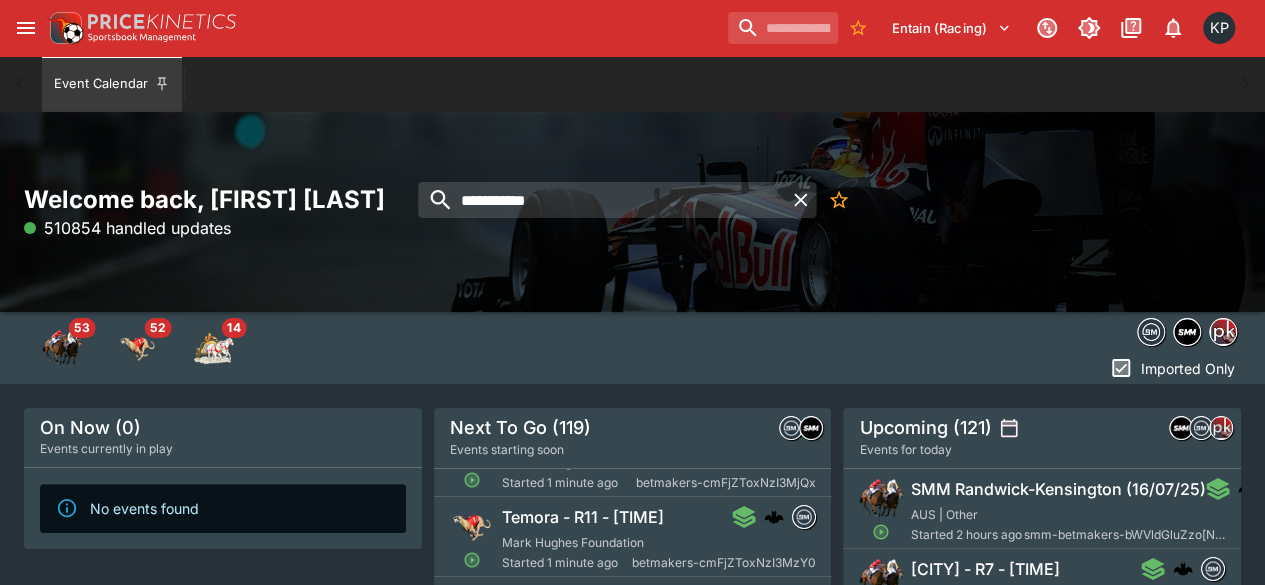 scroll, scrollTop: 54, scrollLeft: 0, axis: vertical 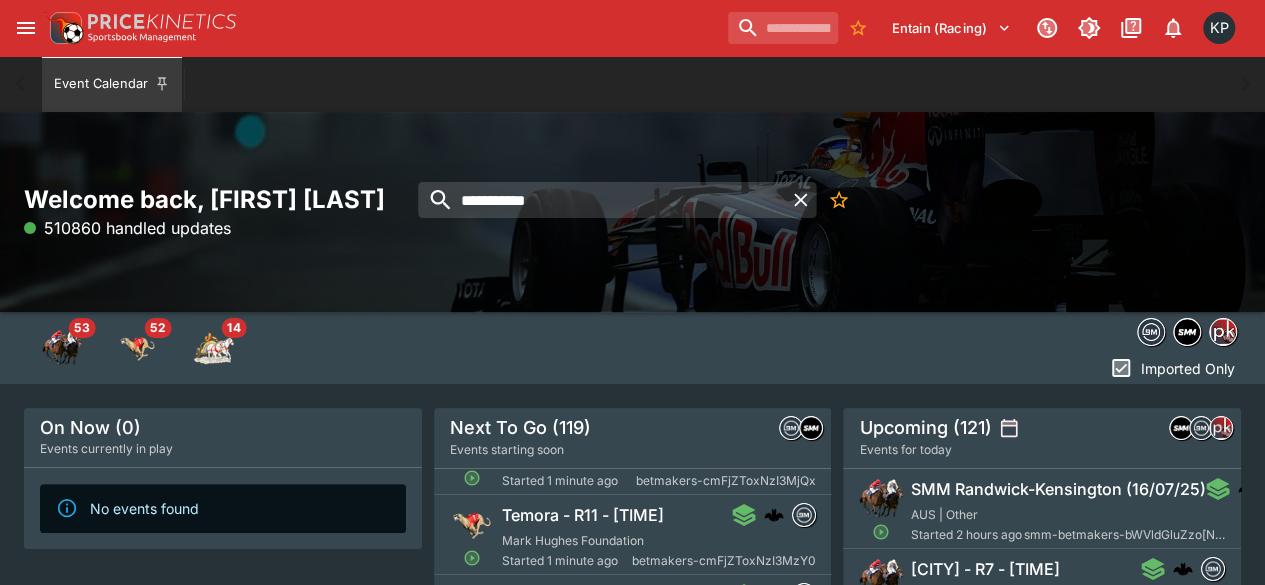 click on "Temora - R11 - [TIME]" at bounding box center [583, 515] 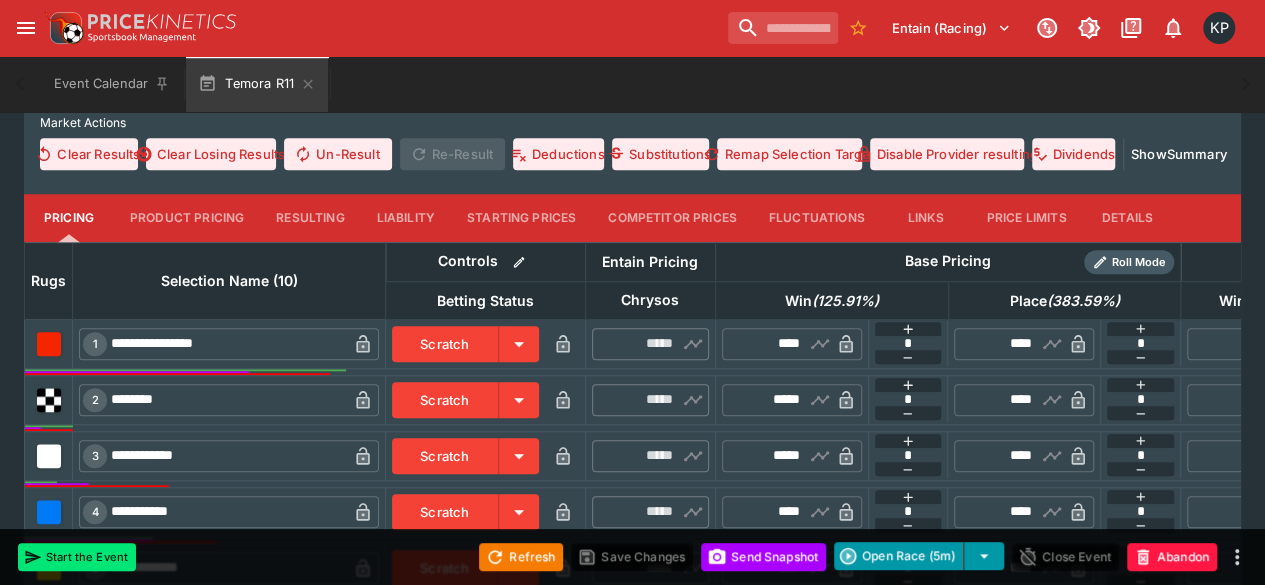 scroll, scrollTop: 672, scrollLeft: 0, axis: vertical 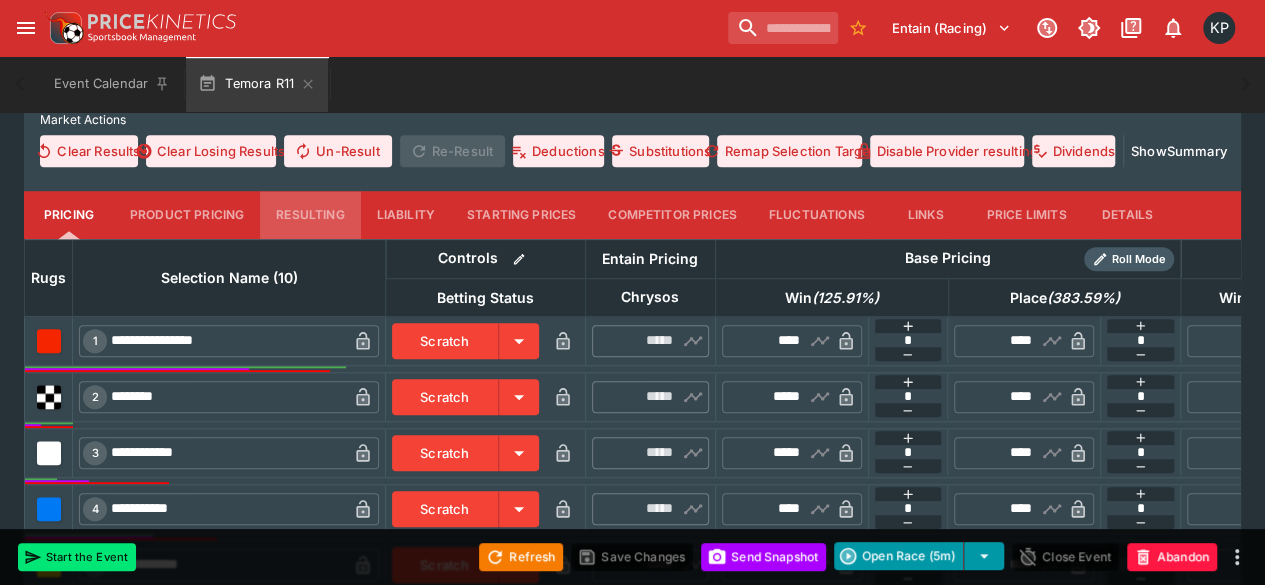 click on "Resulting" at bounding box center [310, 215] 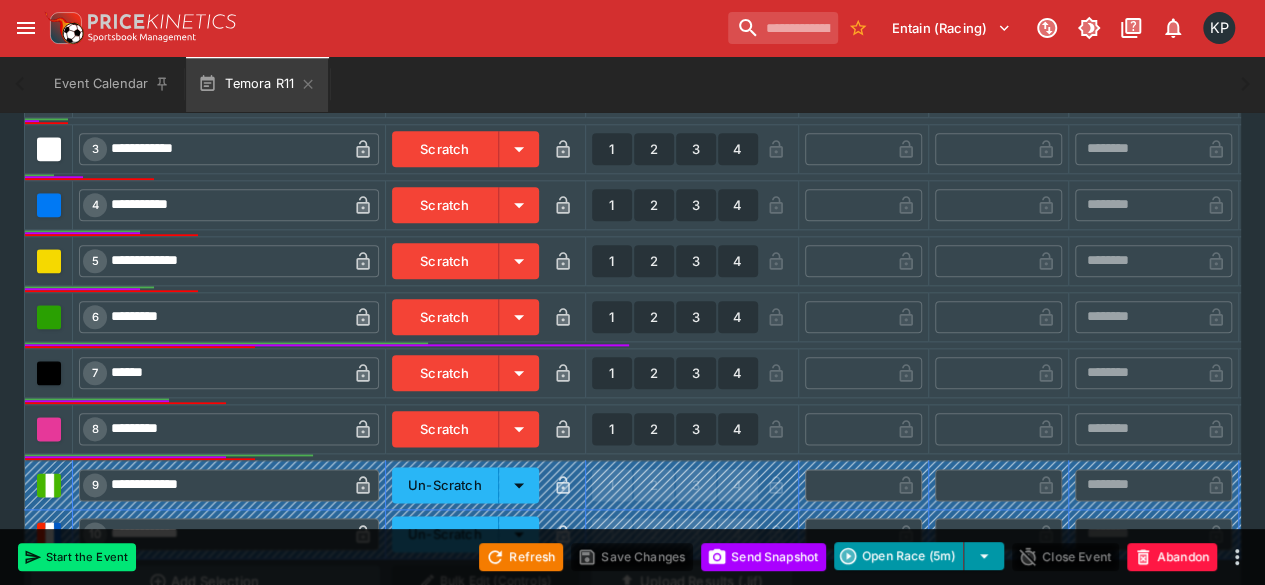 scroll, scrollTop: 984, scrollLeft: 0, axis: vertical 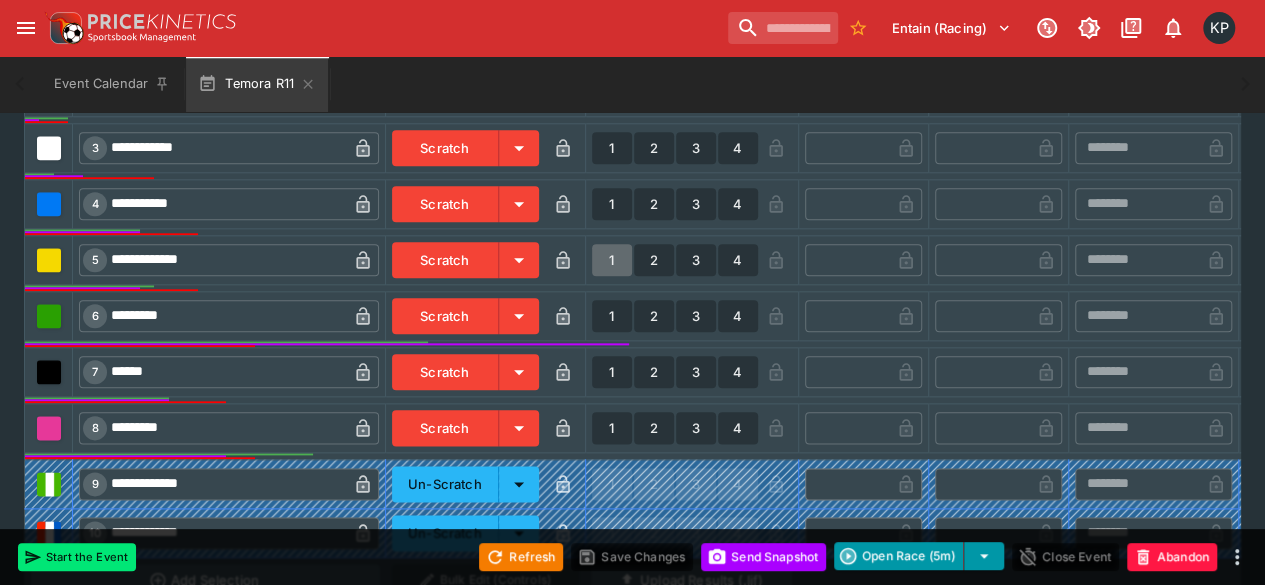 click on "1" at bounding box center [612, 260] 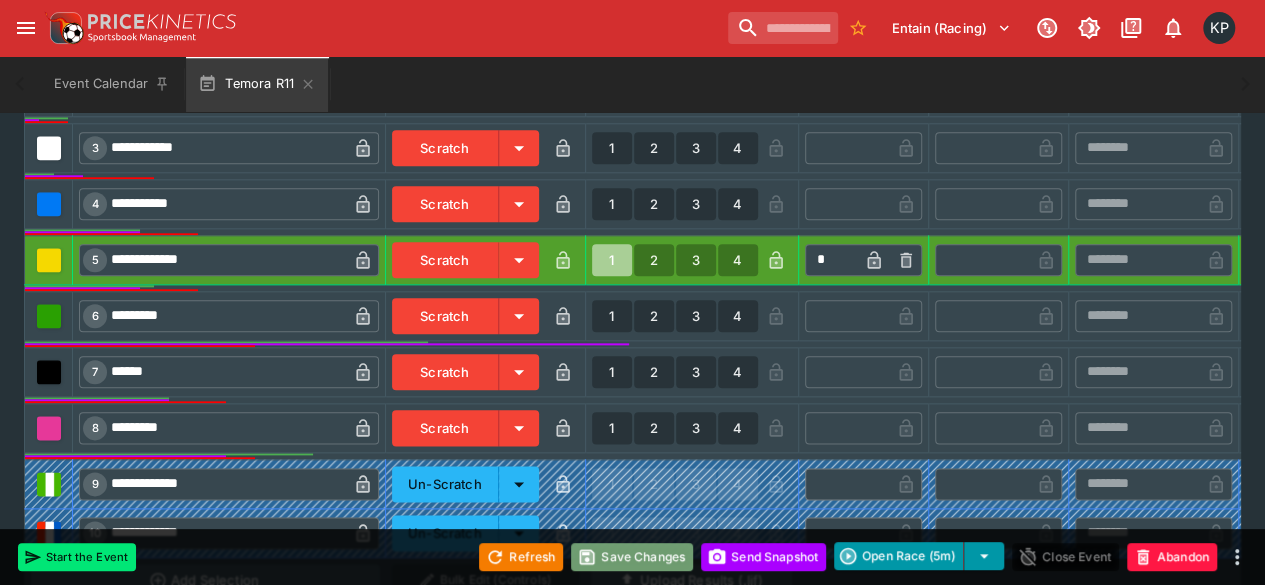 click on "Save Changes" at bounding box center (632, 557) 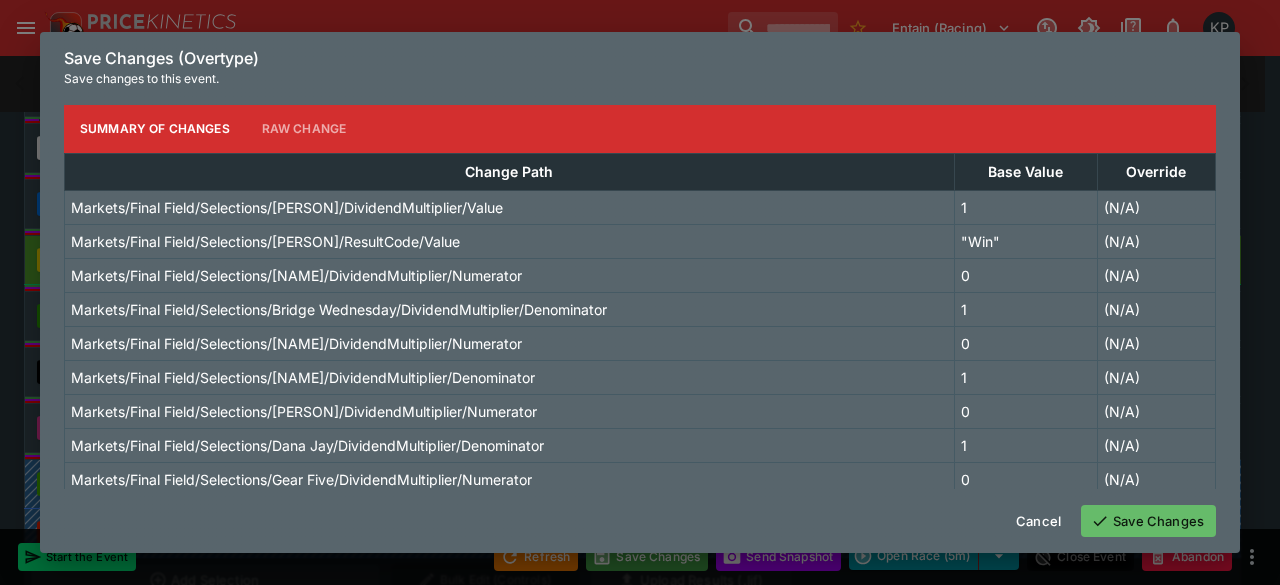 click on "Save Changes" at bounding box center [1148, 521] 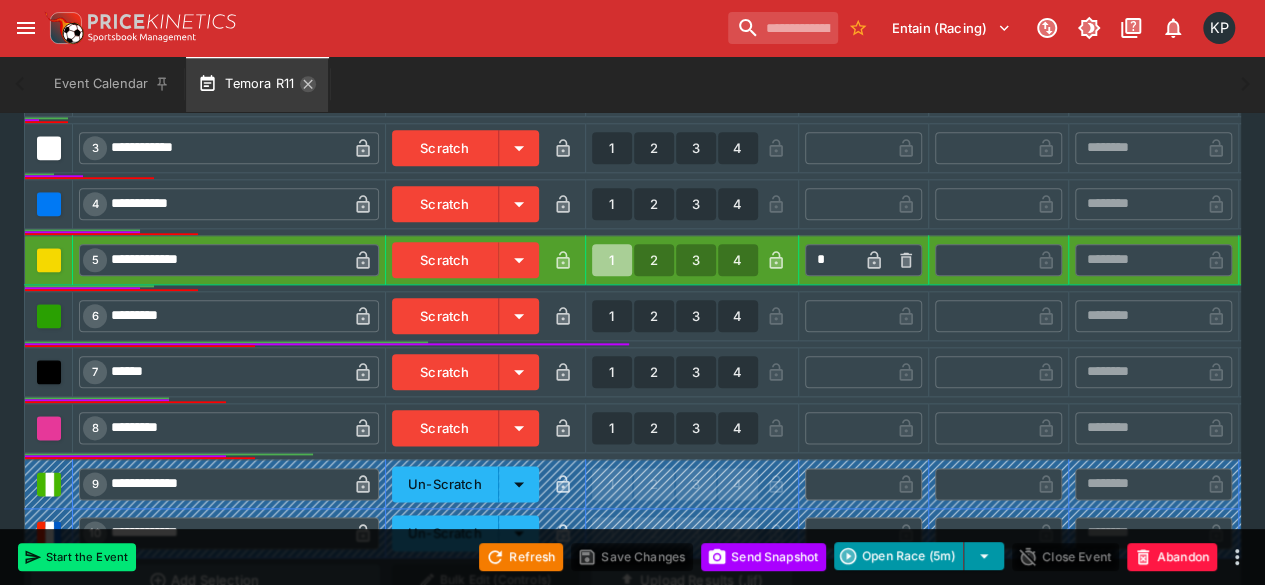 click 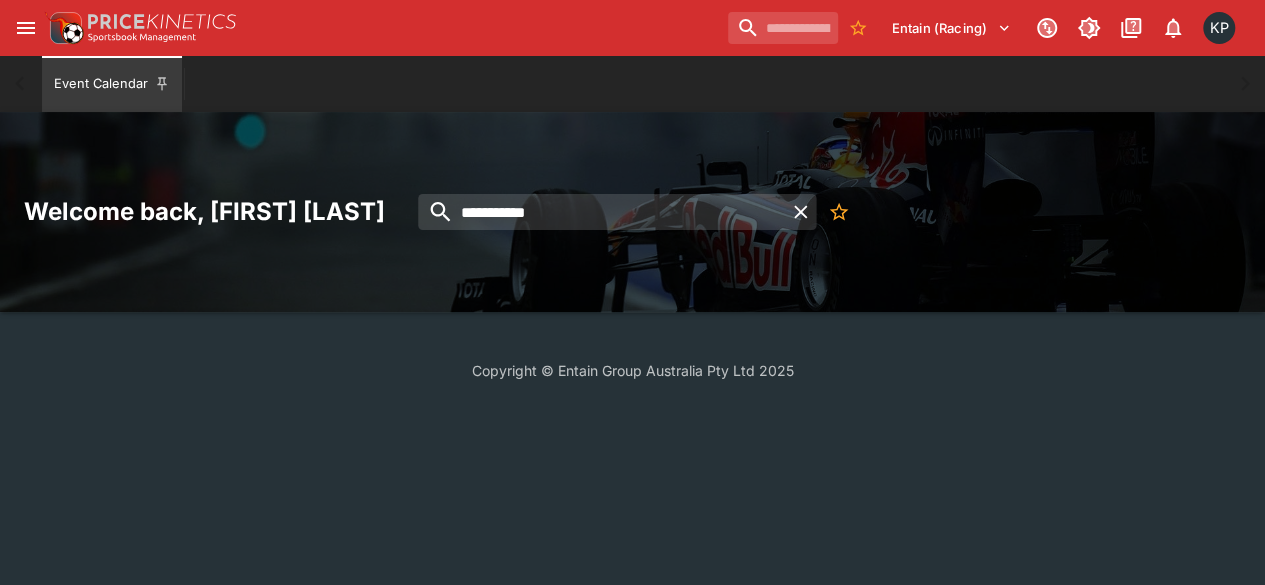 scroll, scrollTop: 0, scrollLeft: 0, axis: both 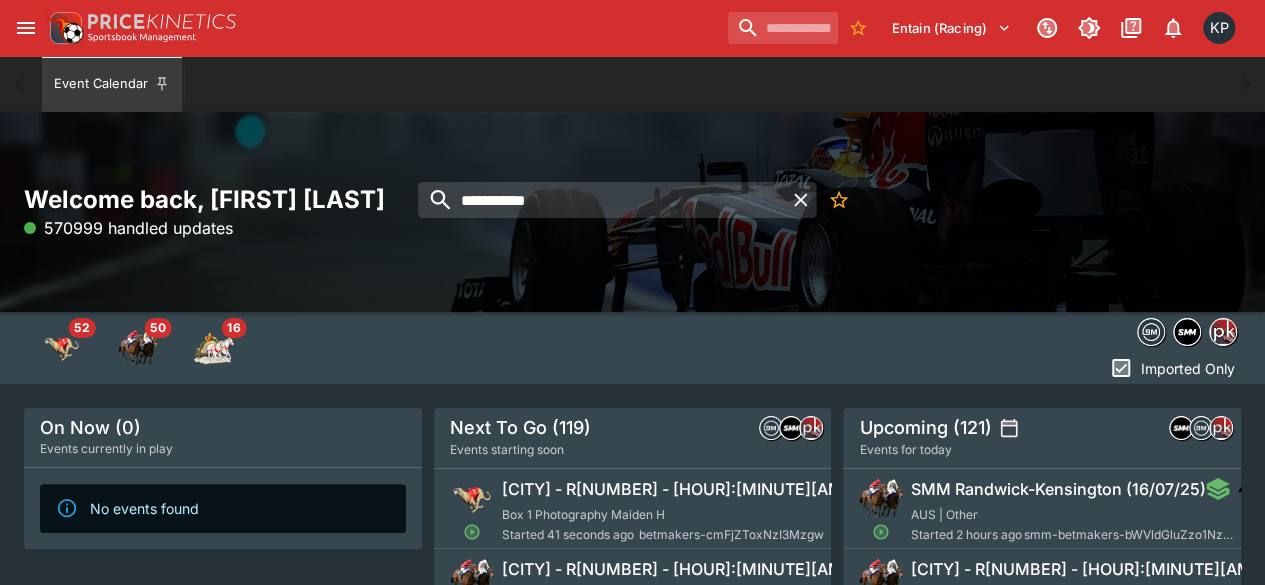 click on "Q1 Lakeside - R3 - 3:41PM" at bounding box center [663, 489] 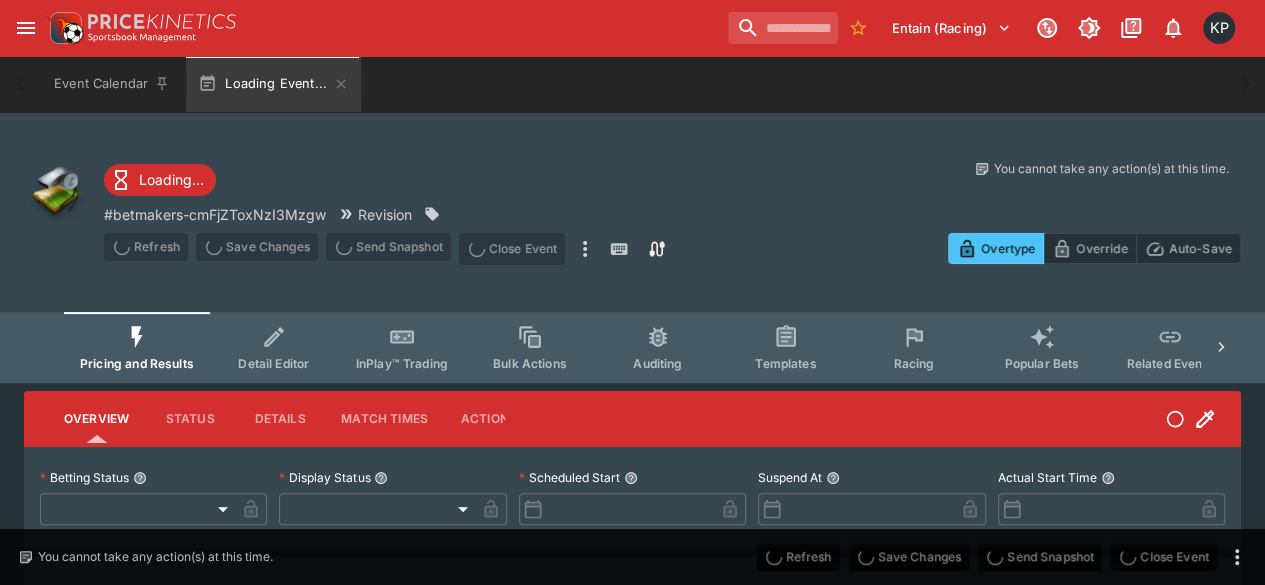 type on "**********" 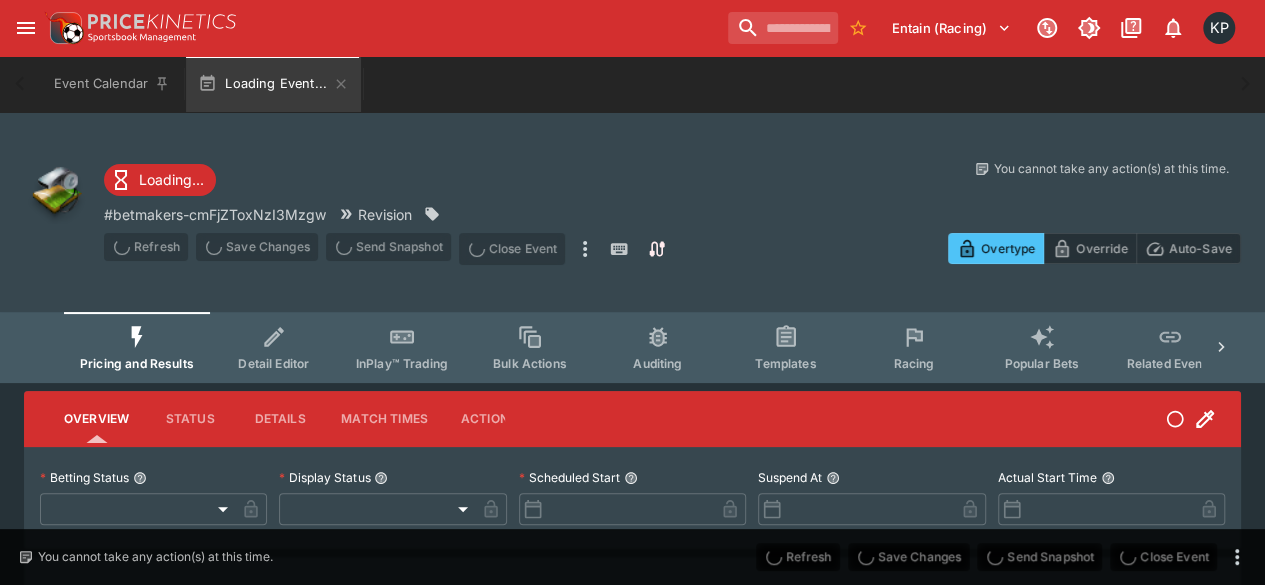 type on "*******" 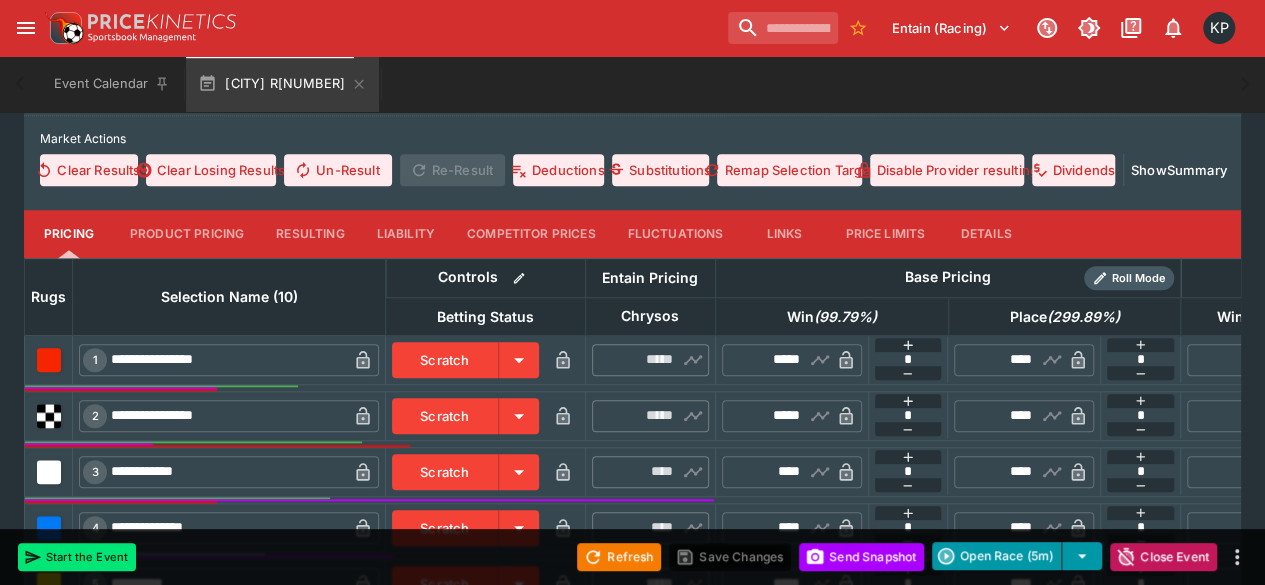 scroll, scrollTop: 655, scrollLeft: 0, axis: vertical 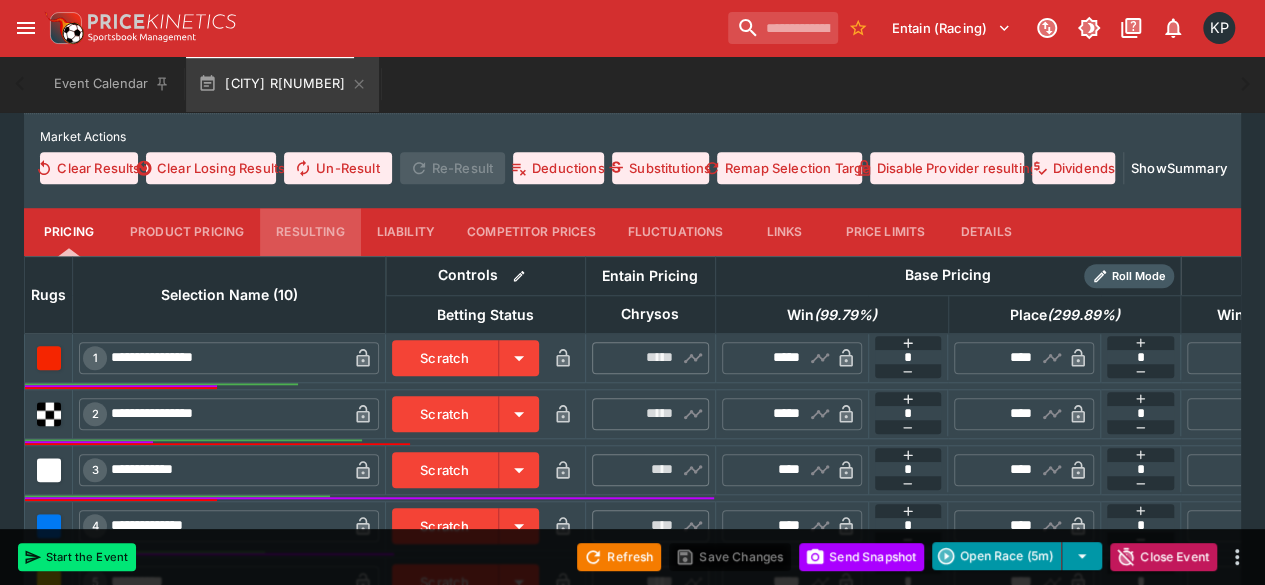 click on "Resulting" at bounding box center [310, 232] 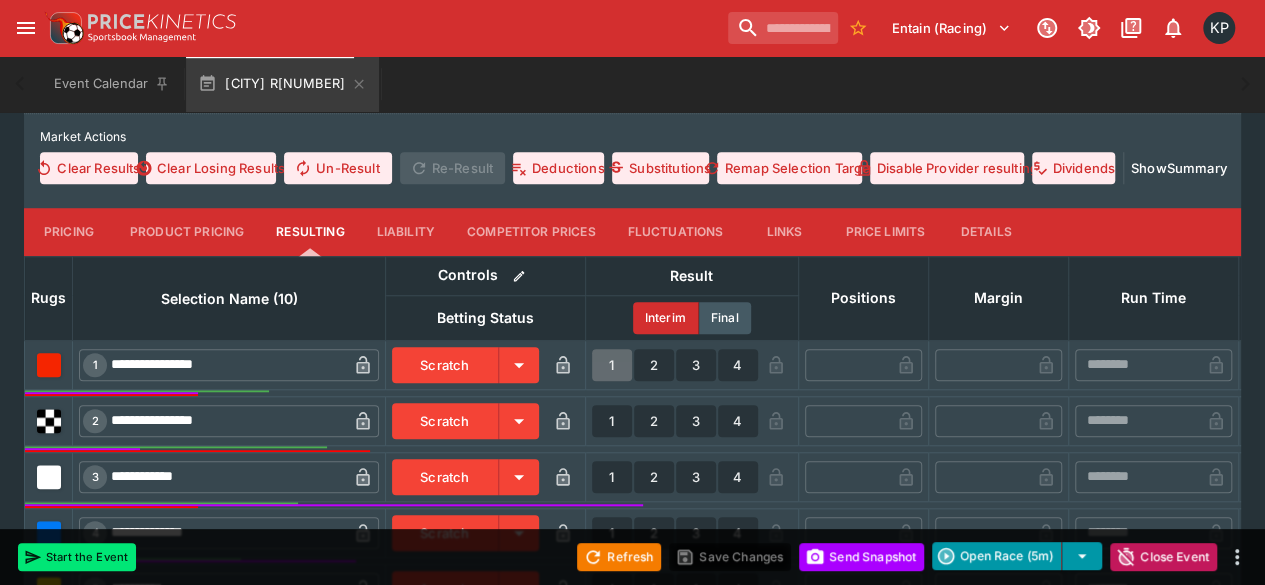 click on "1" at bounding box center (612, 365) 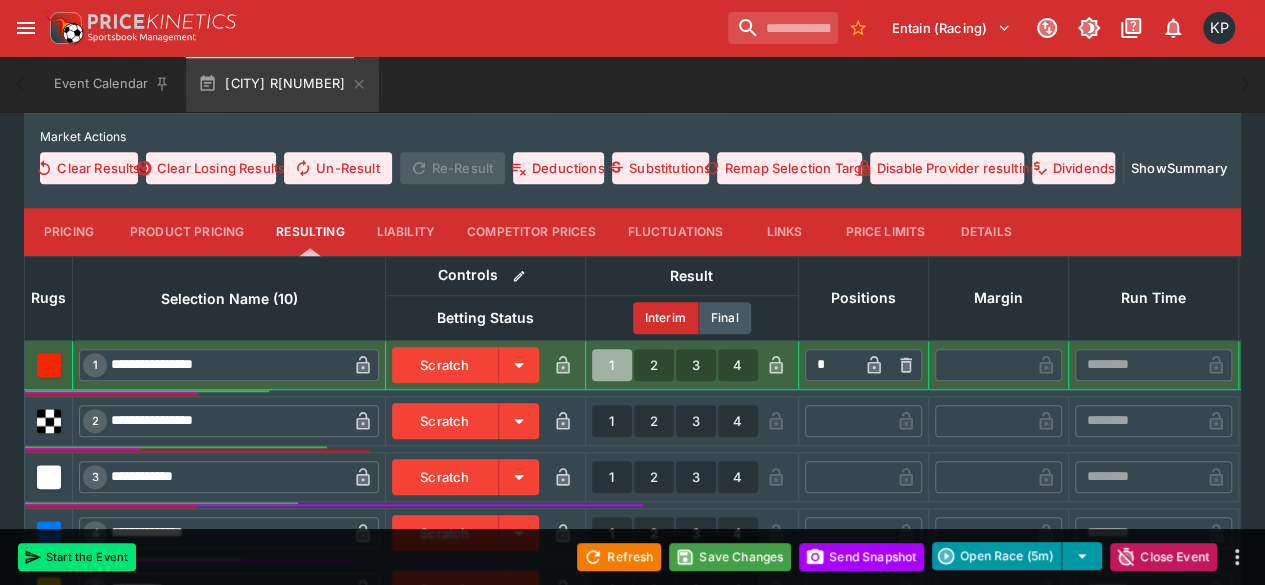 type on "*" 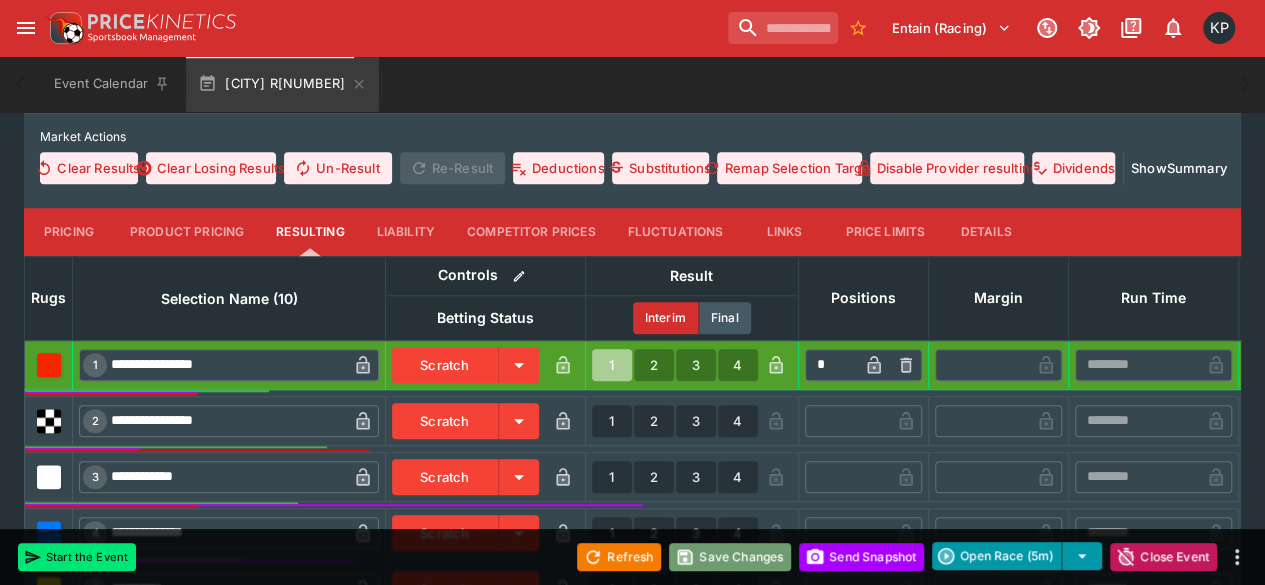 click on "Save Changes" at bounding box center [730, 557] 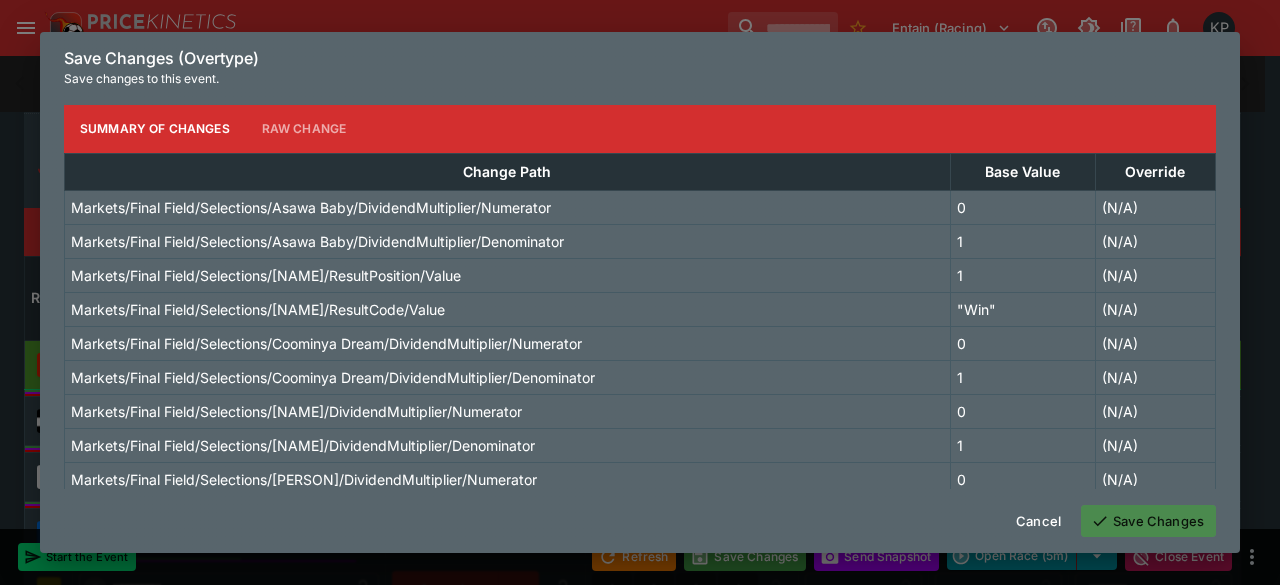 click 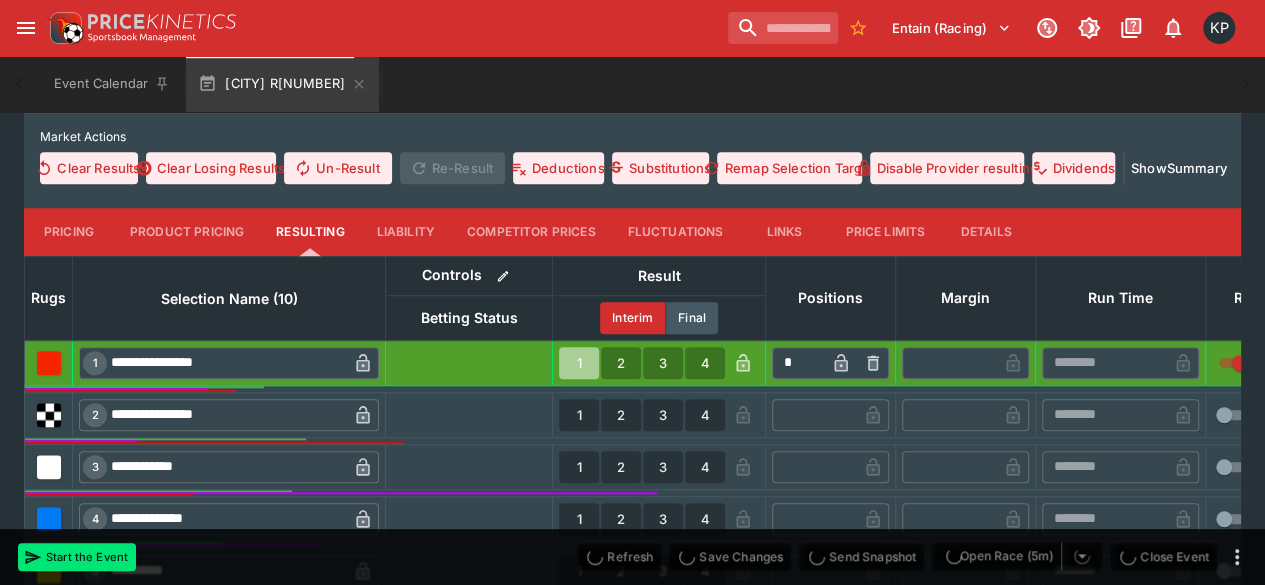 type on "**********" 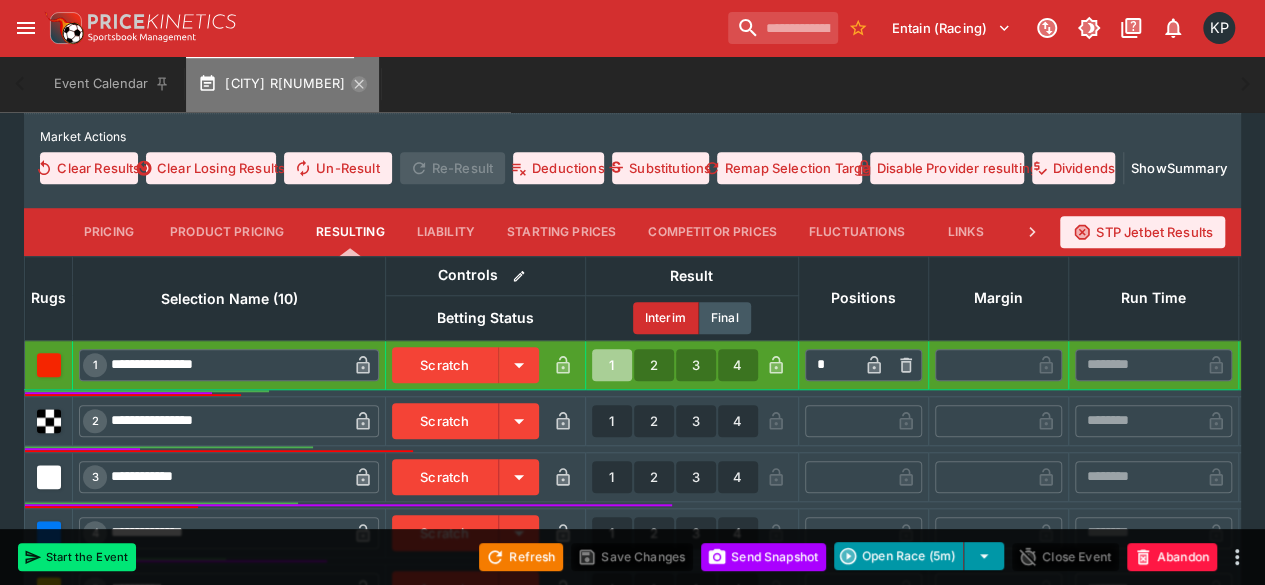 click 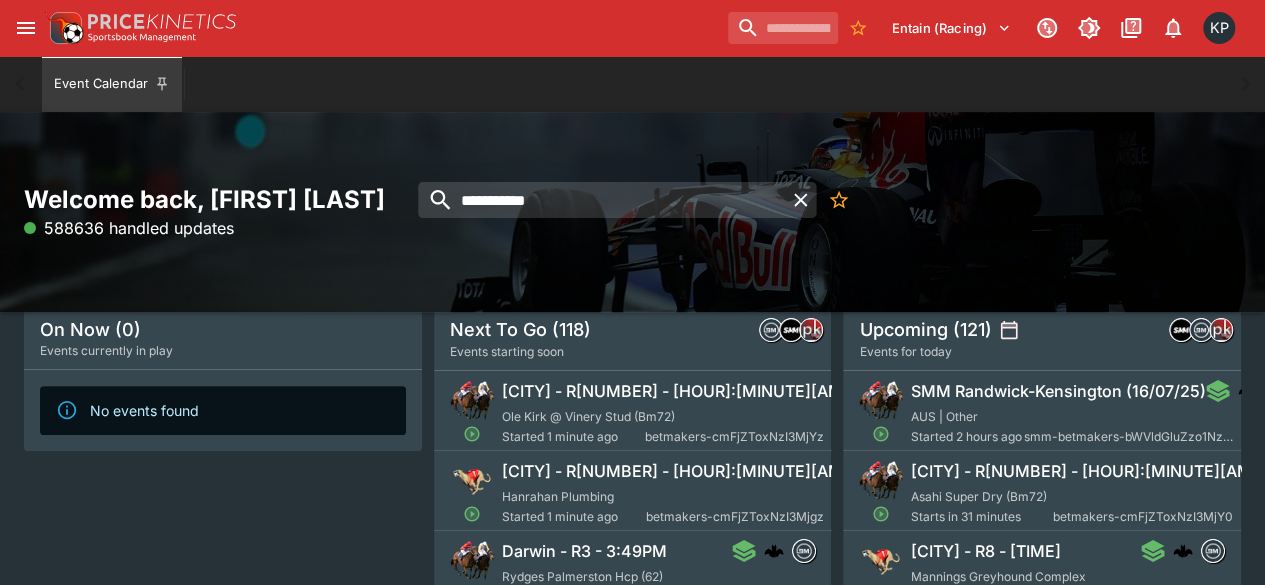scroll, scrollTop: 101, scrollLeft: 0, axis: vertical 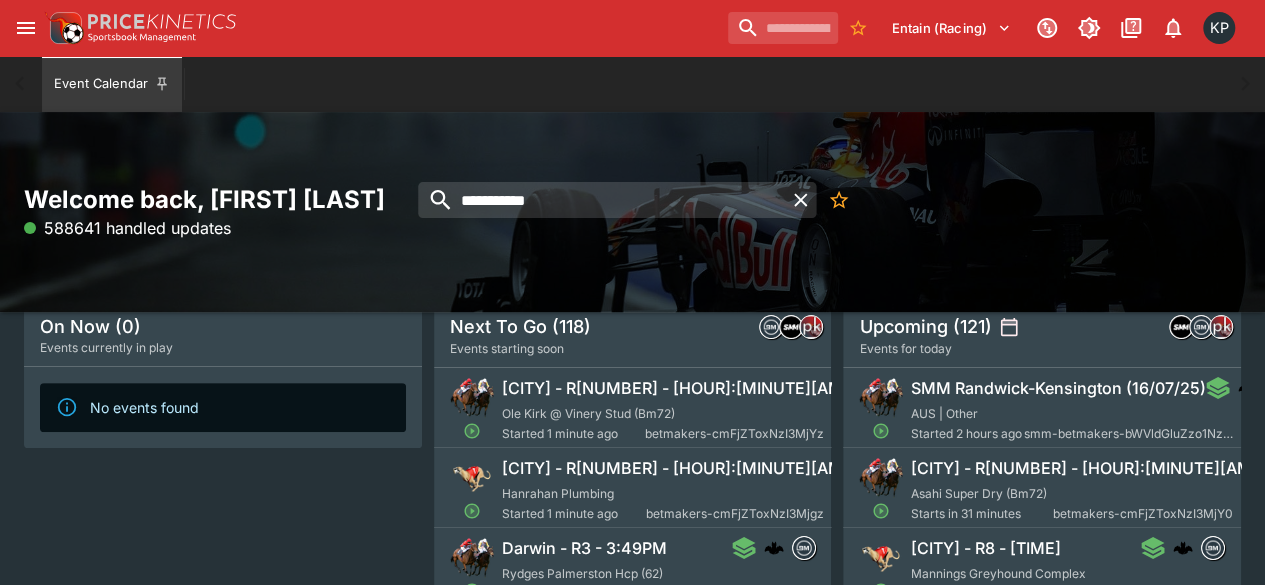 click on "Bendigo - R6 - 3:47PM" at bounding box center [691, 468] 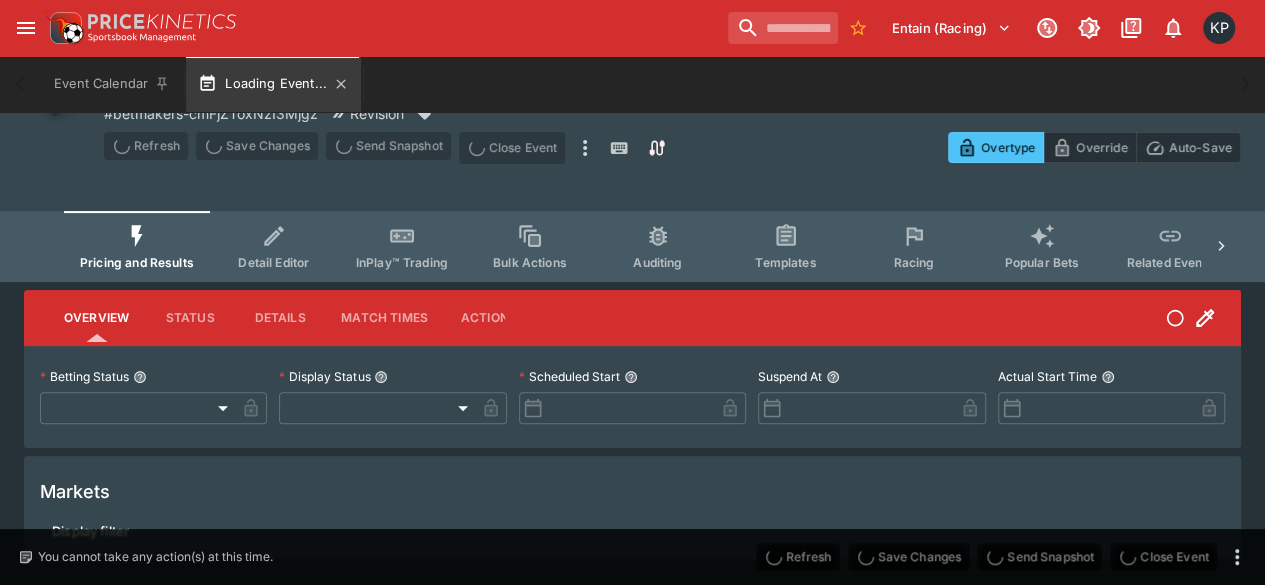 type on "**********" 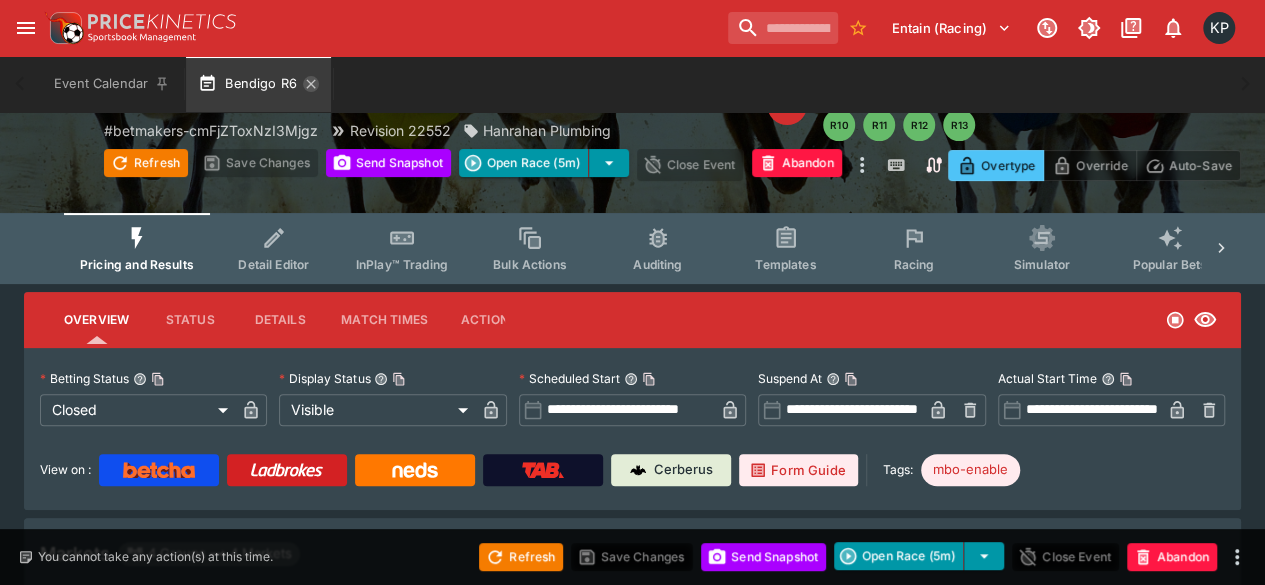 drag, startPoint x: 346, startPoint y: 78, endPoint x: 307, endPoint y: 83, distance: 39.319206 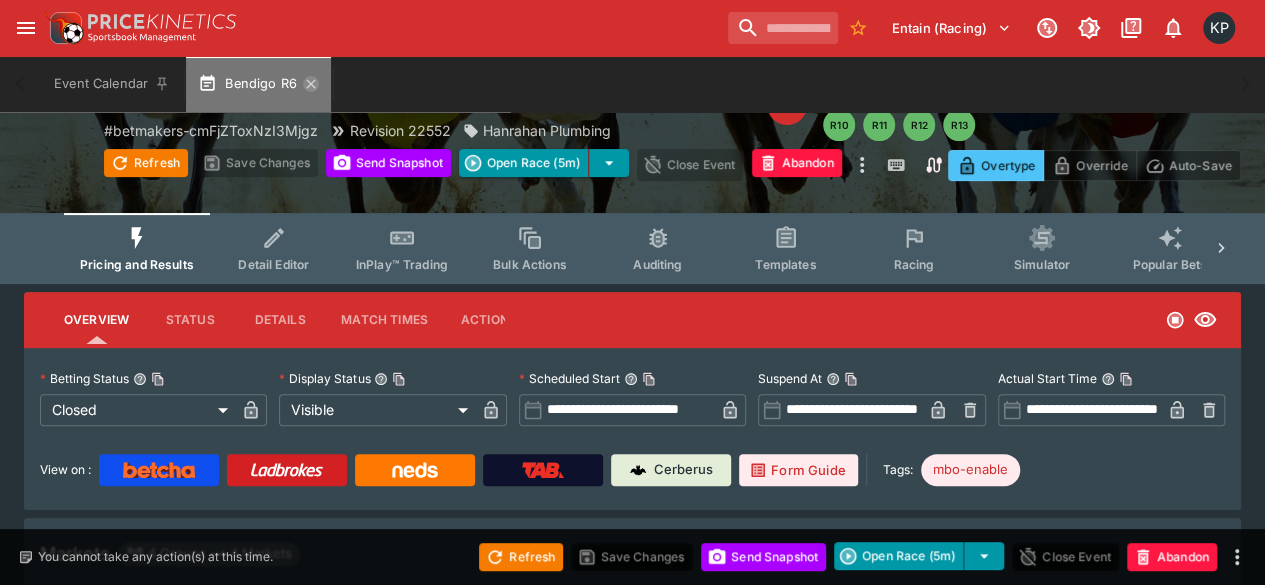click 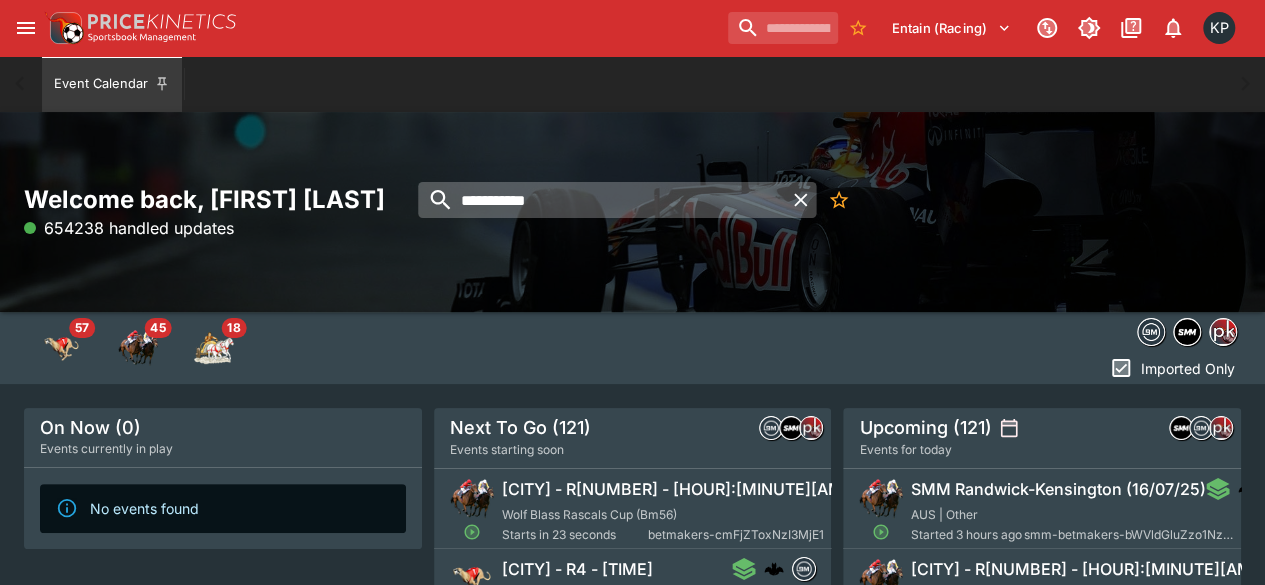 click on "**********" at bounding box center (601, 200) 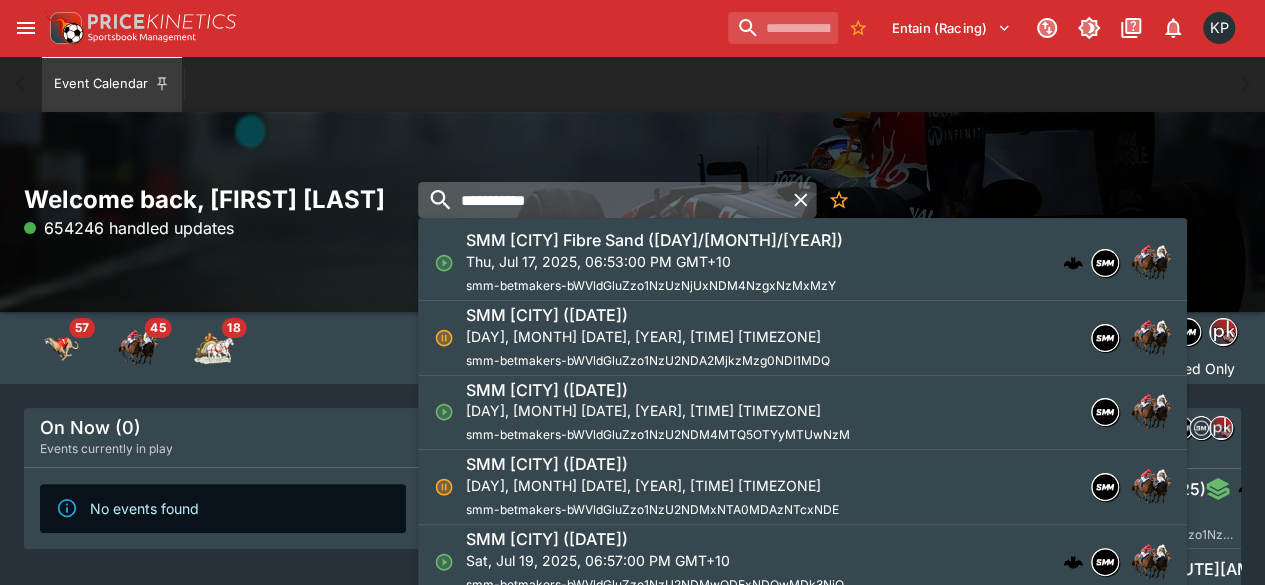 click on "**********" at bounding box center (601, 200) 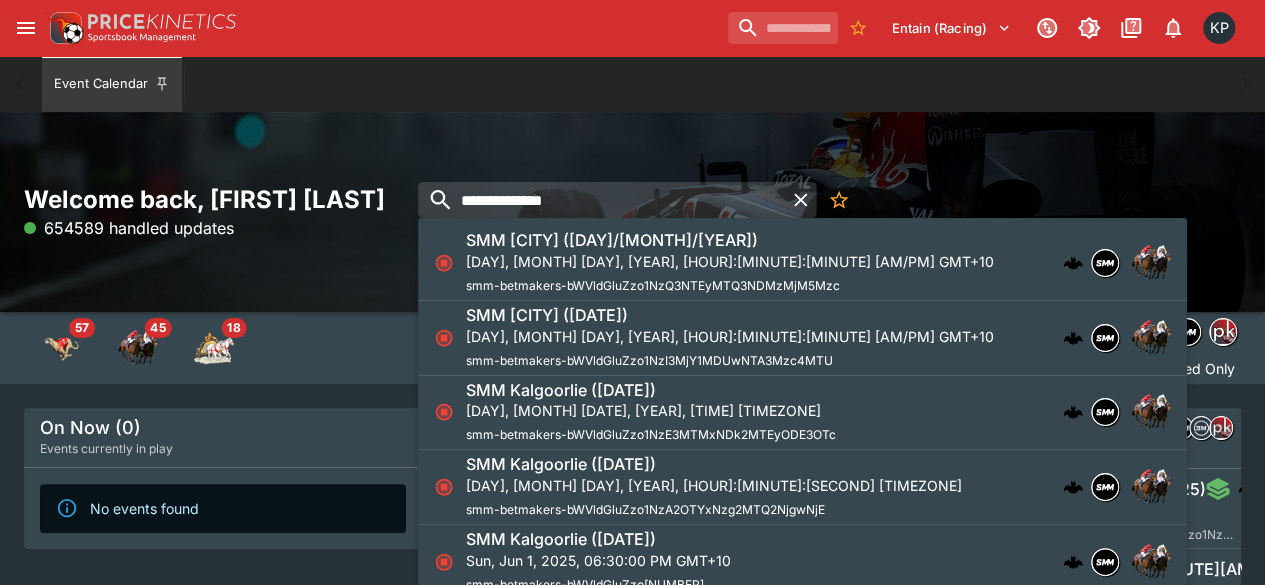 type on "**********" 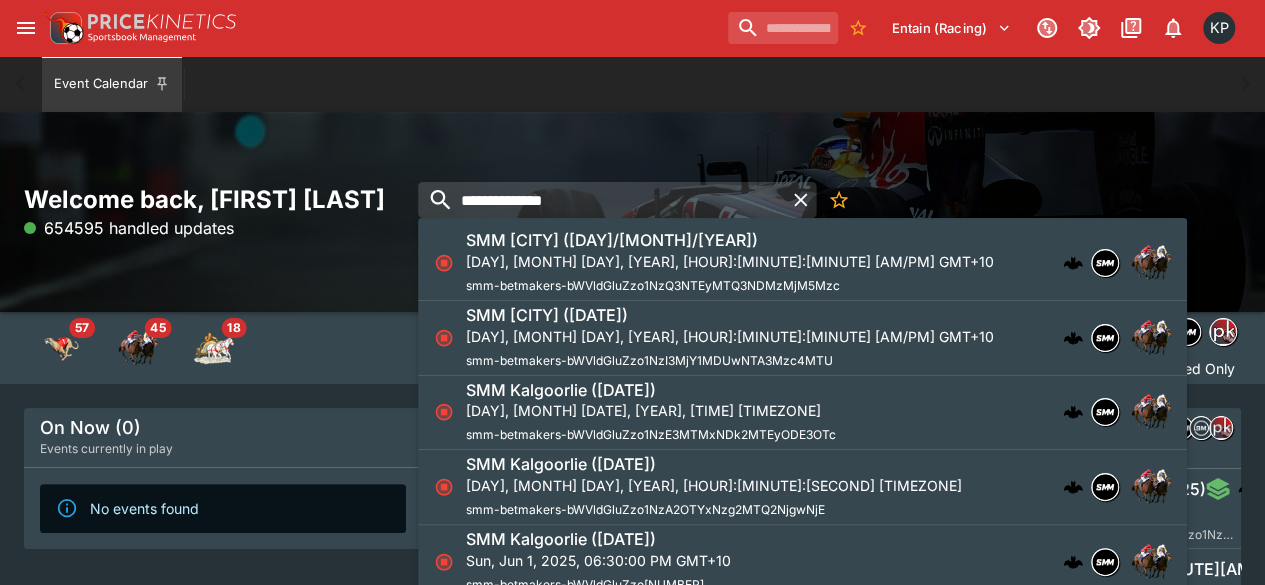click on "Sun, Jul 13, 2025, 06:40:00 PM GMT+10" at bounding box center (730, 261) 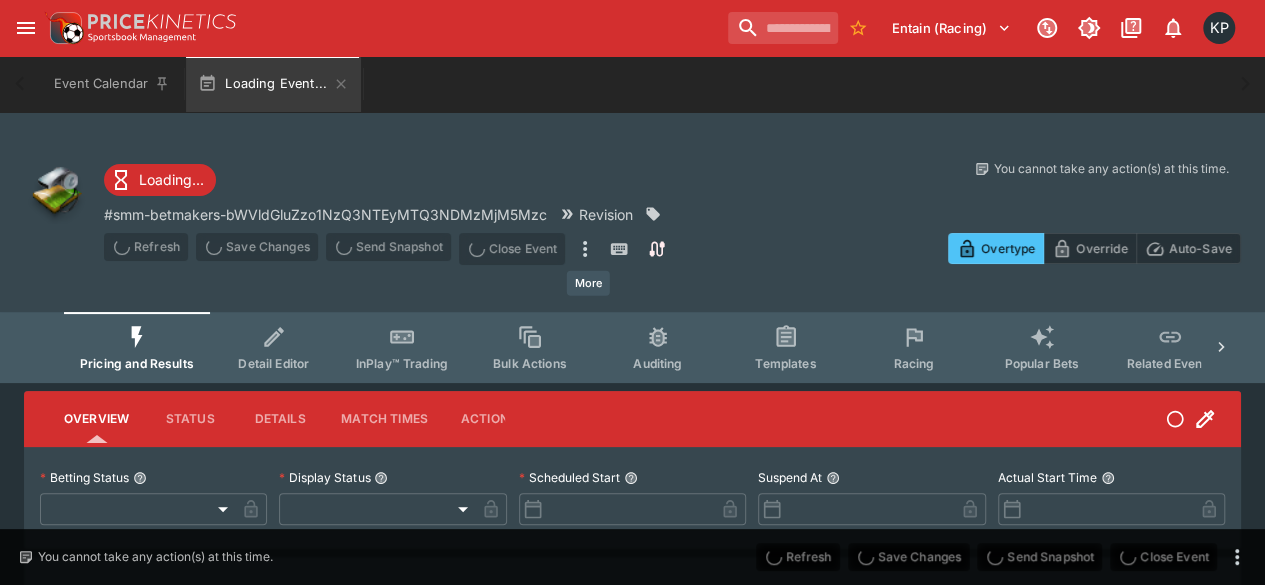 type on "**********" 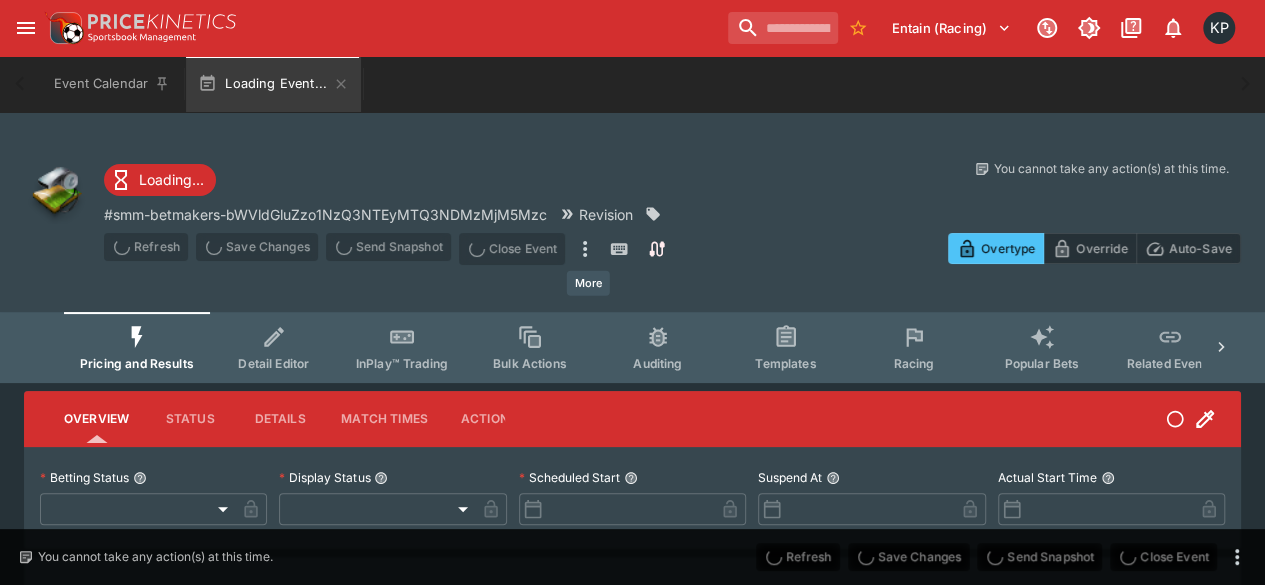 type on "*******" 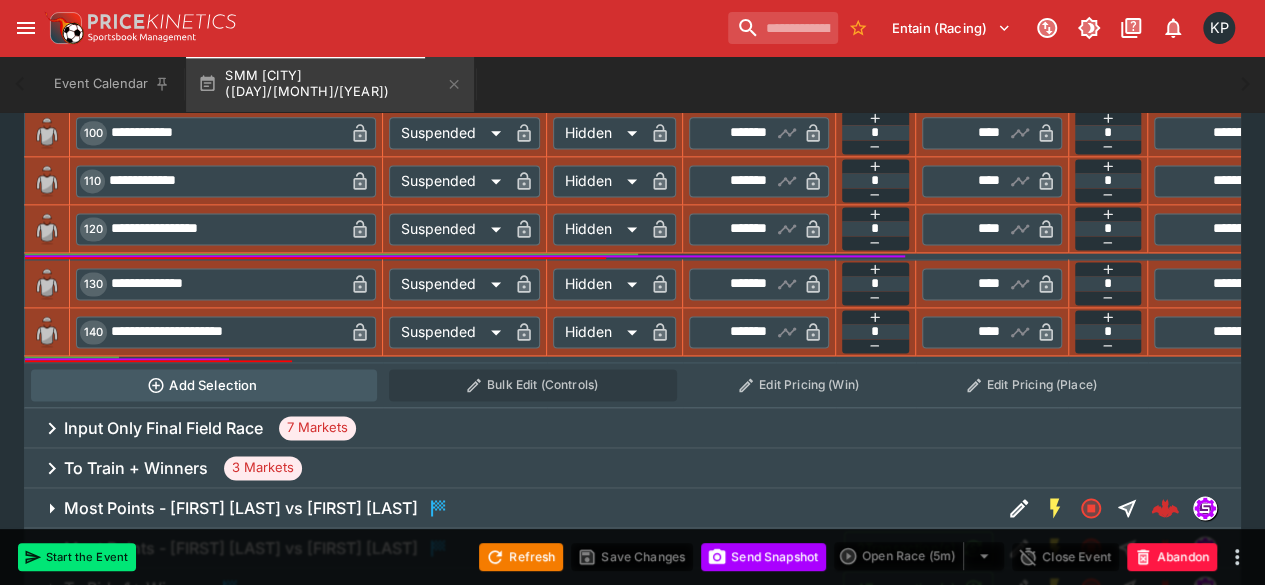 scroll, scrollTop: 1558, scrollLeft: 0, axis: vertical 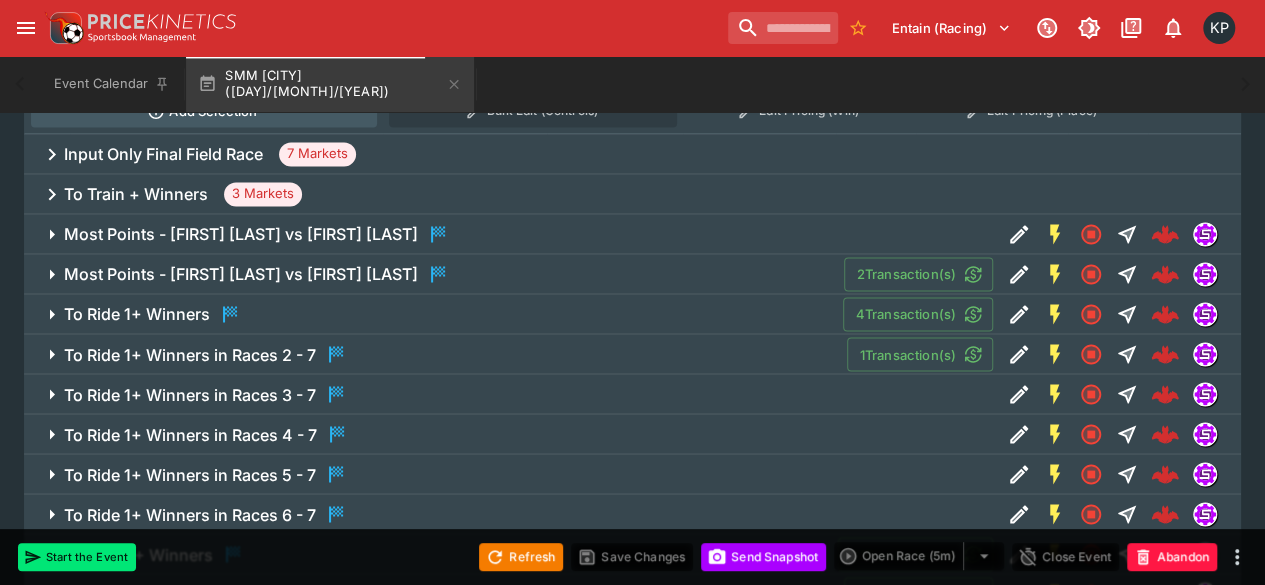 click on "To Ride 1+ Winners 4  Transaction(s)" at bounding box center [632, 314] 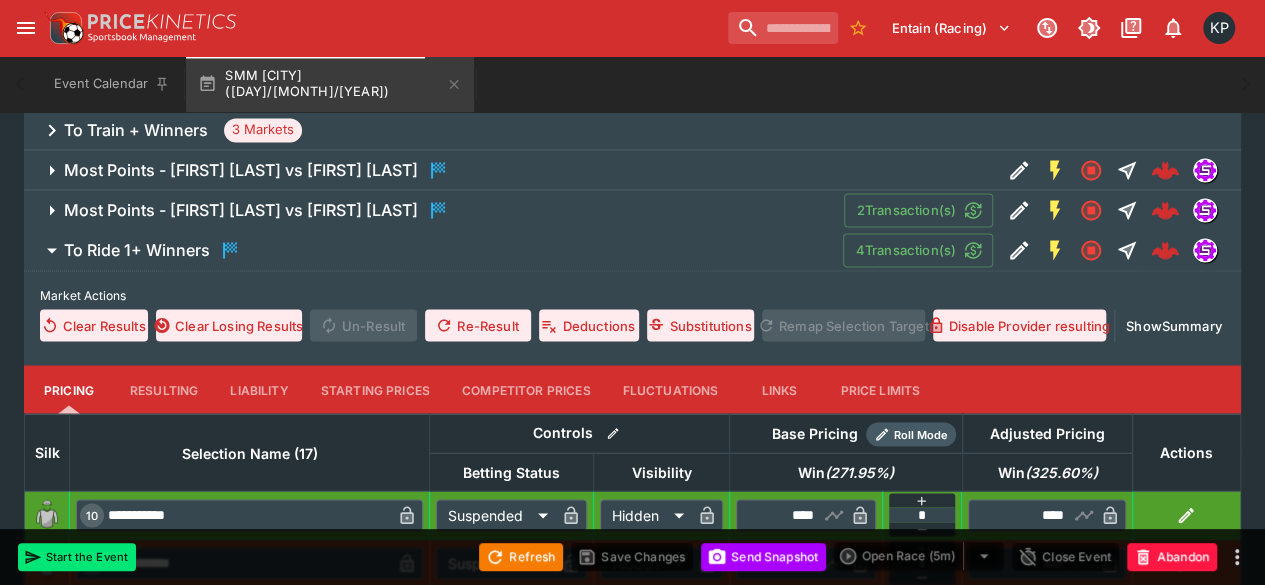 scroll, scrollTop: 1620, scrollLeft: 0, axis: vertical 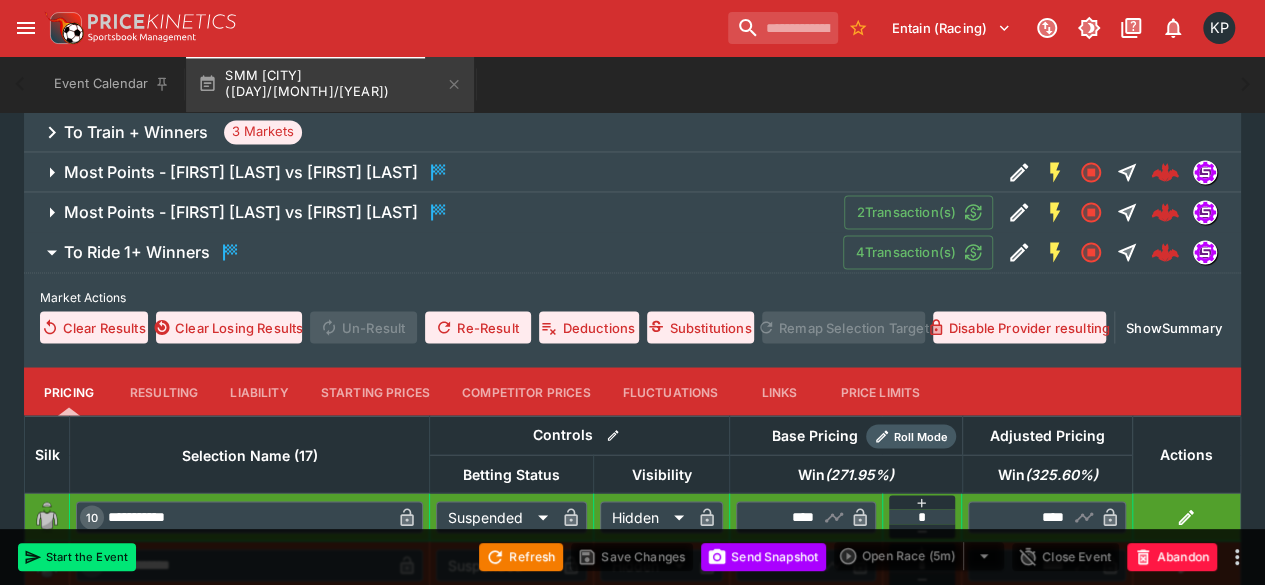 click on "To Ride 1+ Winners 4  Transaction(s)" at bounding box center (644, 252) 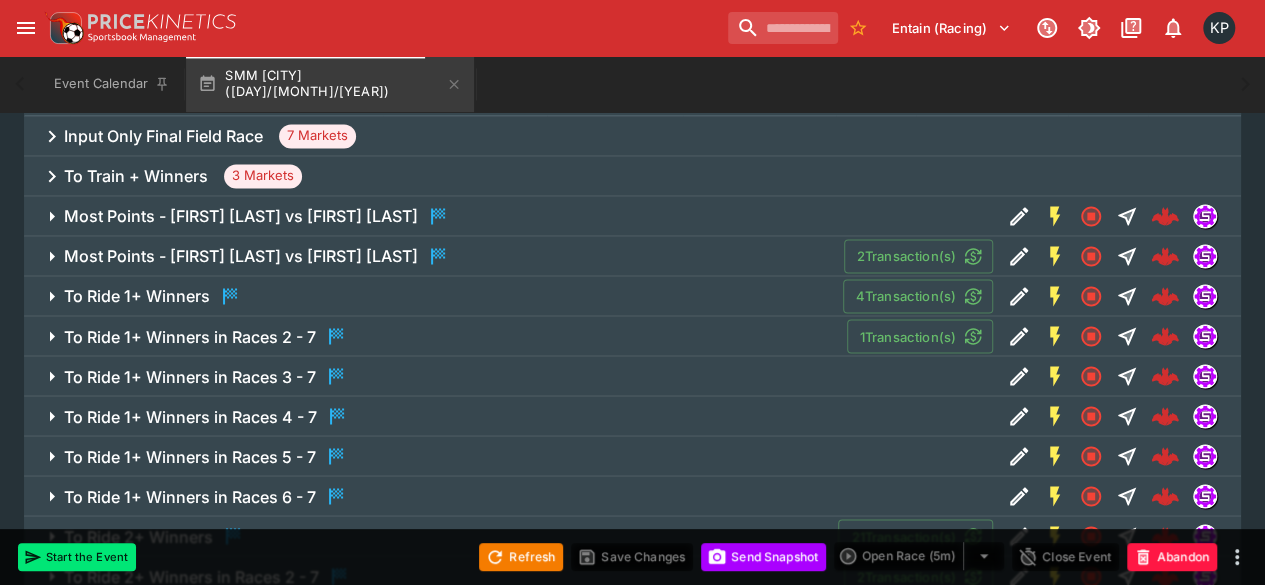 scroll, scrollTop: 1576, scrollLeft: 0, axis: vertical 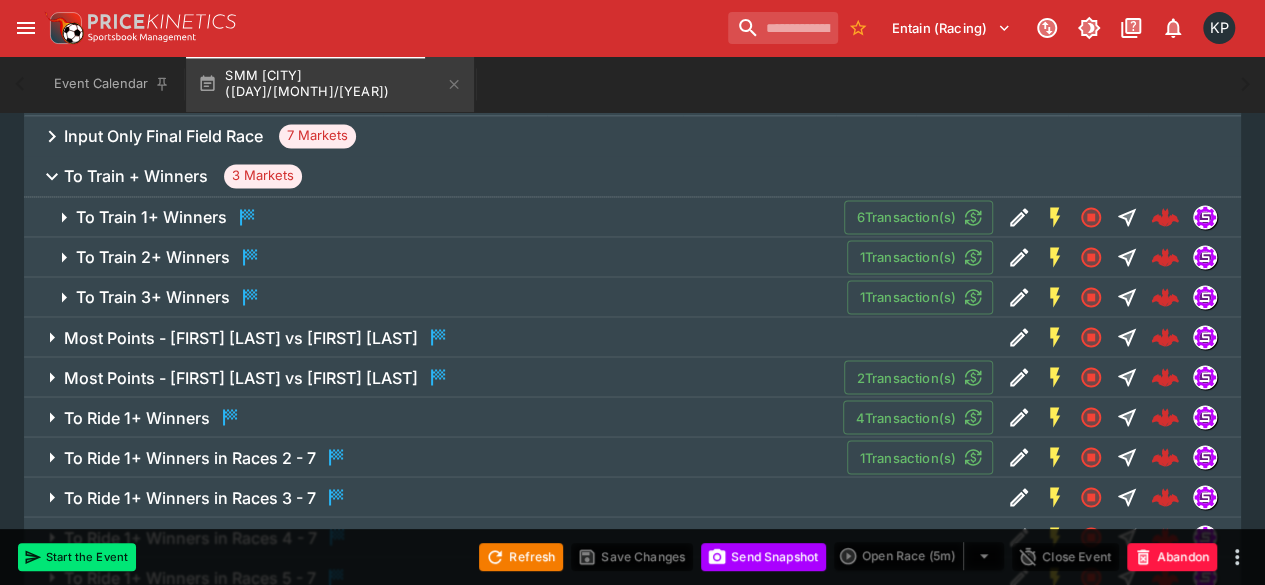 click on "To Train 1+ Winners" at bounding box center (151, 217) 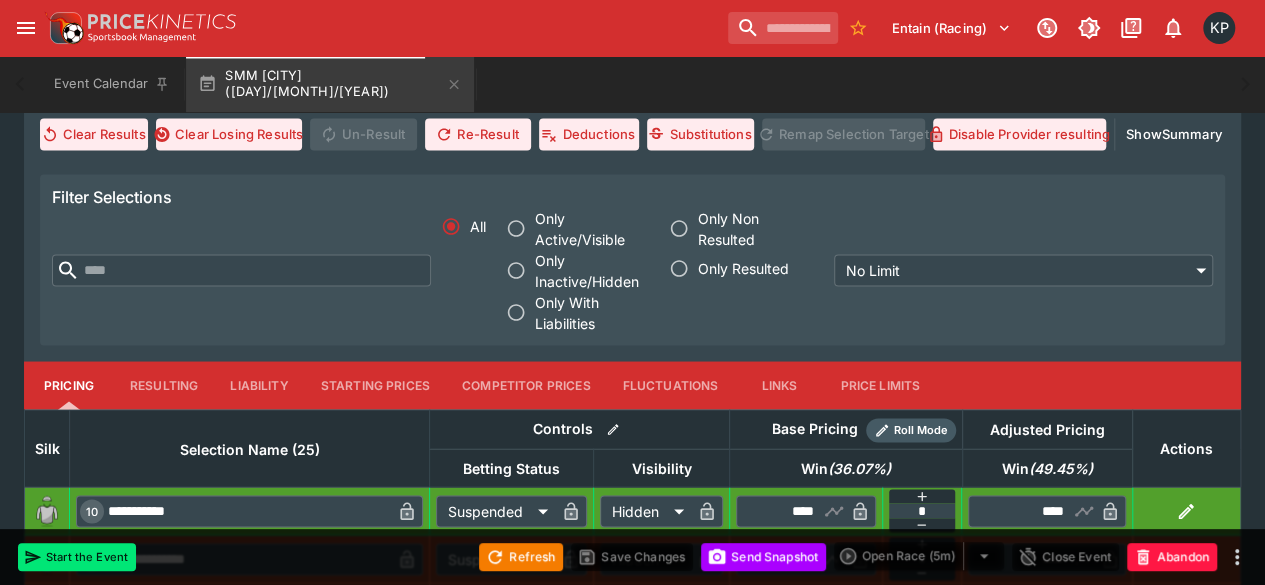 scroll, scrollTop: 1812, scrollLeft: 0, axis: vertical 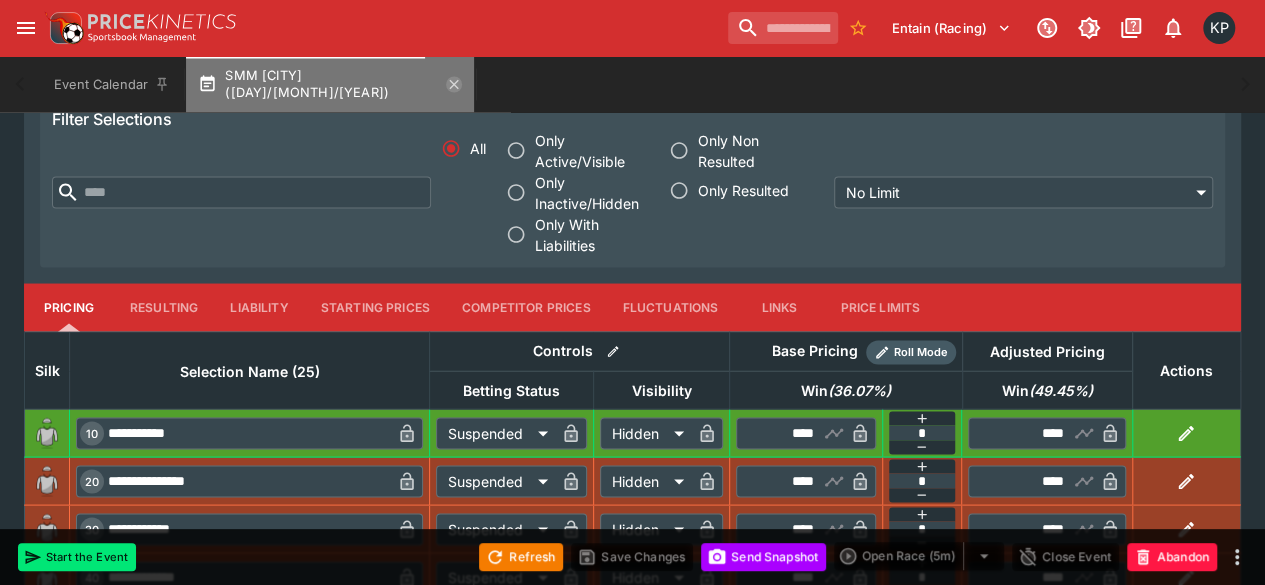 click 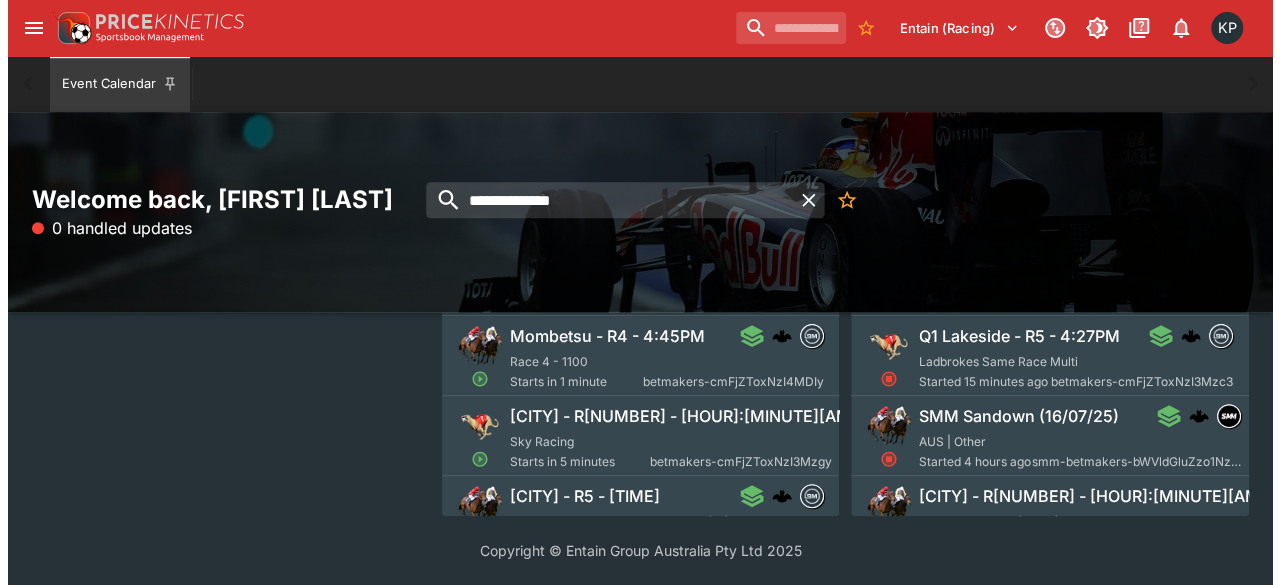 scroll, scrollTop: 0, scrollLeft: 0, axis: both 